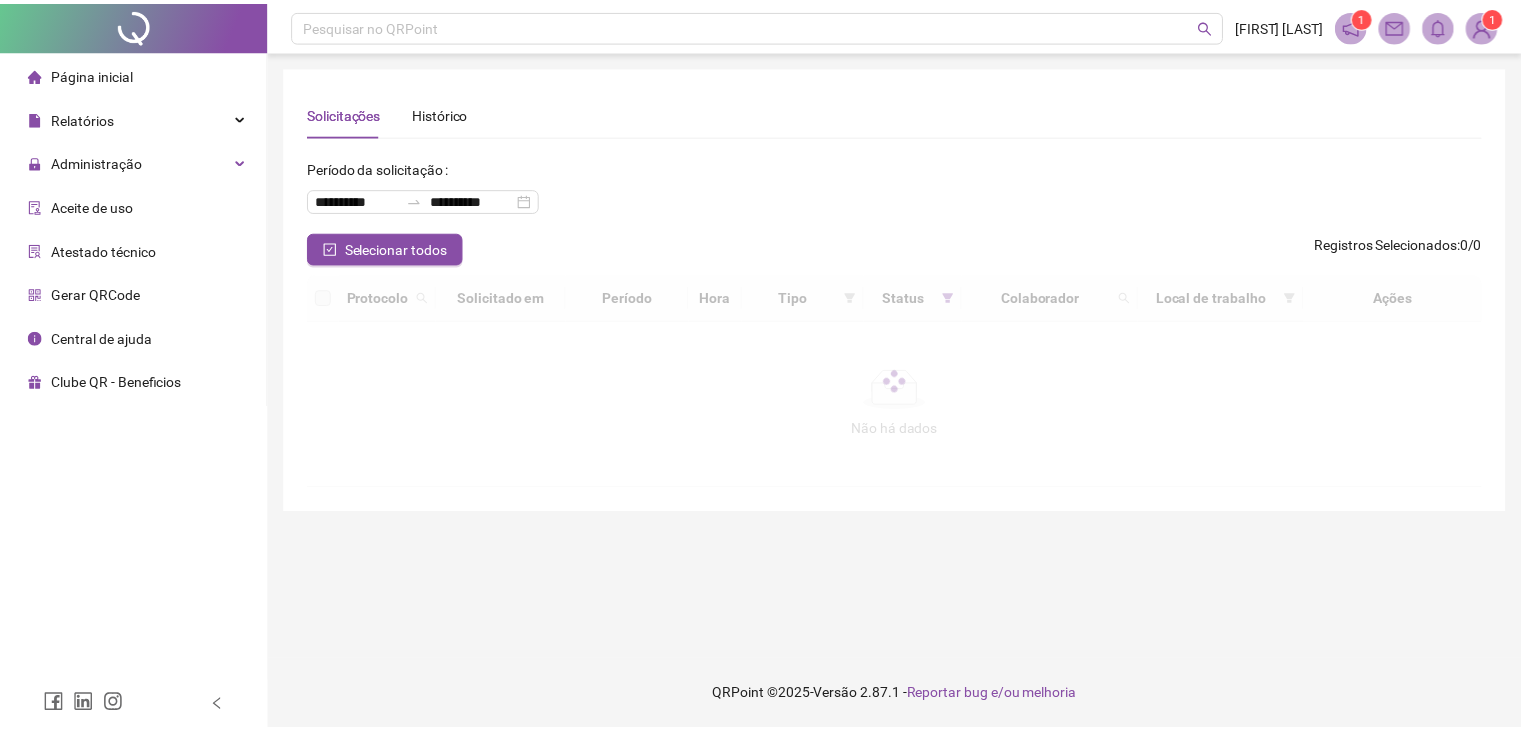 scroll, scrollTop: 0, scrollLeft: 0, axis: both 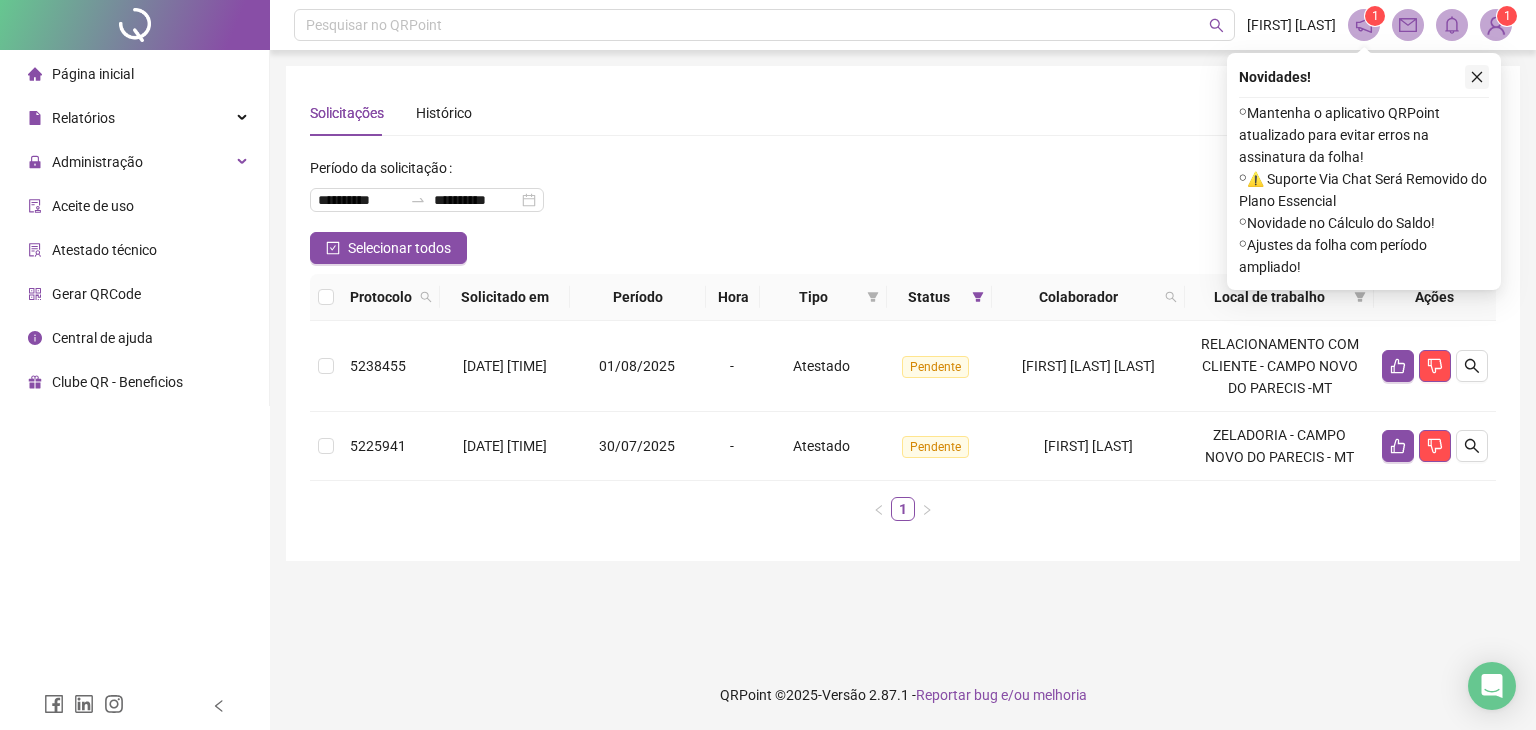 click at bounding box center (1477, 77) 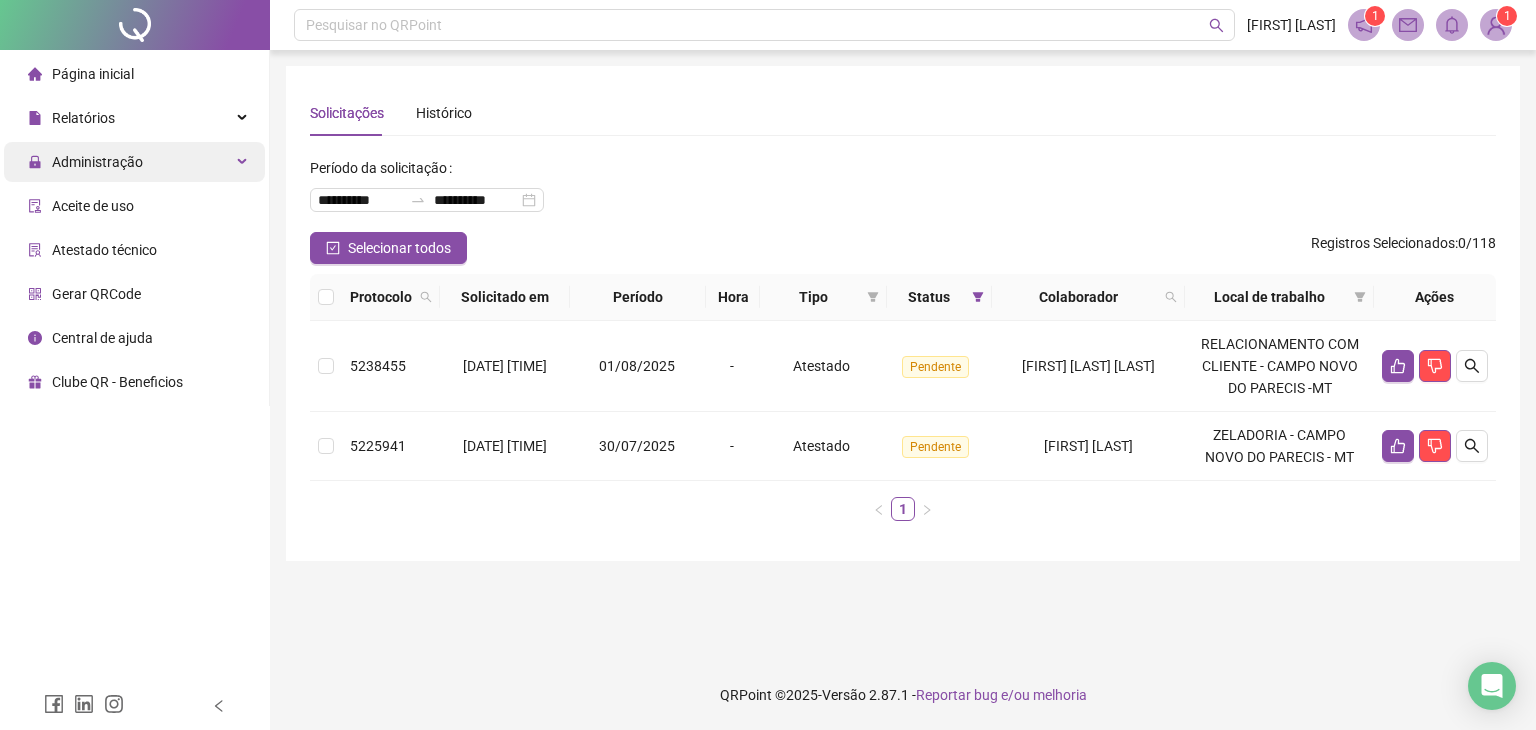 click on "Administração" at bounding box center [134, 162] 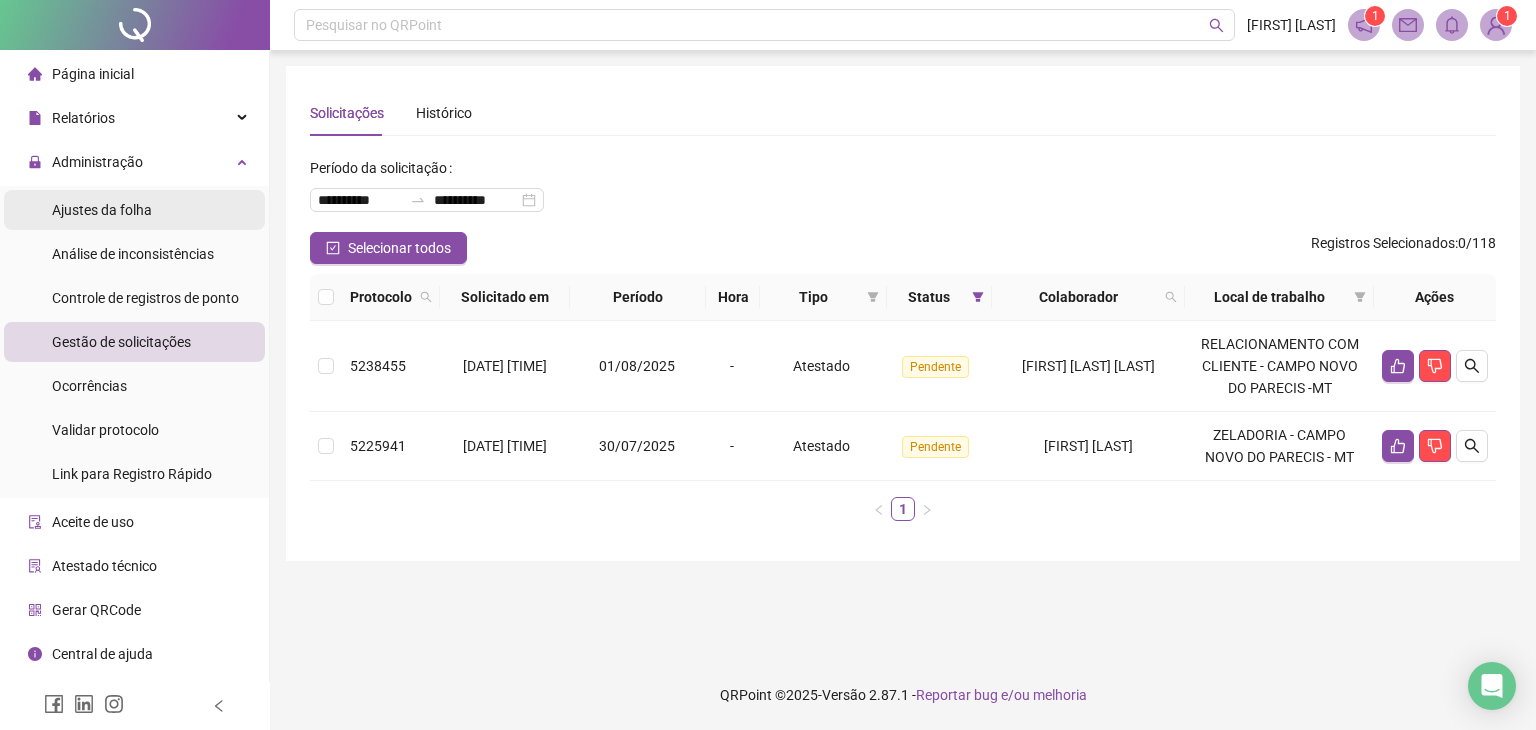 click on "Ajustes da folha" at bounding box center [134, 210] 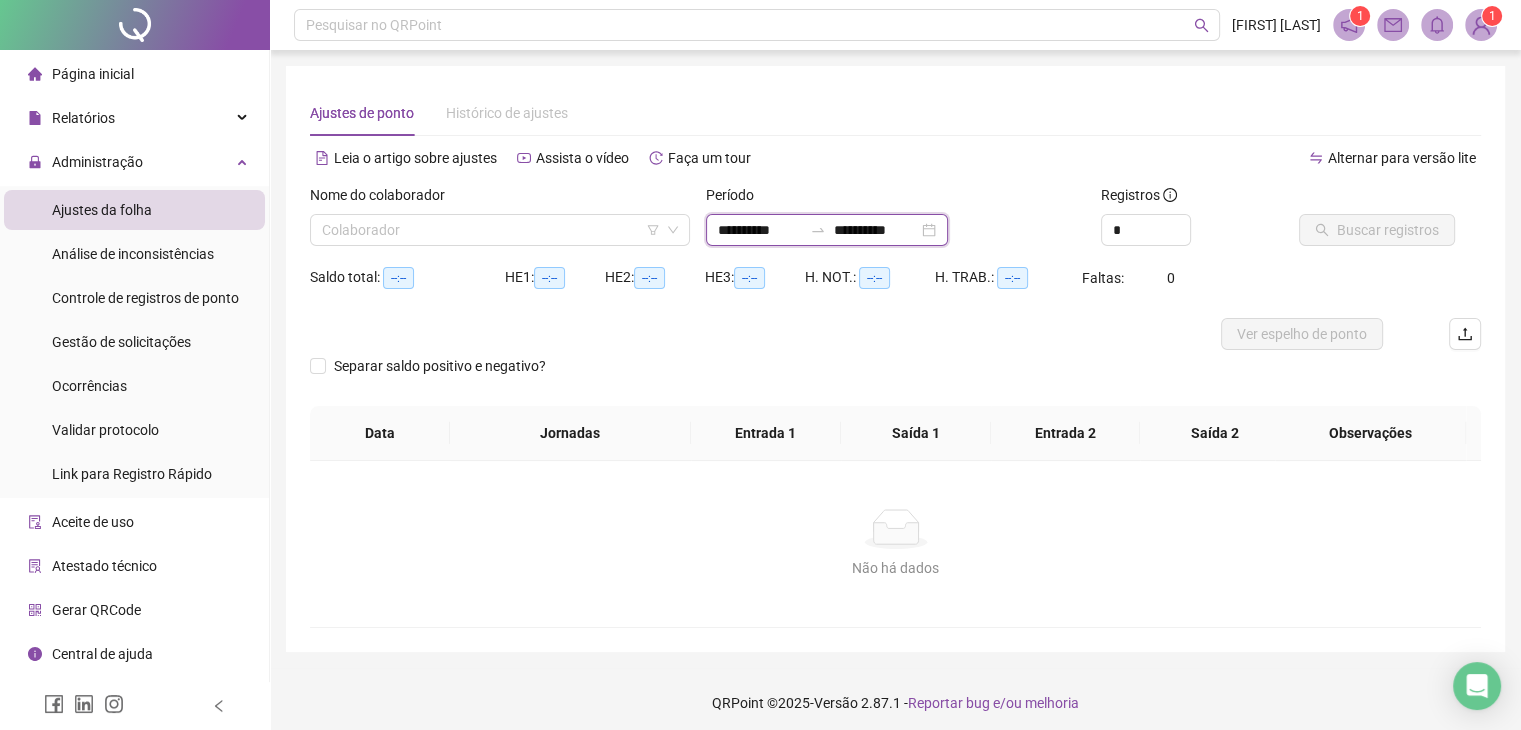 click on "**********" at bounding box center (760, 230) 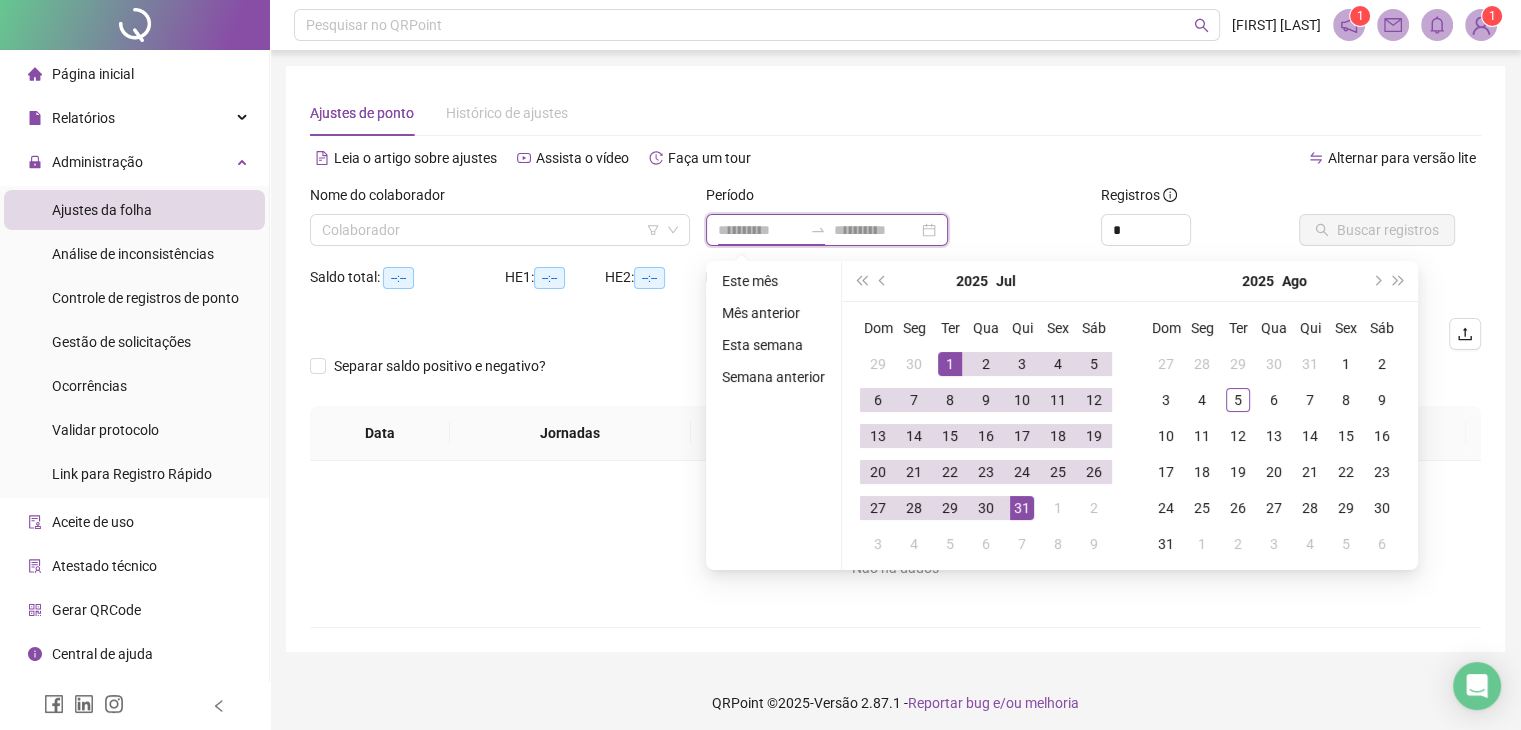 type on "**********" 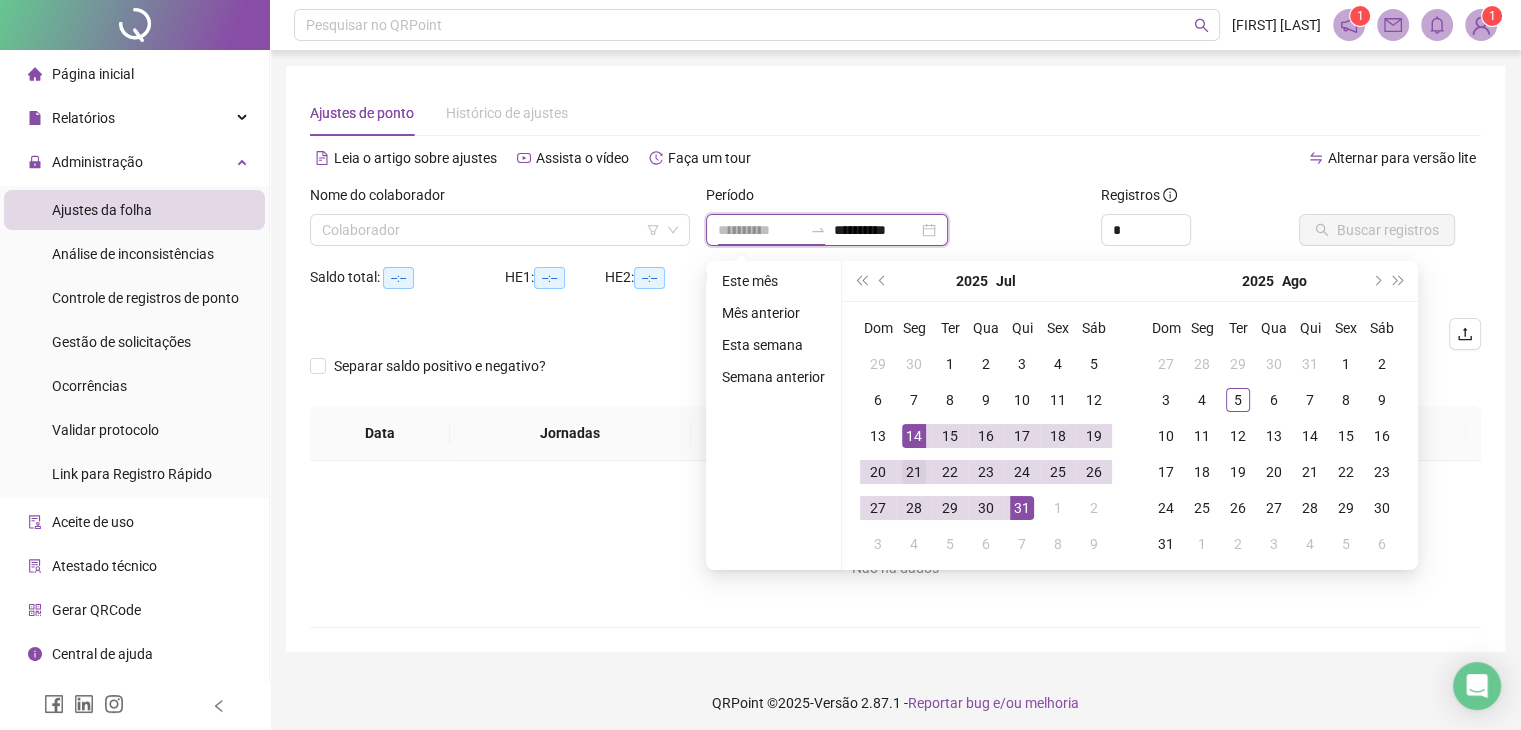 type on "**********" 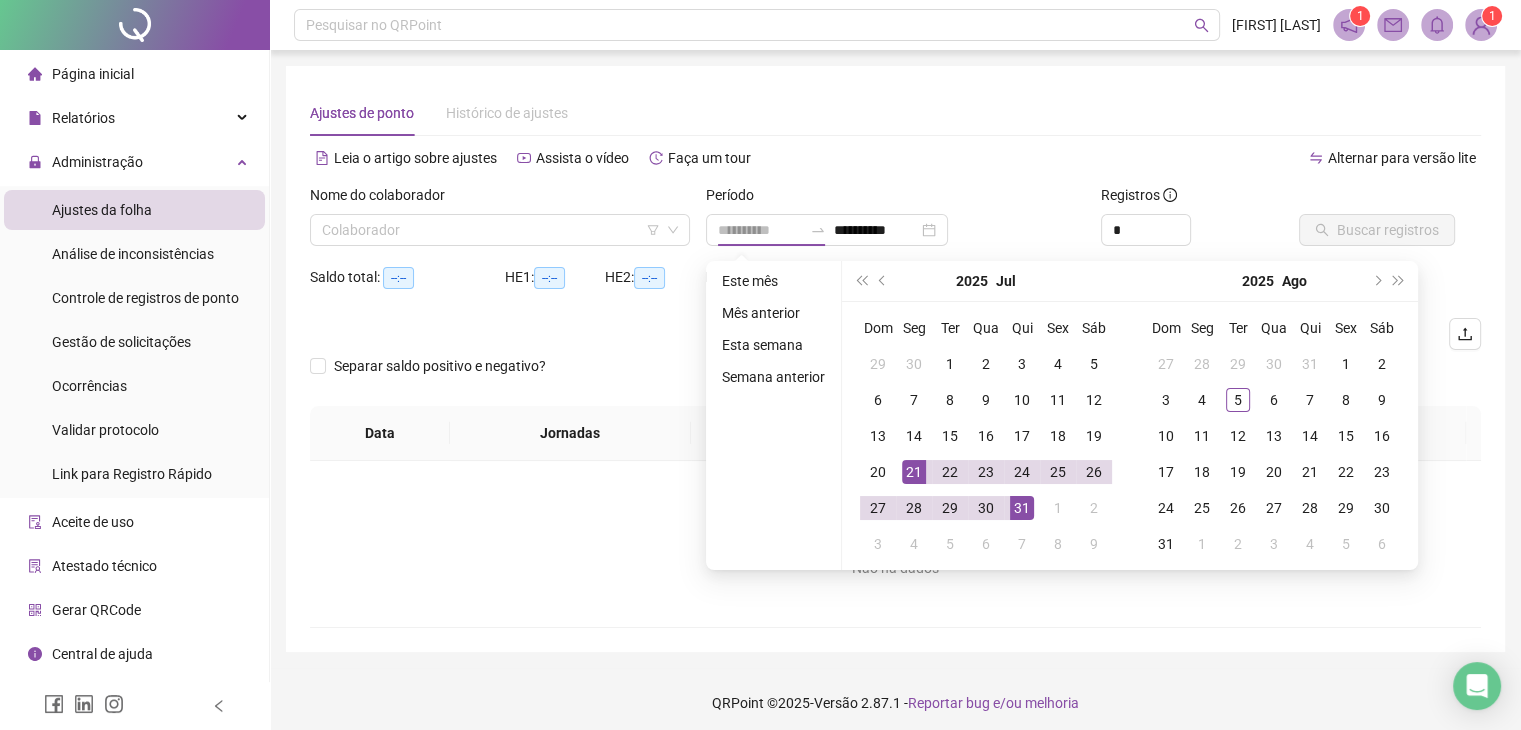click on "21" at bounding box center [914, 472] 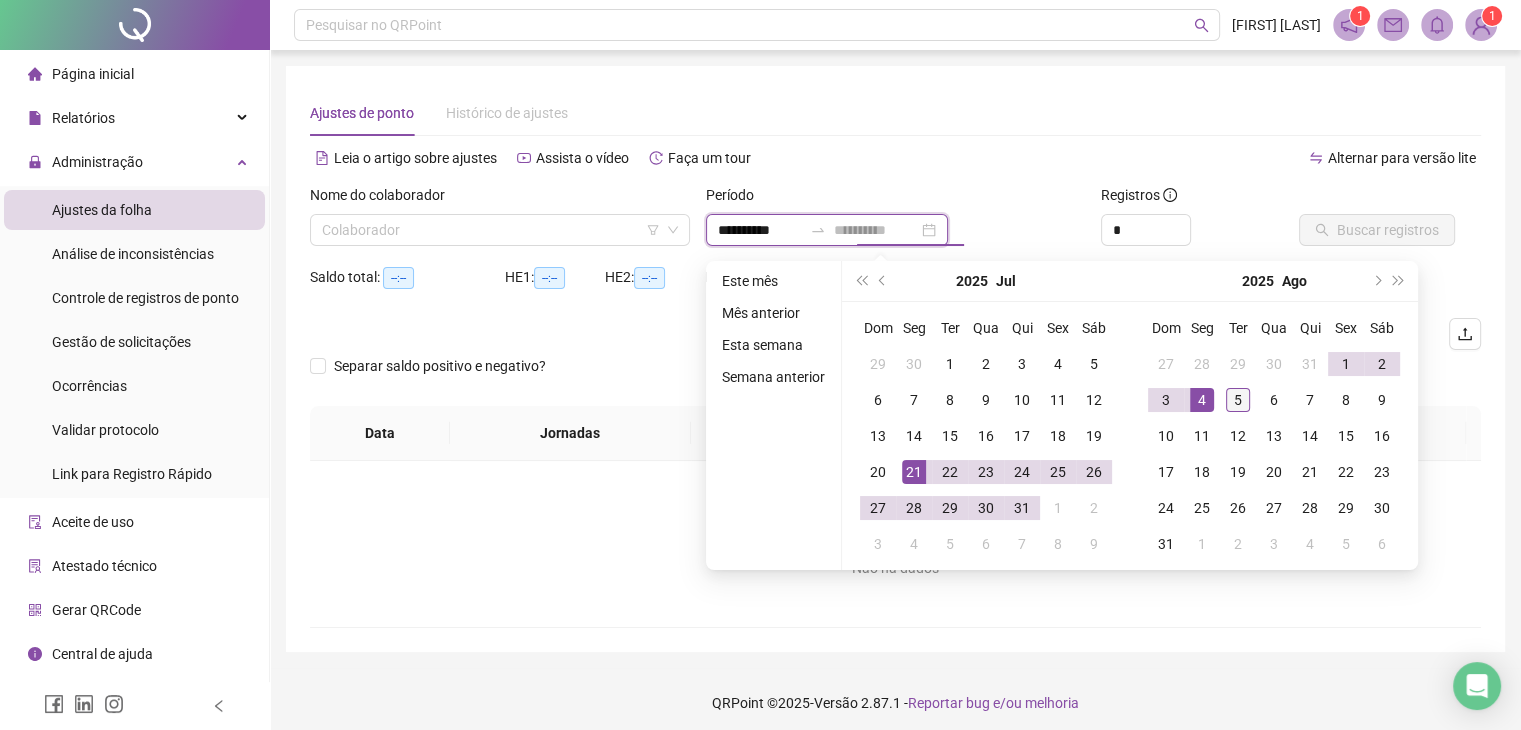 type on "**********" 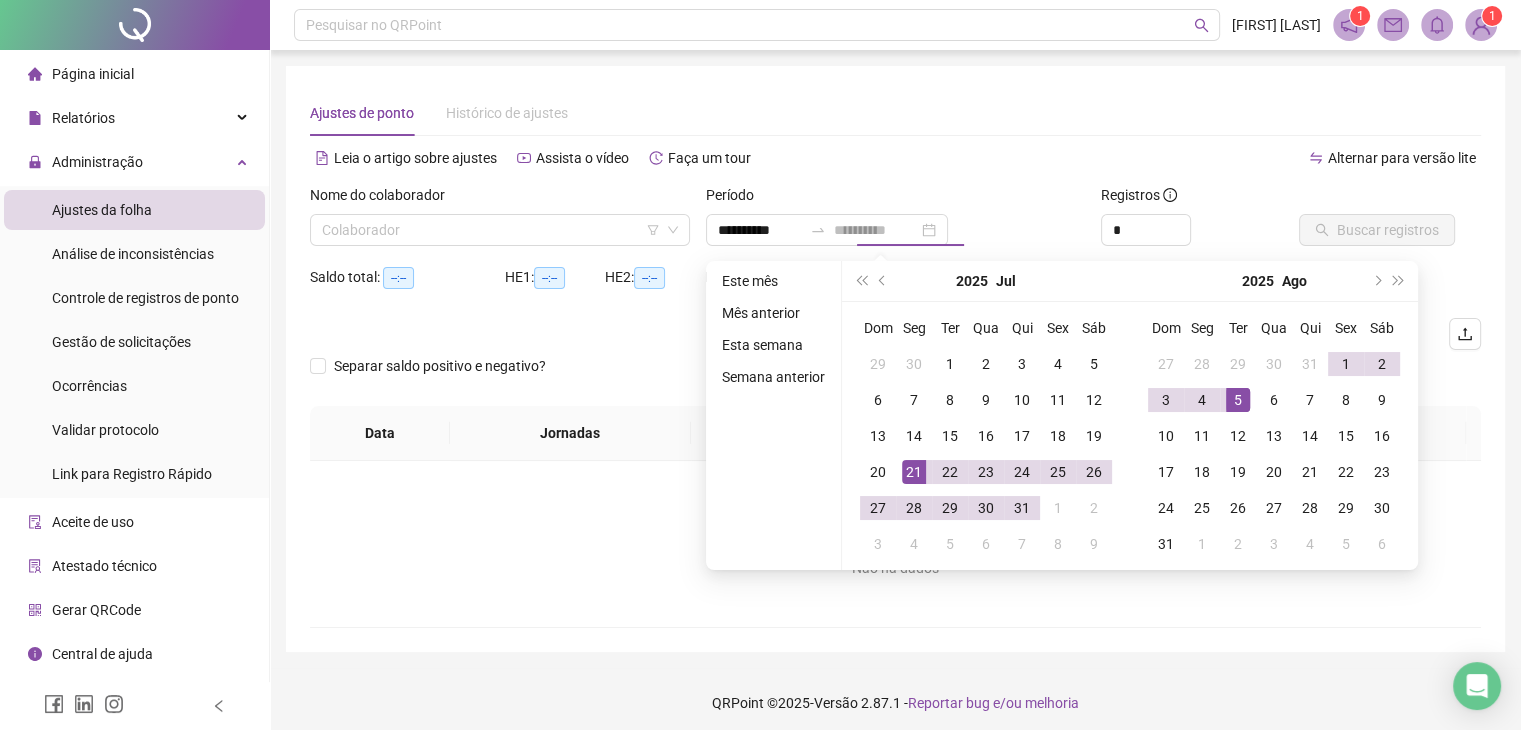 click on "5" at bounding box center [1238, 400] 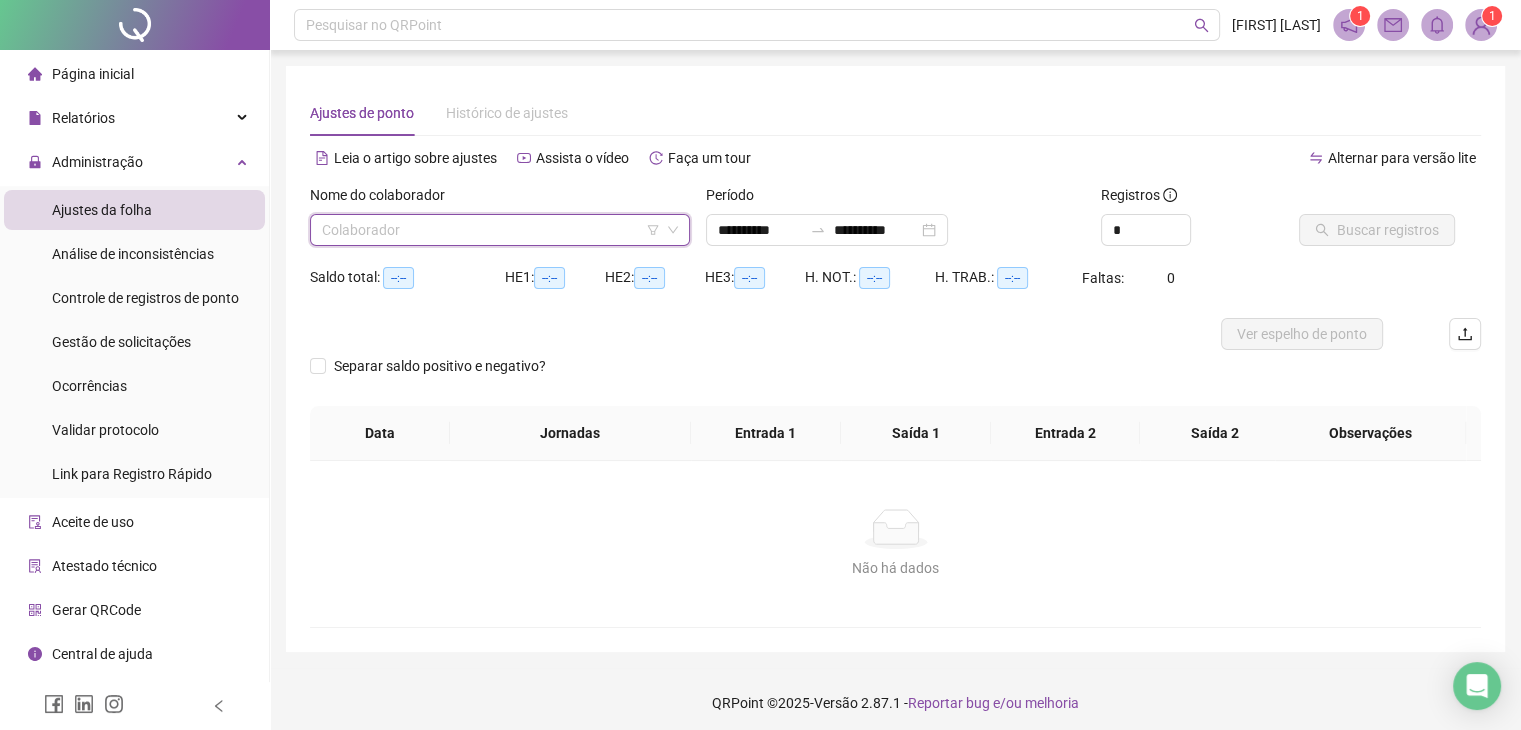 click at bounding box center [494, 230] 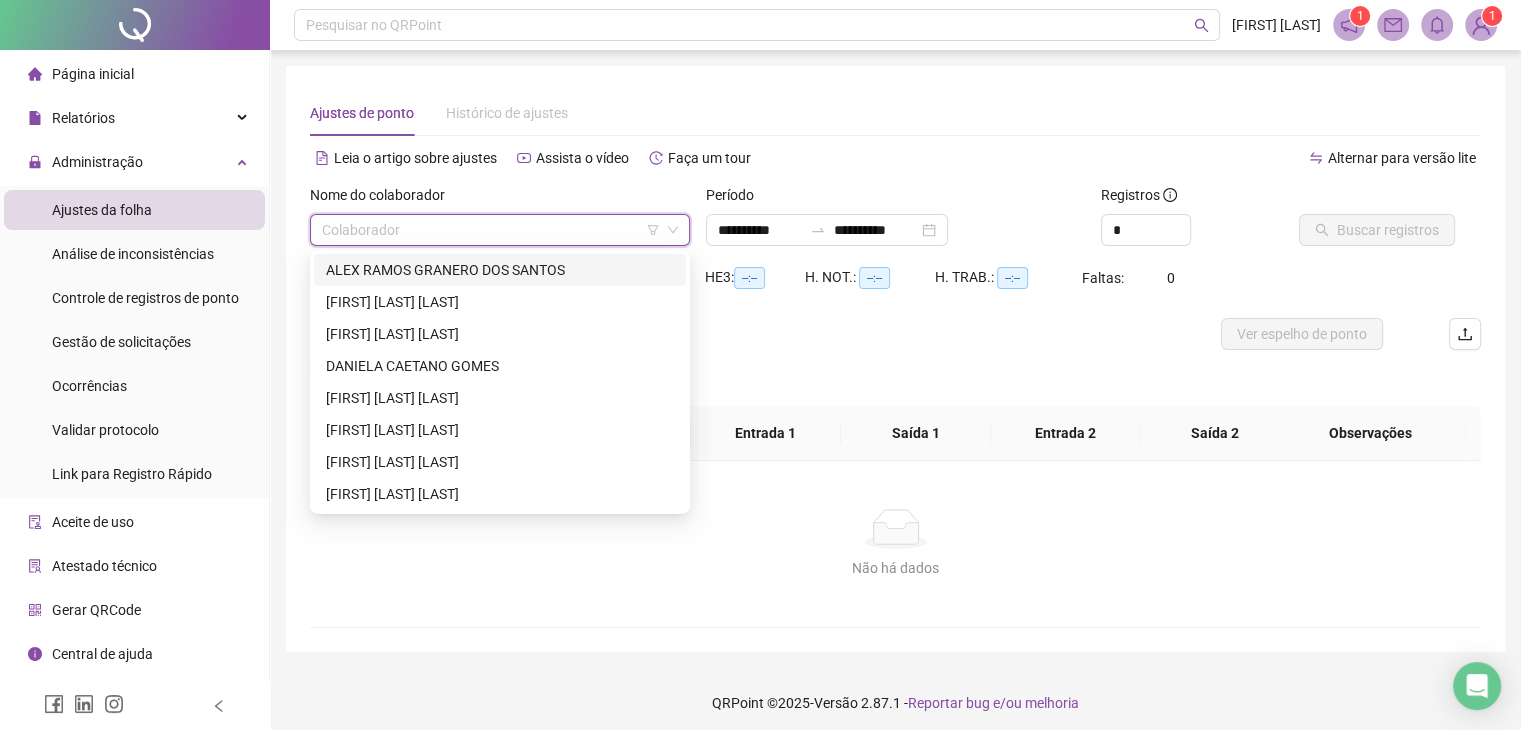 click on "ALEX RAMOS GRANERO DOS SANTOS" at bounding box center (500, 270) 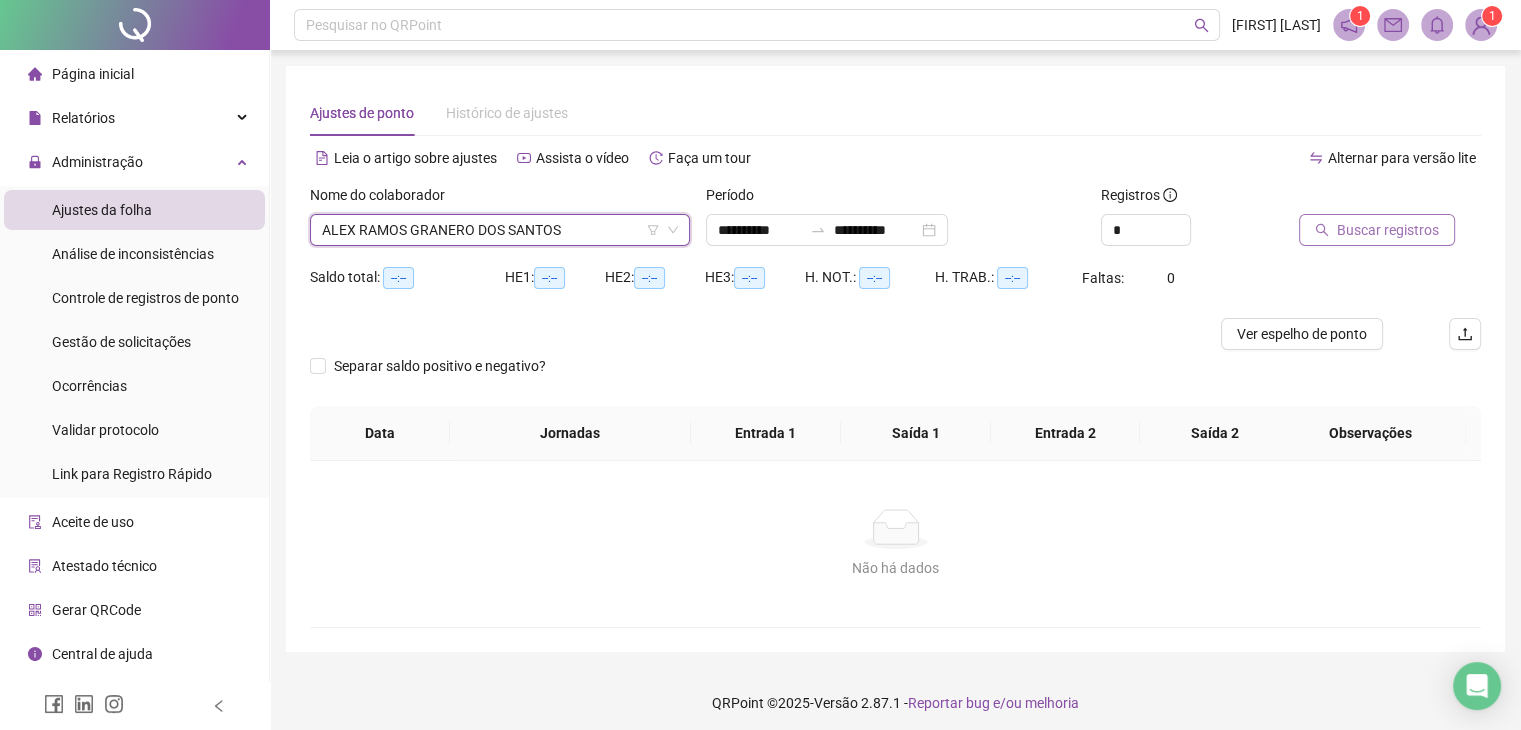 click on "Buscar registros" at bounding box center [1388, 230] 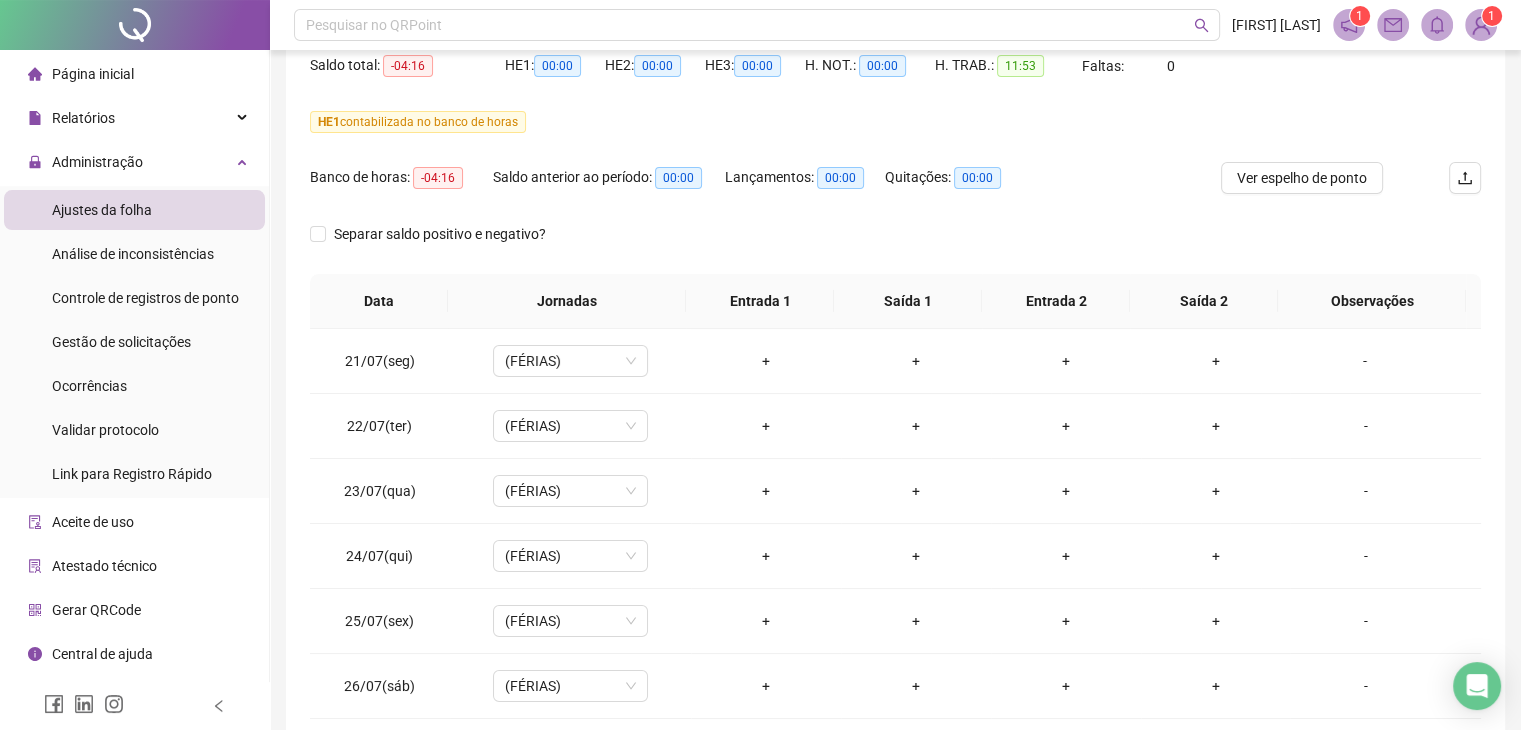 scroll, scrollTop: 348, scrollLeft: 0, axis: vertical 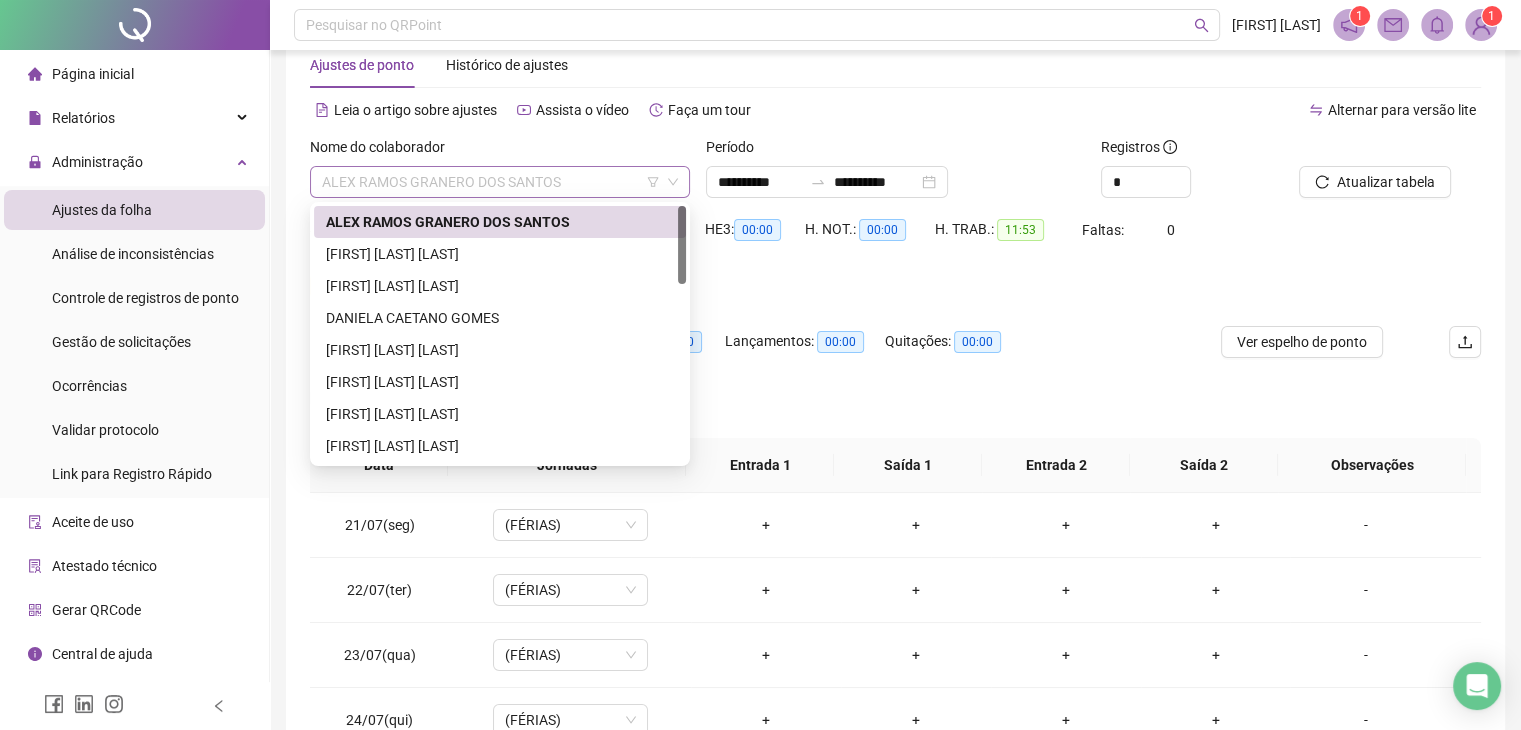 click on "ALEX RAMOS GRANERO DOS SANTOS" at bounding box center (500, 182) 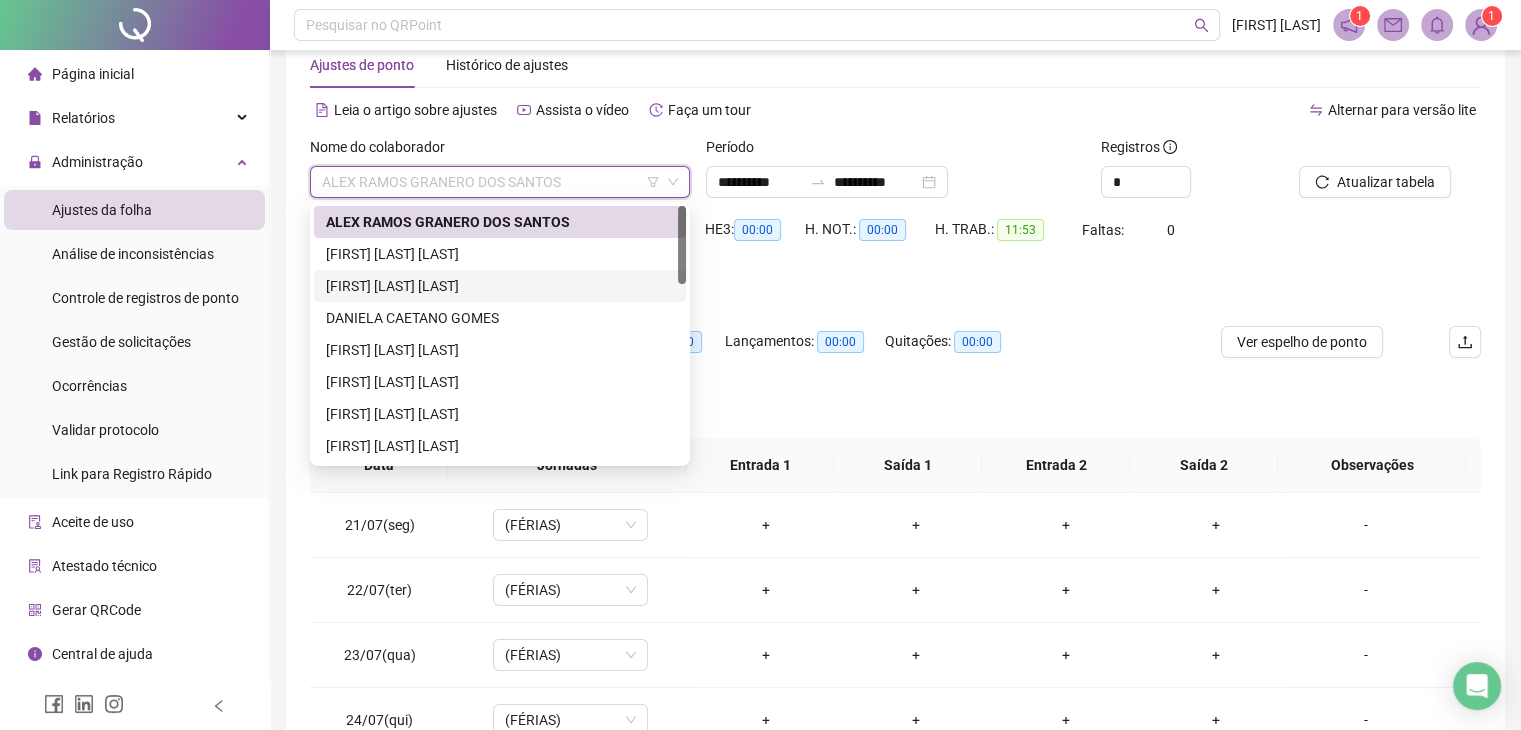 click on "[FIRST] [LAST] [LAST]" at bounding box center (500, 286) 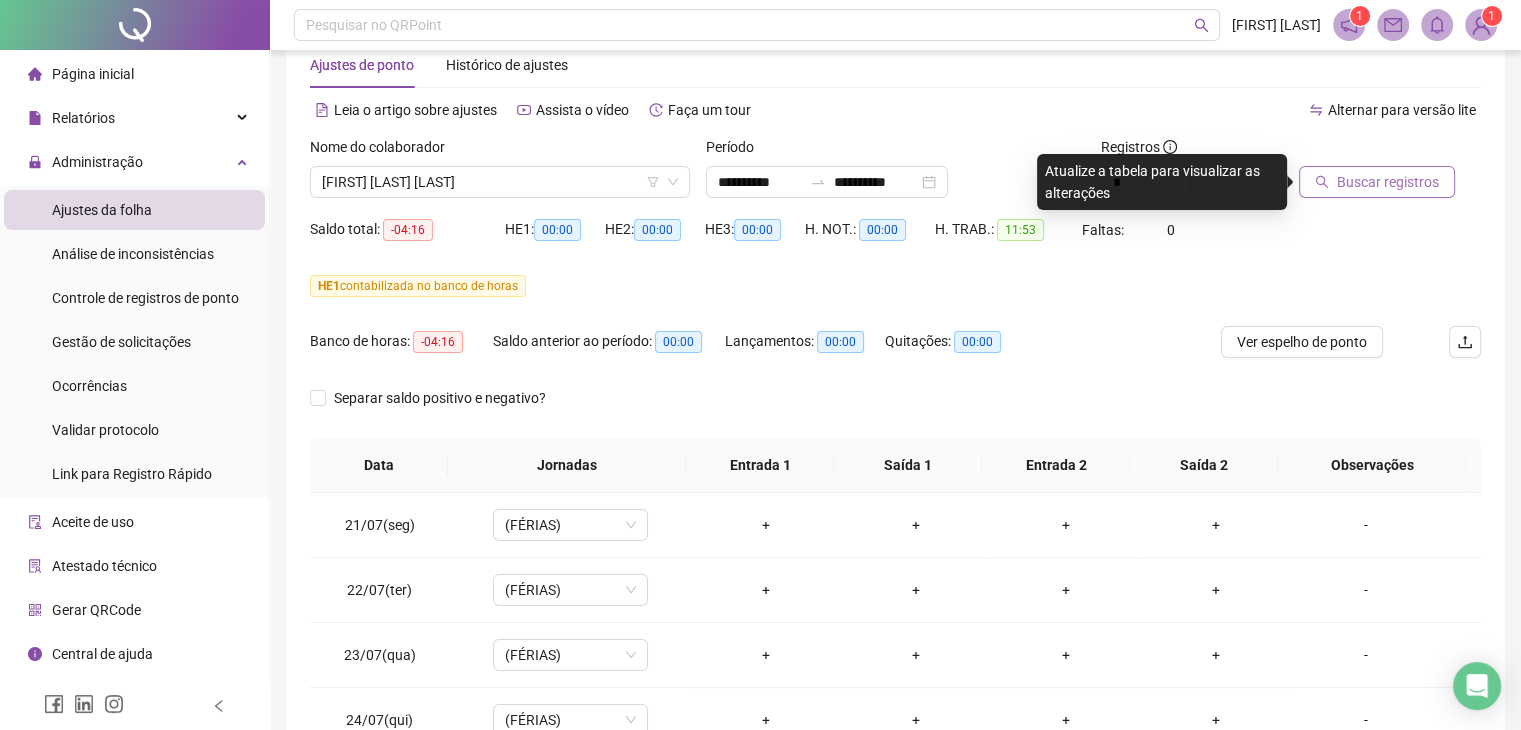 click on "Buscar registros" at bounding box center [1388, 182] 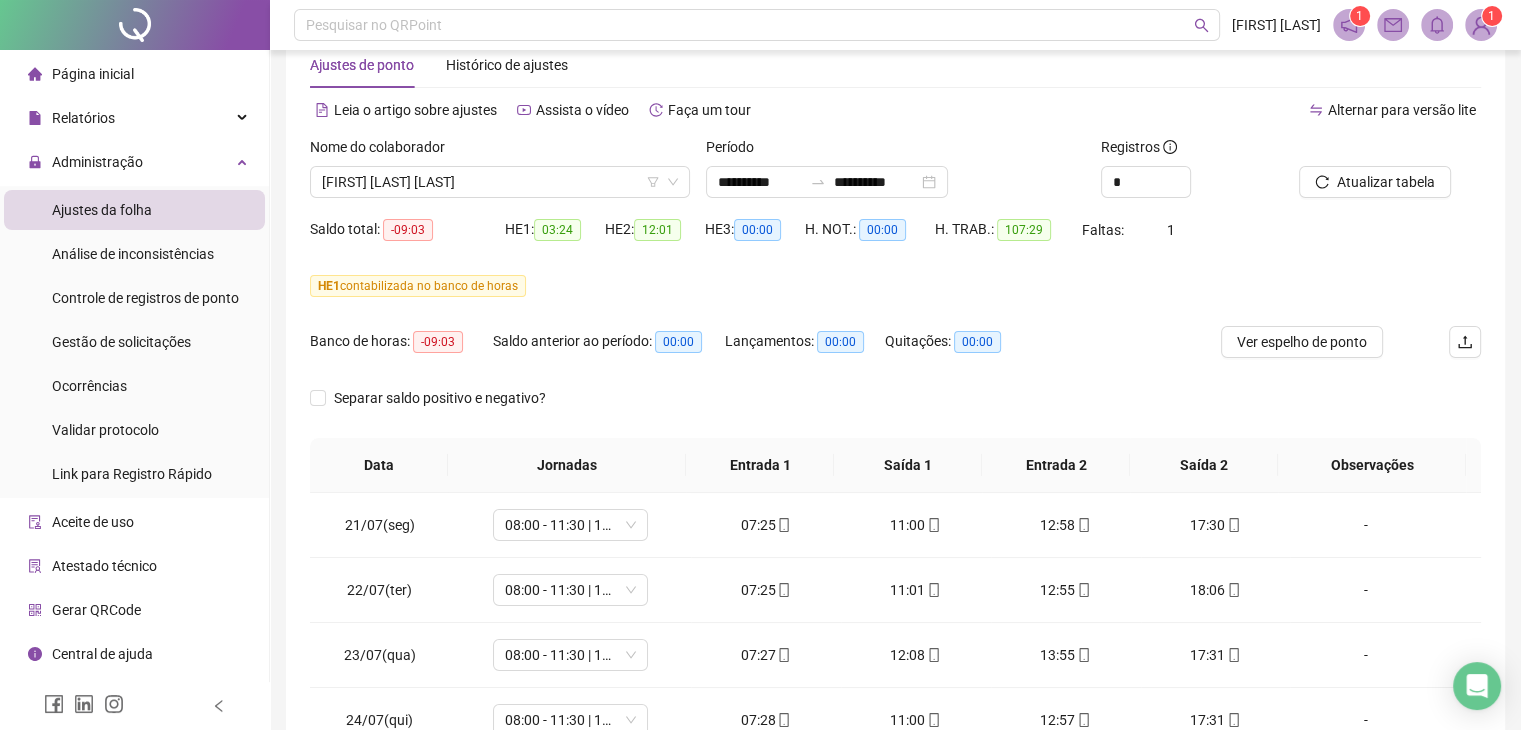 scroll, scrollTop: 348, scrollLeft: 0, axis: vertical 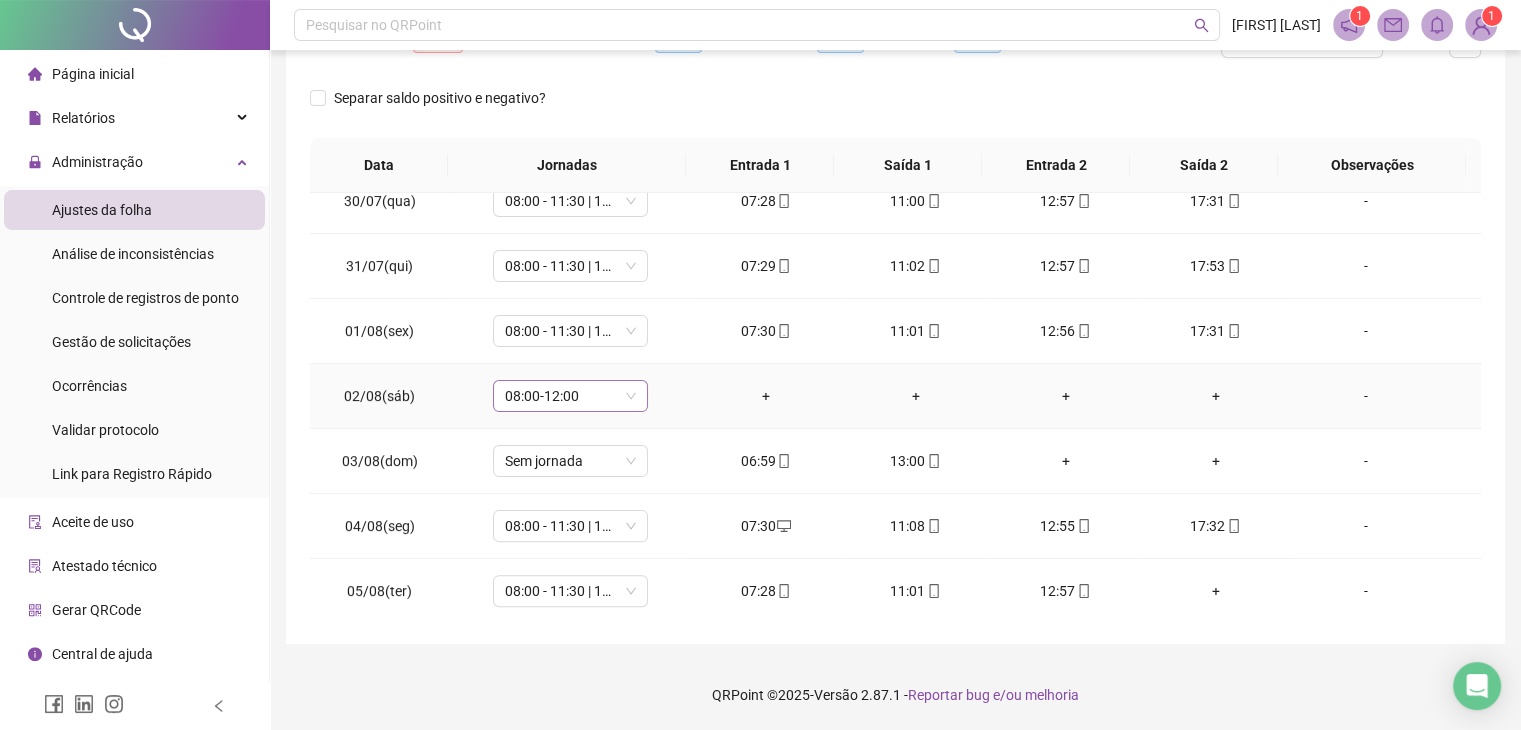 click on "08:00-12:00" at bounding box center [570, 396] 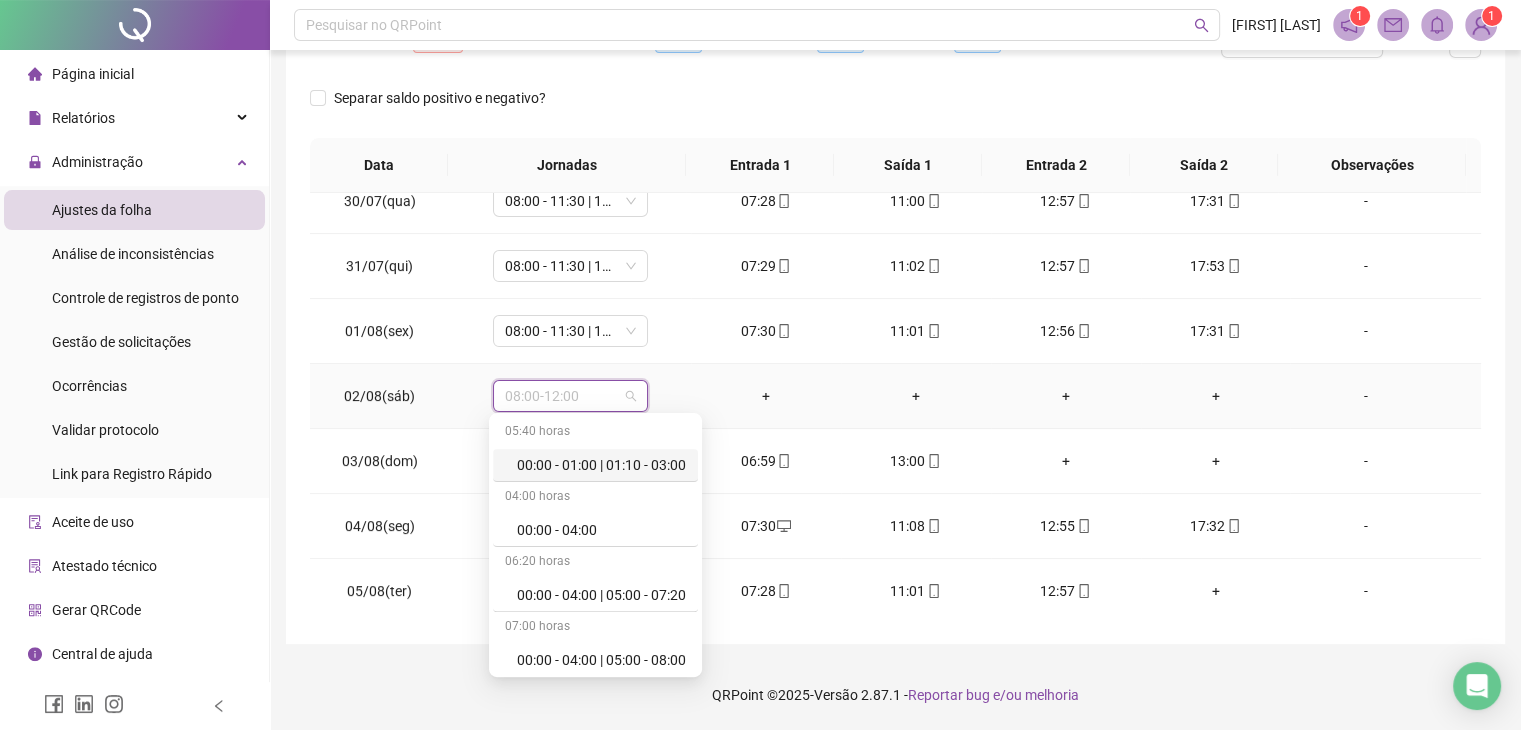 drag, startPoint x: 698, startPoint y: 441, endPoint x: 704, endPoint y: 457, distance: 17.088007 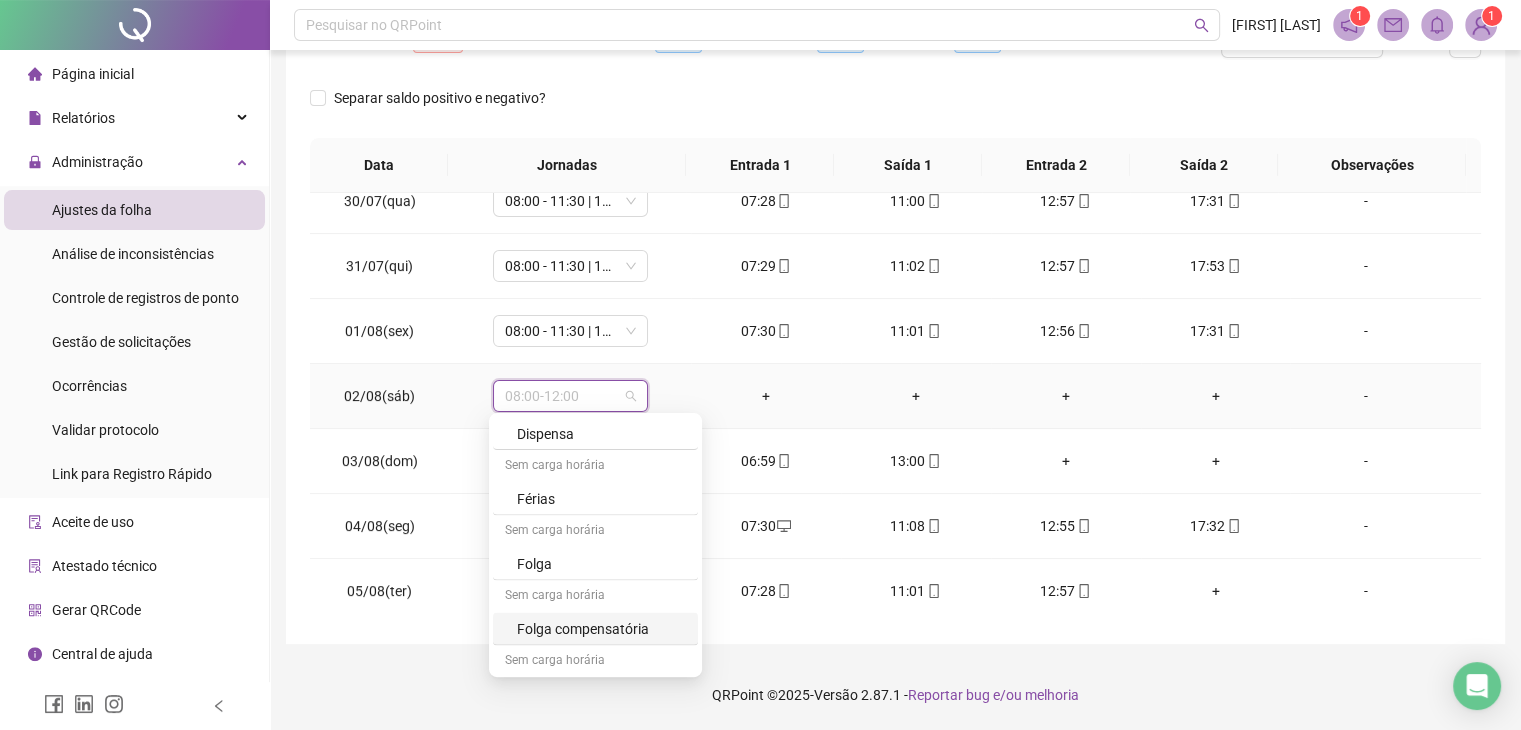 drag, startPoint x: 648, startPoint y: 585, endPoint x: 714, endPoint y: 516, distance: 95.48299 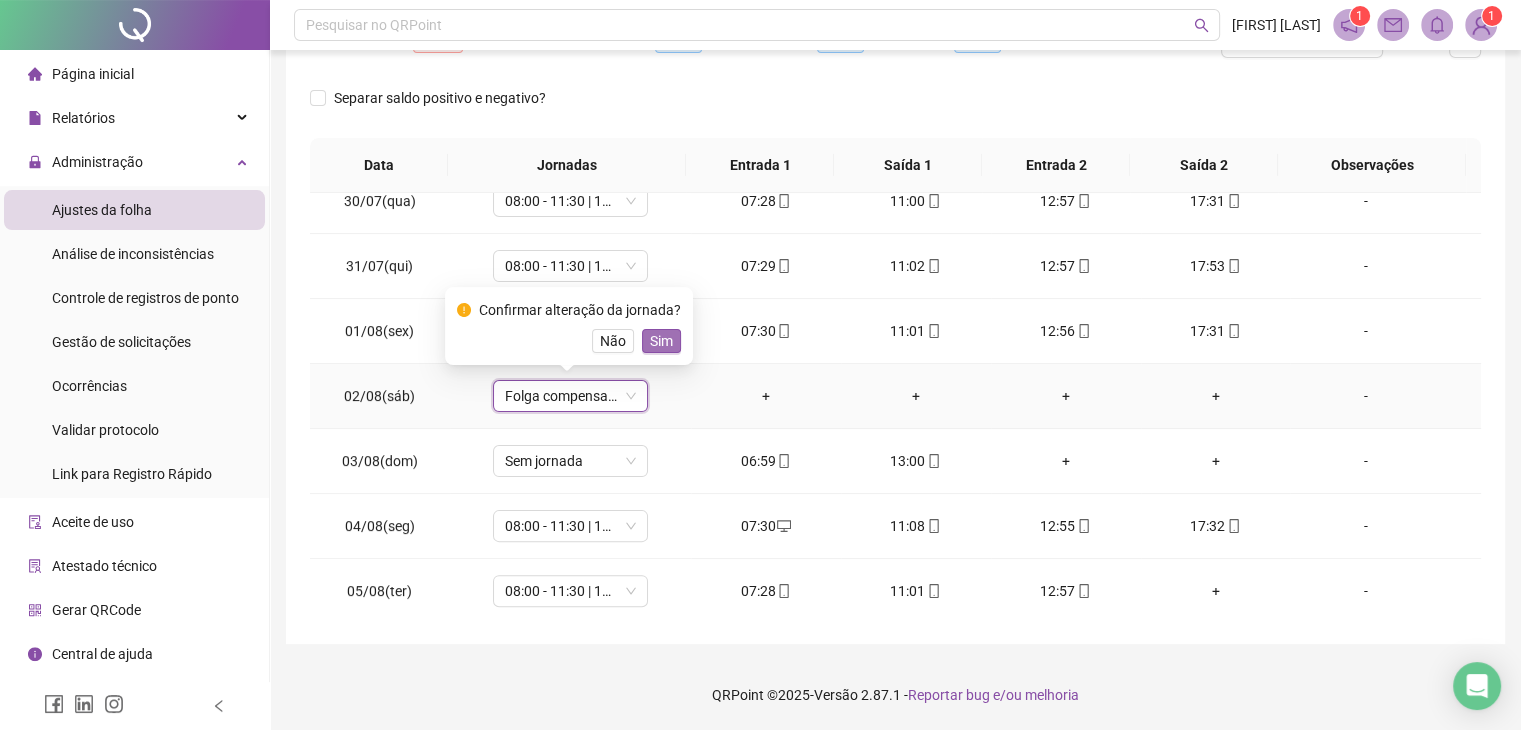 click on "Sim" at bounding box center [661, 341] 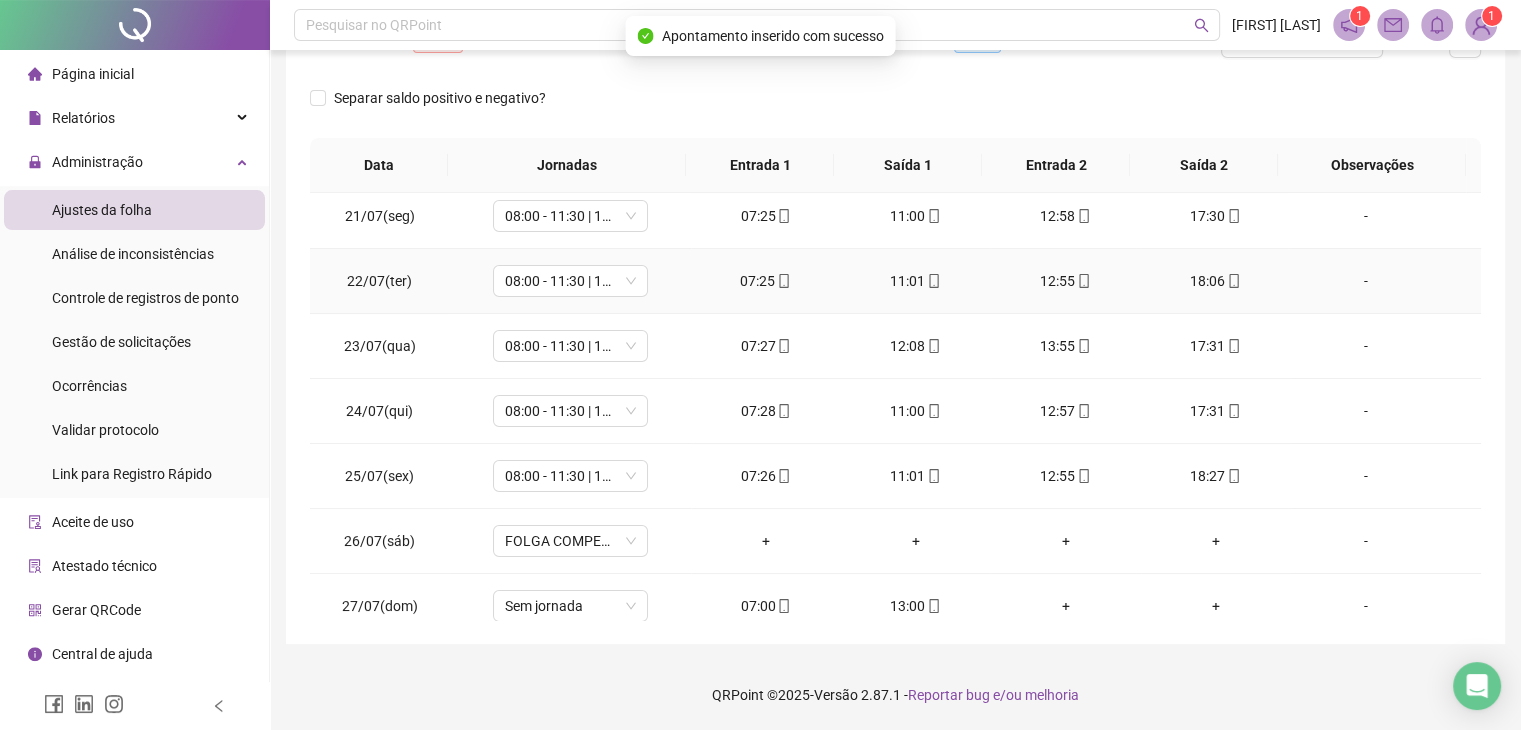 scroll, scrollTop: 0, scrollLeft: 0, axis: both 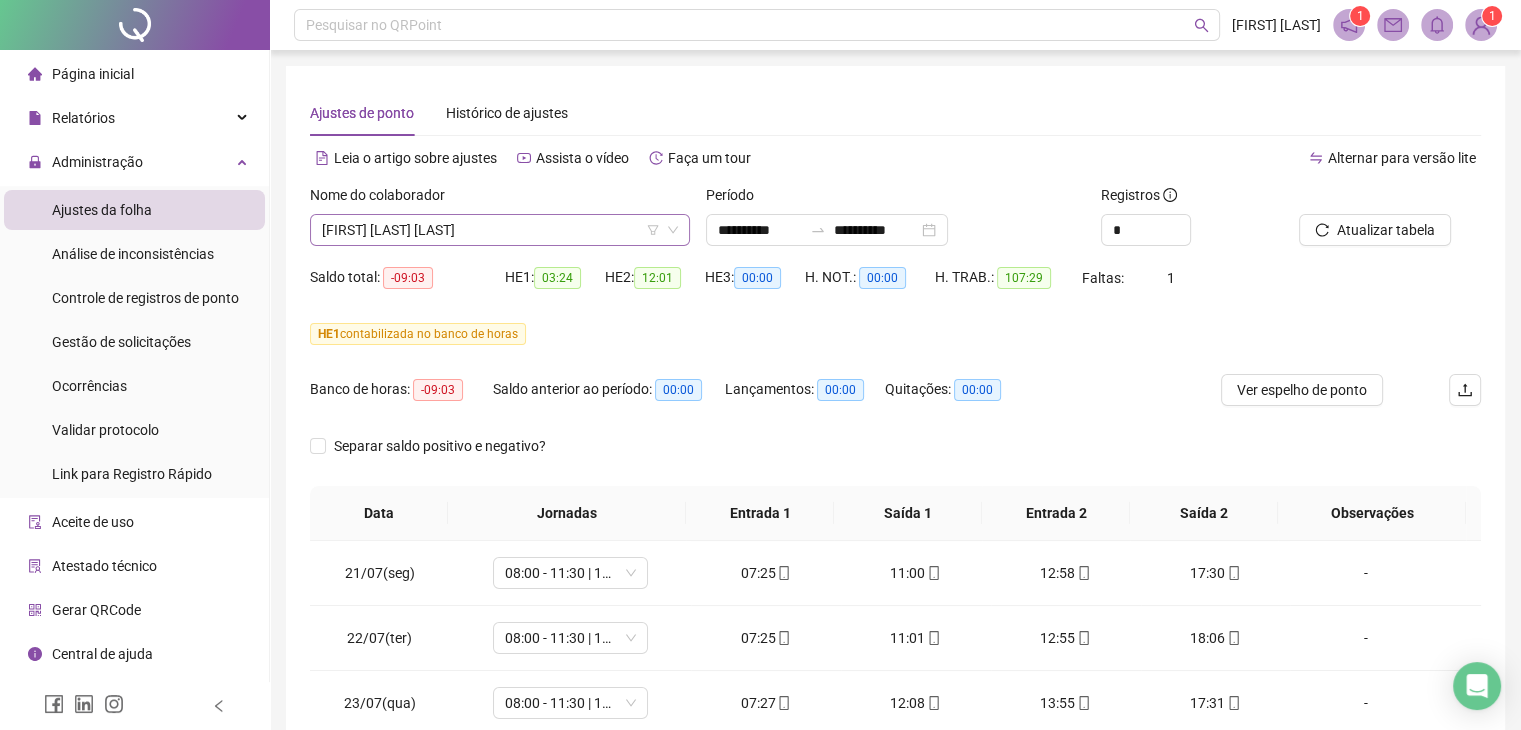 click on "[FIRST] [LAST] [LAST]" at bounding box center [500, 230] 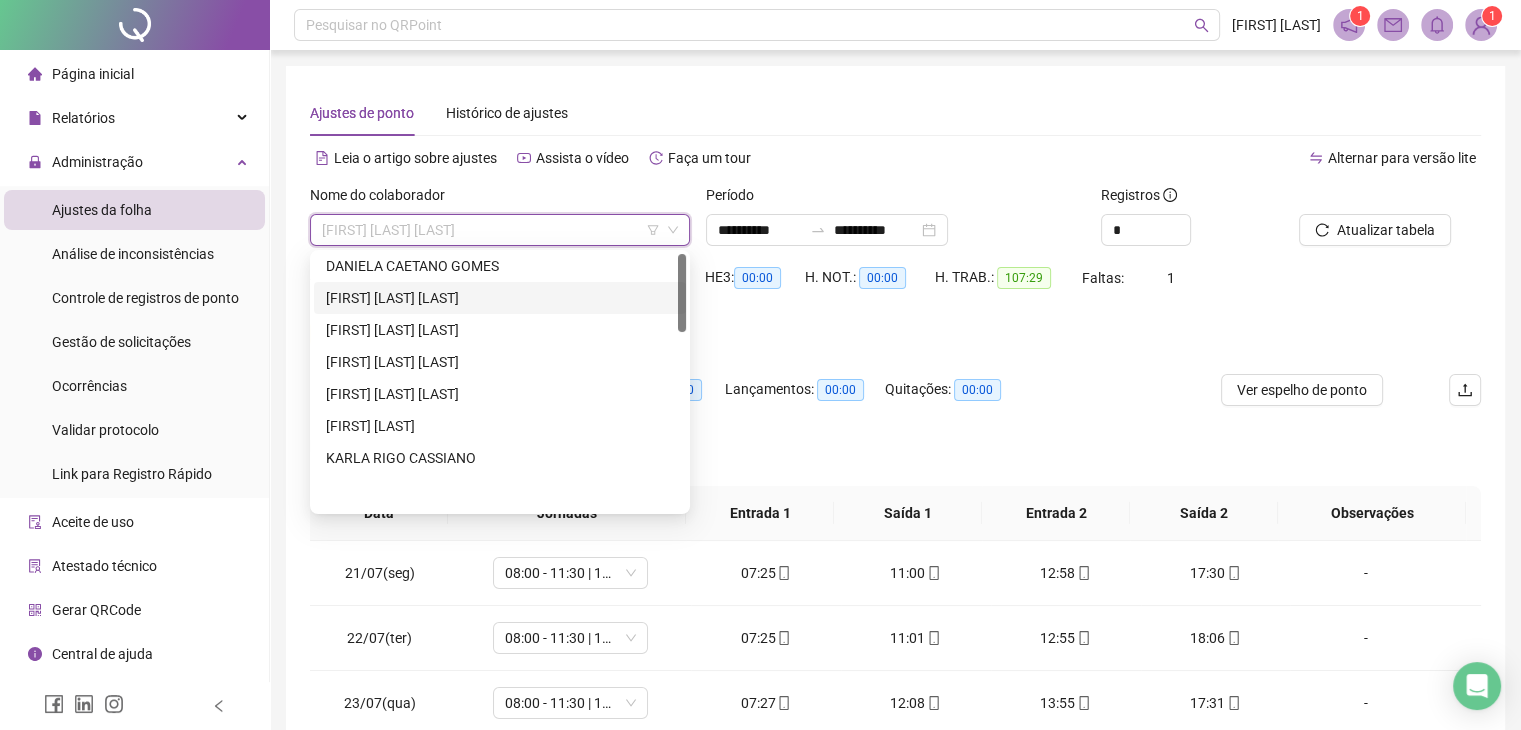scroll, scrollTop: 0, scrollLeft: 0, axis: both 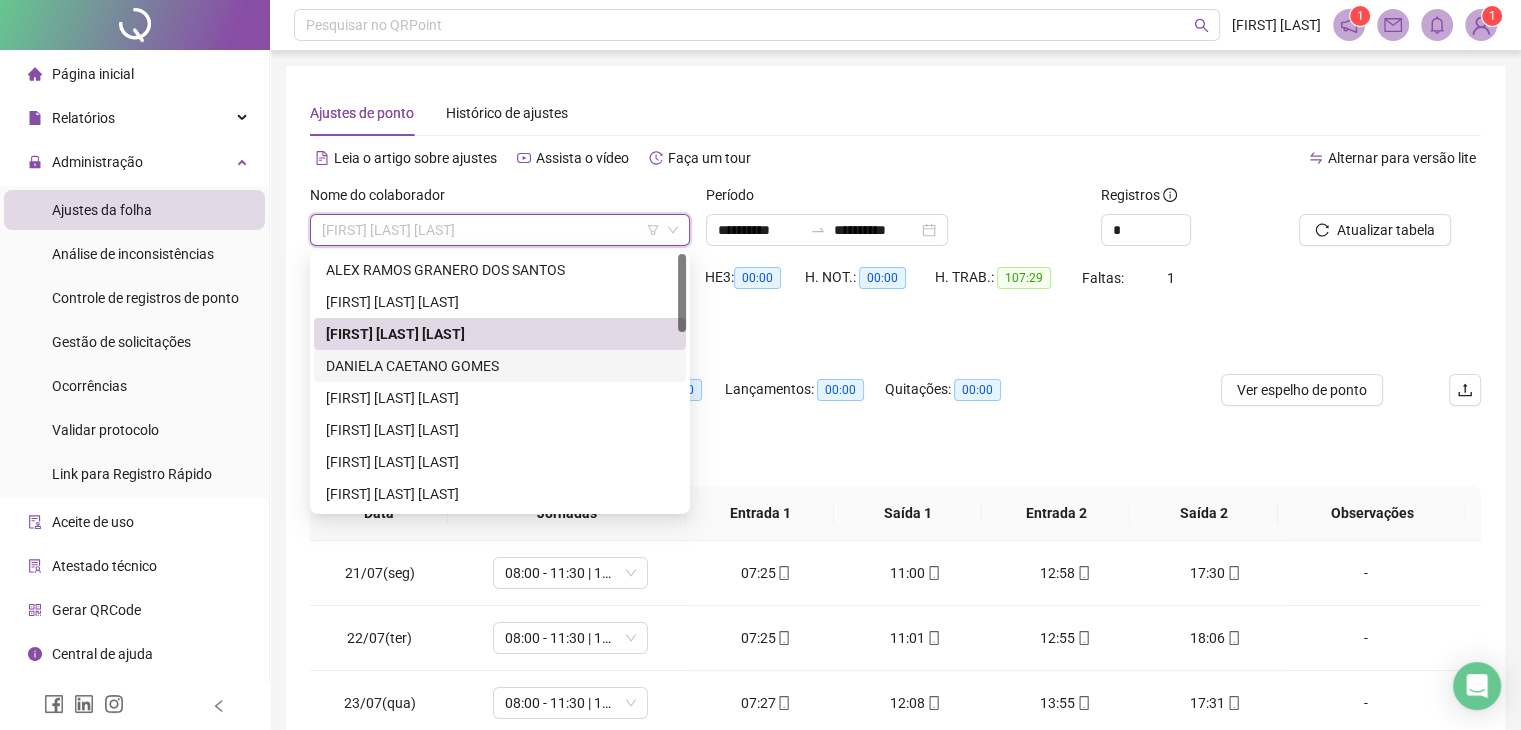 click on "DANIELA CAETANO GOMES" at bounding box center (500, 366) 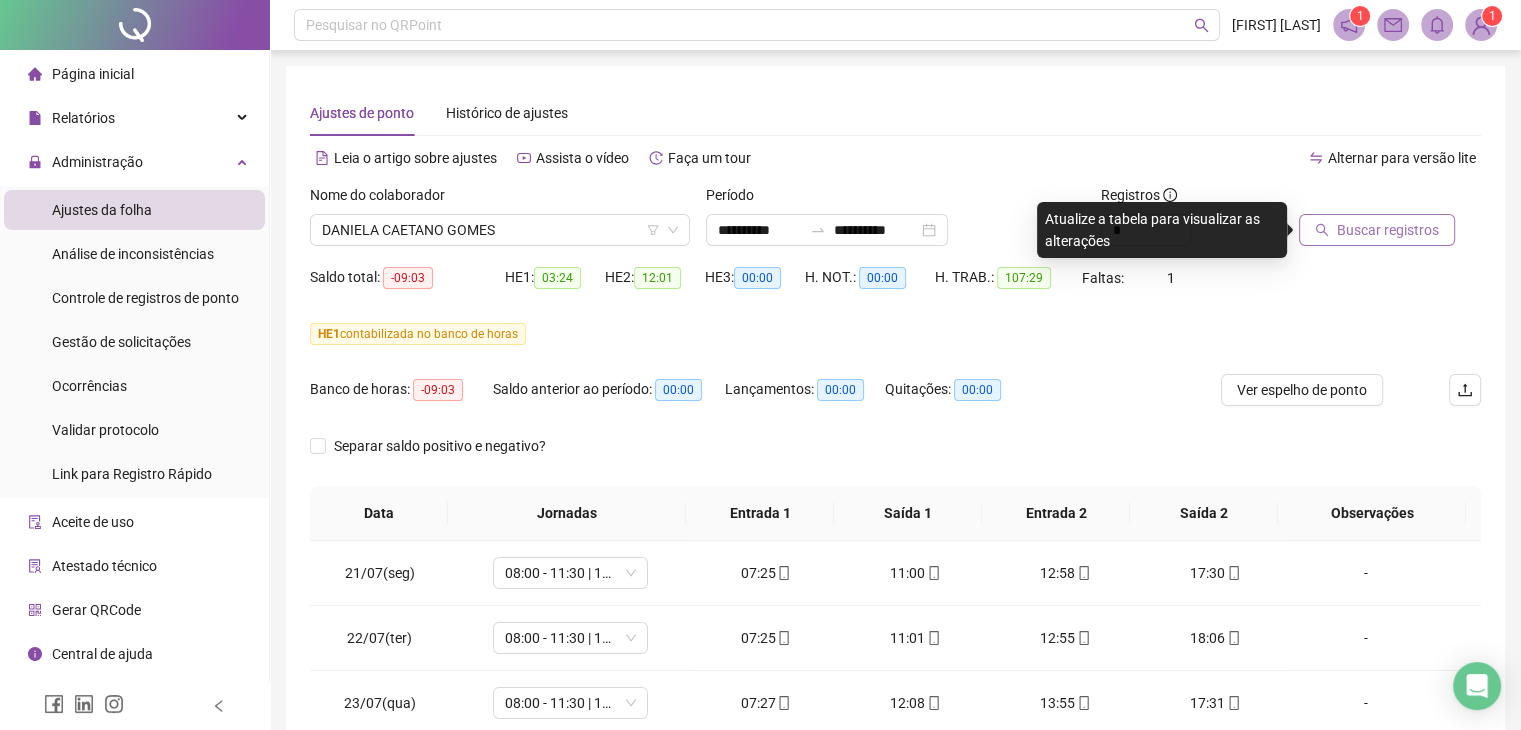 click on "Buscar registros" at bounding box center (1388, 230) 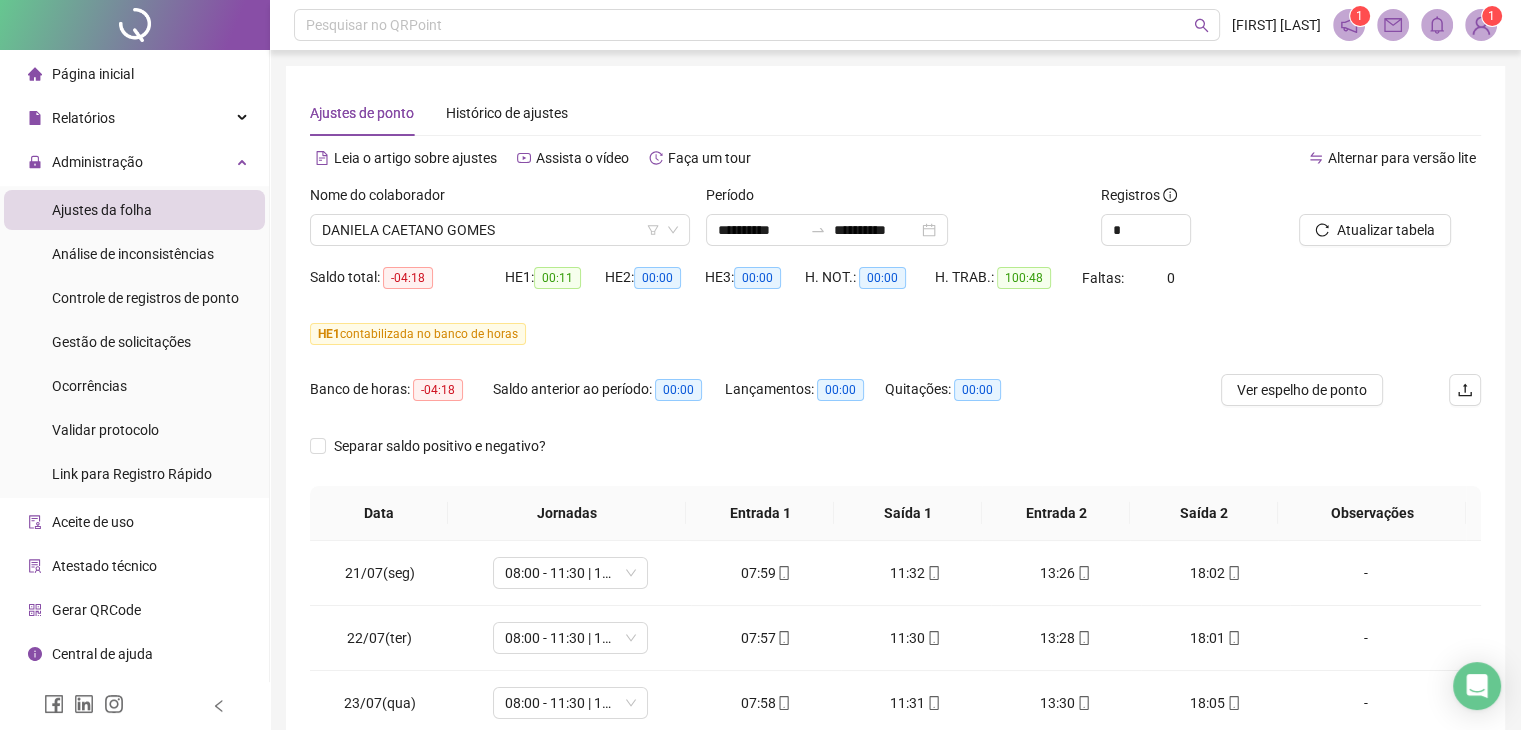 scroll, scrollTop: 348, scrollLeft: 0, axis: vertical 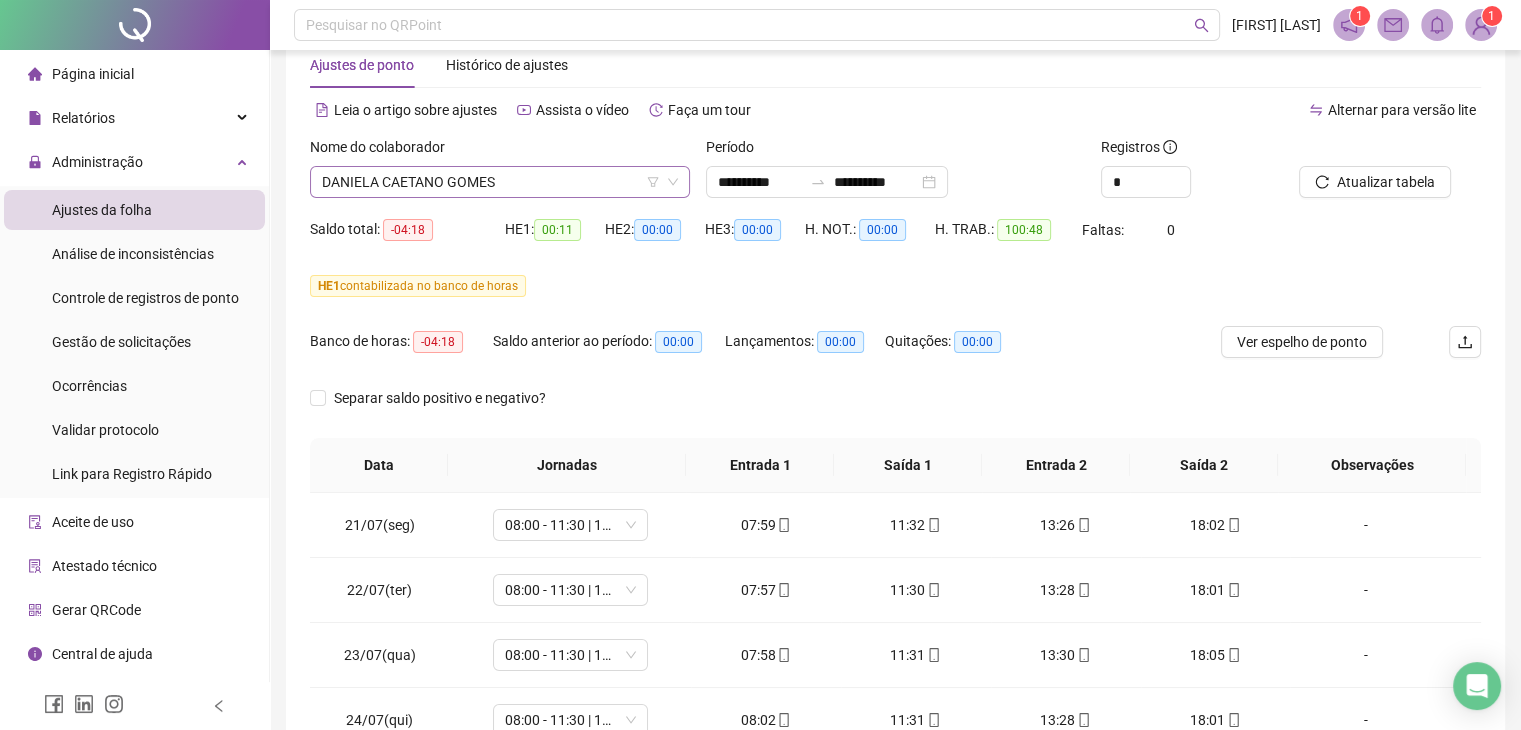 click on "DANIELA CAETANO GOMES" at bounding box center [500, 182] 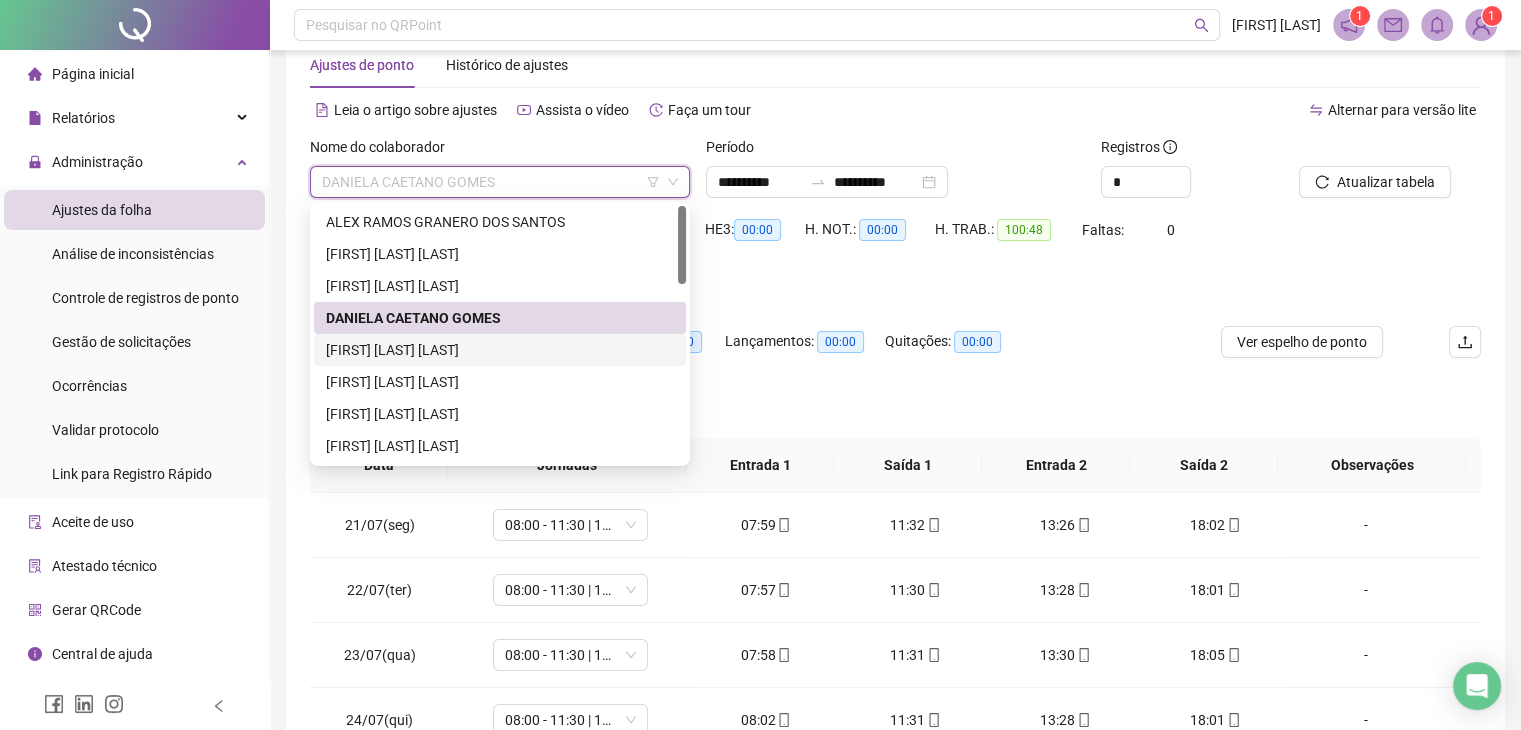 click on "[FIRST] [LAST] [LAST]" at bounding box center [500, 350] 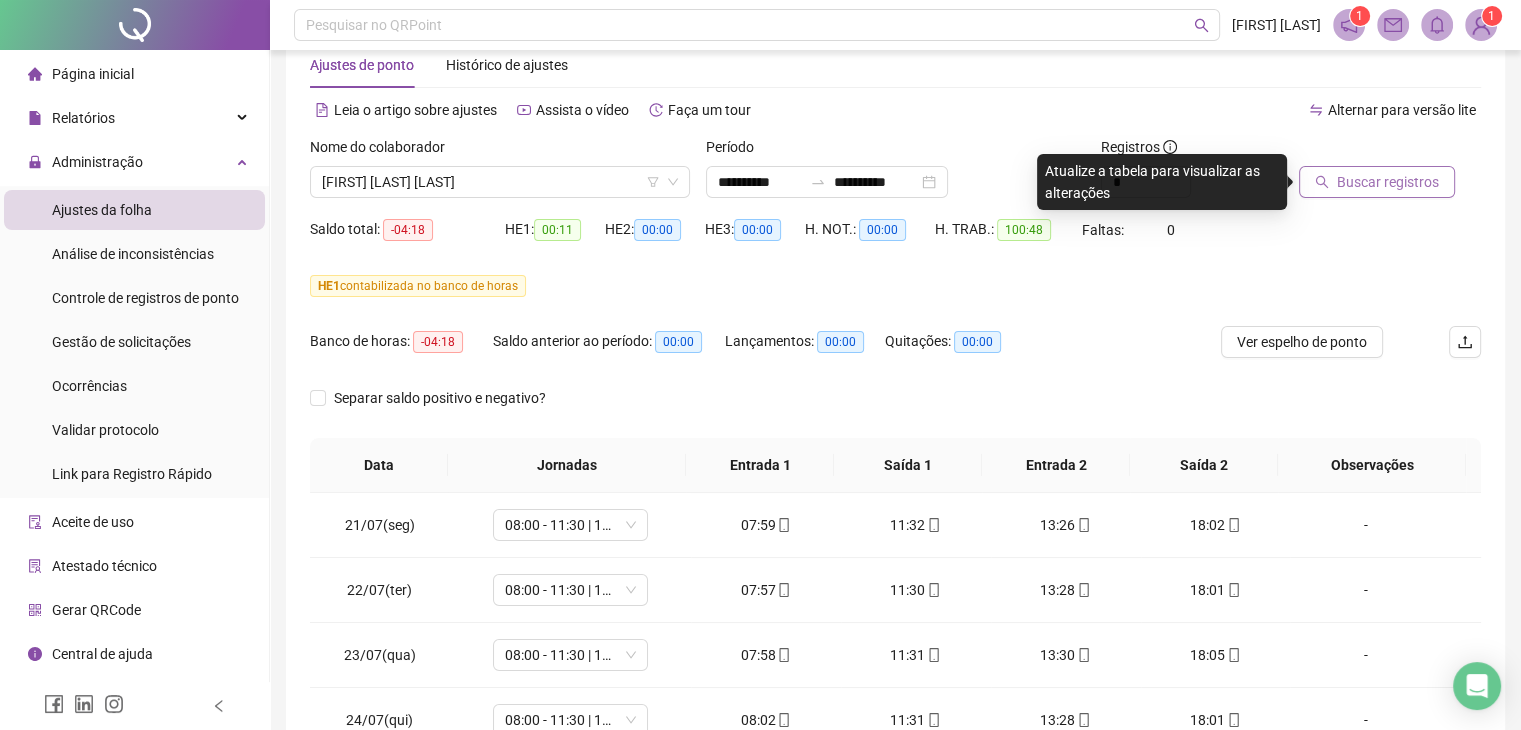 click on "Buscar registros" at bounding box center [1388, 182] 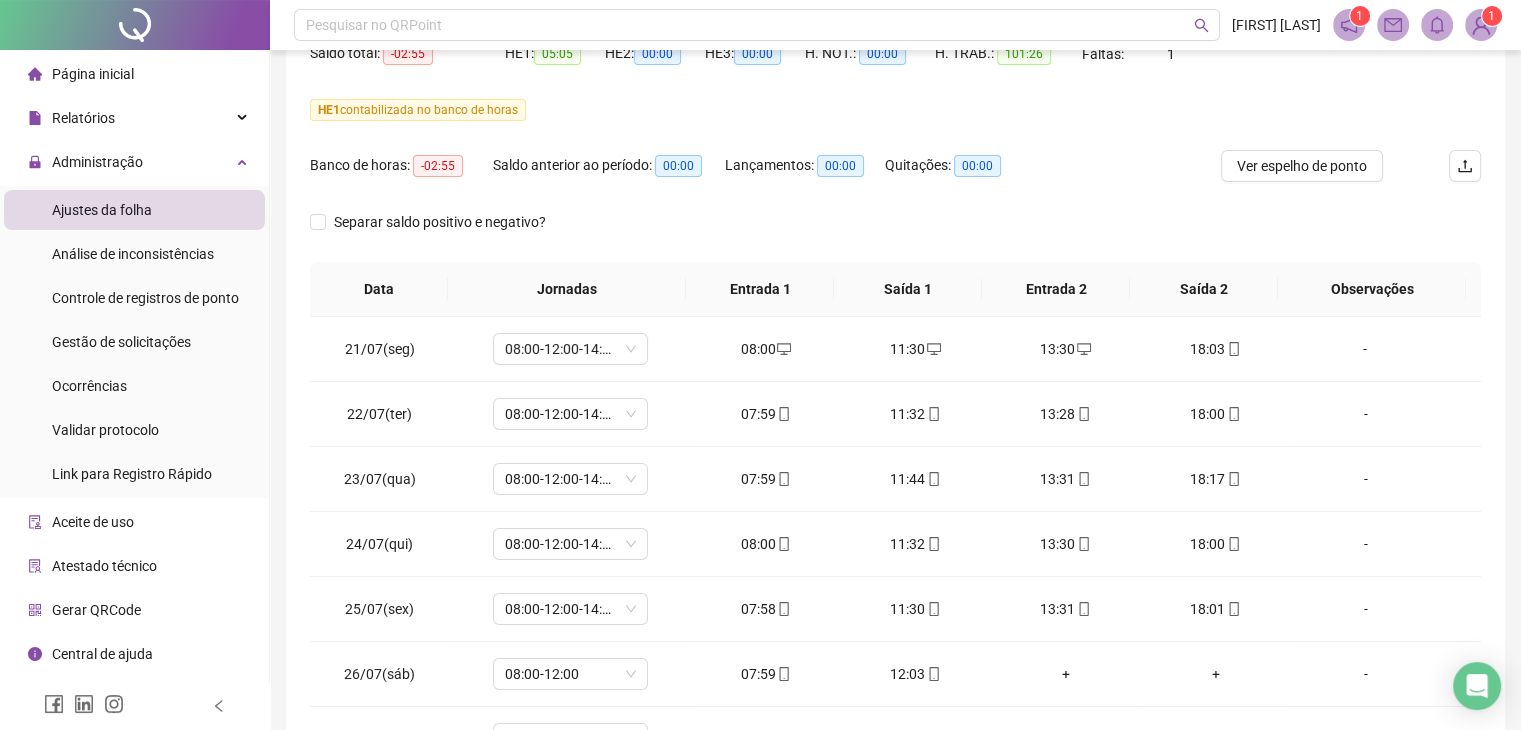 scroll, scrollTop: 348, scrollLeft: 0, axis: vertical 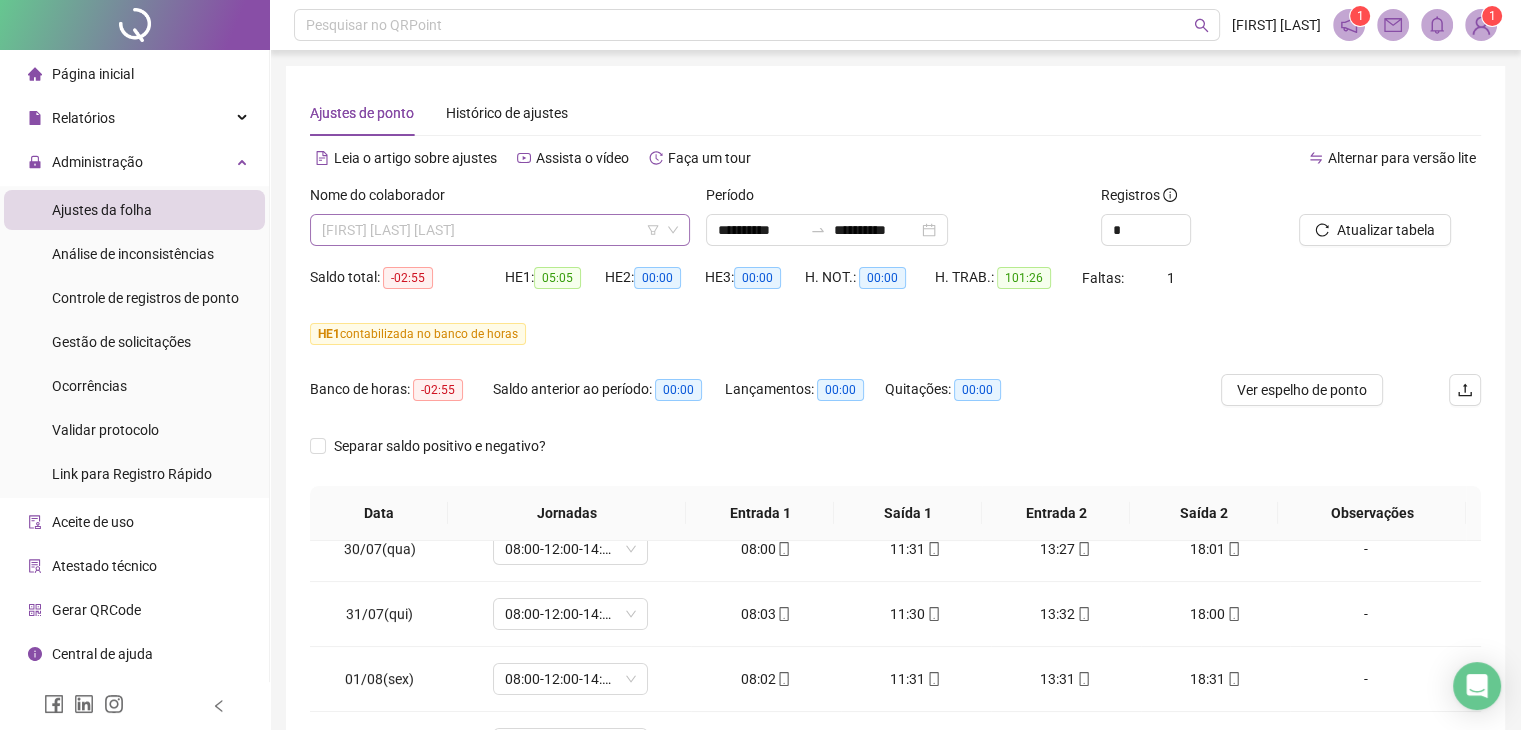 click on "[FIRST] [LAST] [LAST]" at bounding box center (500, 230) 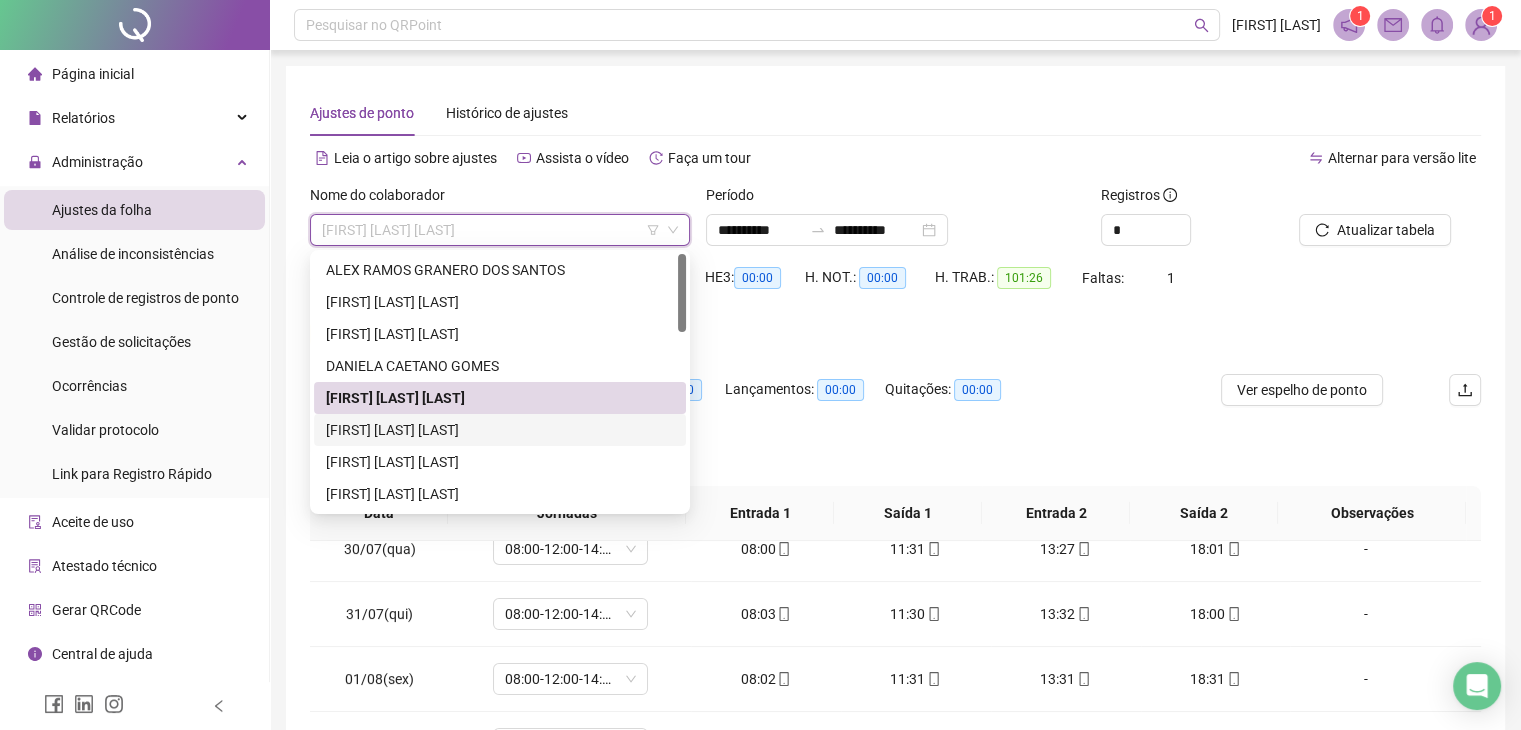 click on "[FIRST] [LAST] [LAST]" at bounding box center [500, 430] 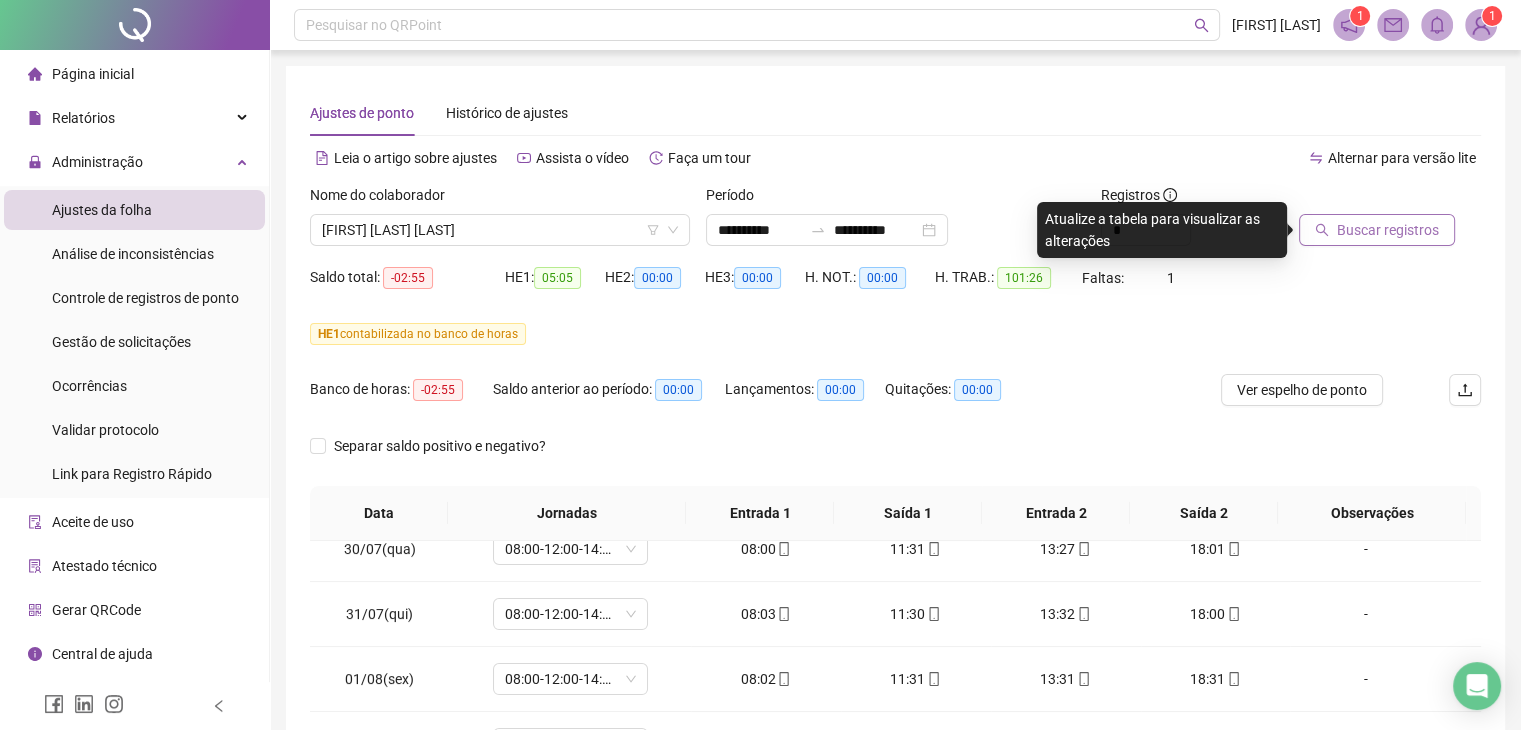 click on "Buscar registros" at bounding box center [1388, 230] 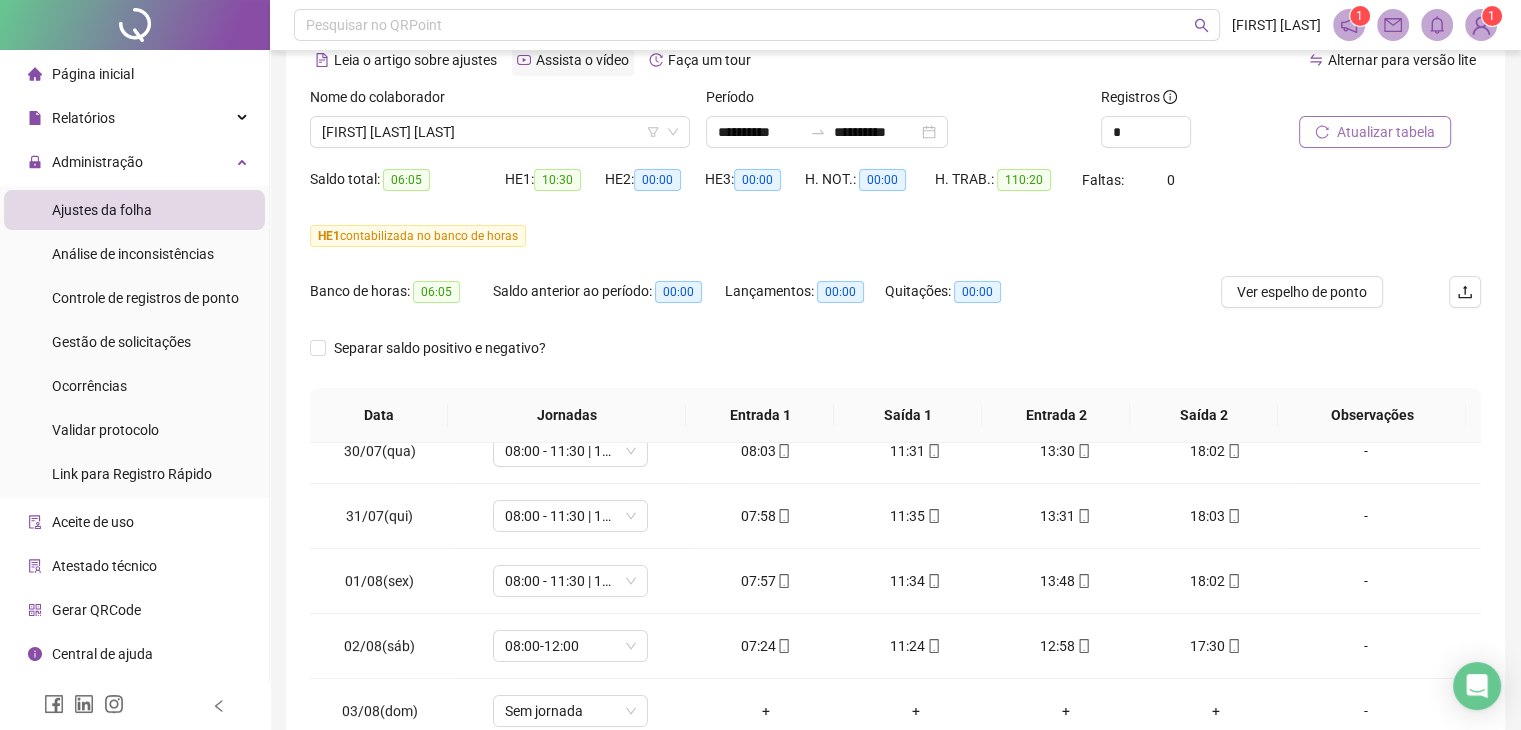 scroll, scrollTop: 0, scrollLeft: 0, axis: both 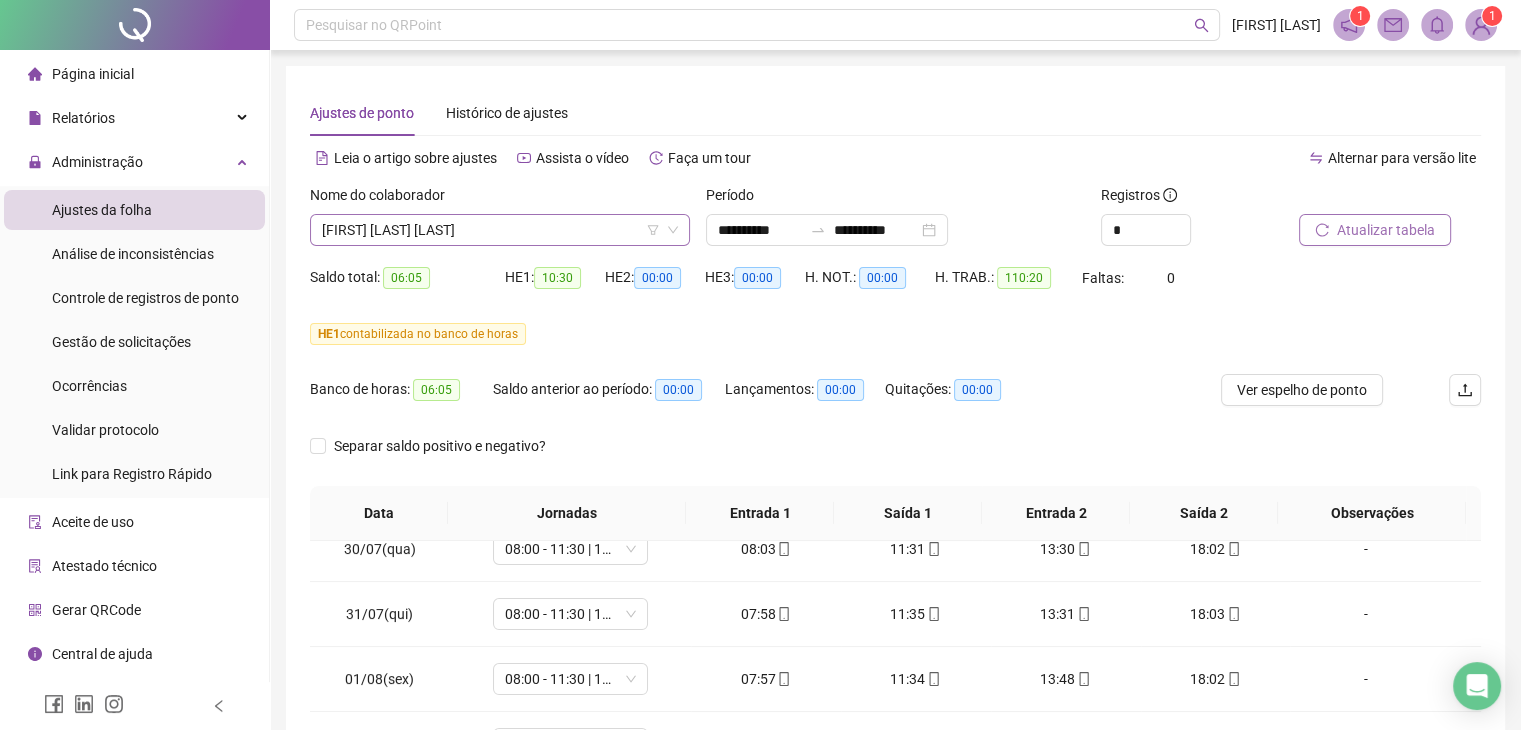 click on "[FIRST] [LAST] [LAST]" at bounding box center [500, 230] 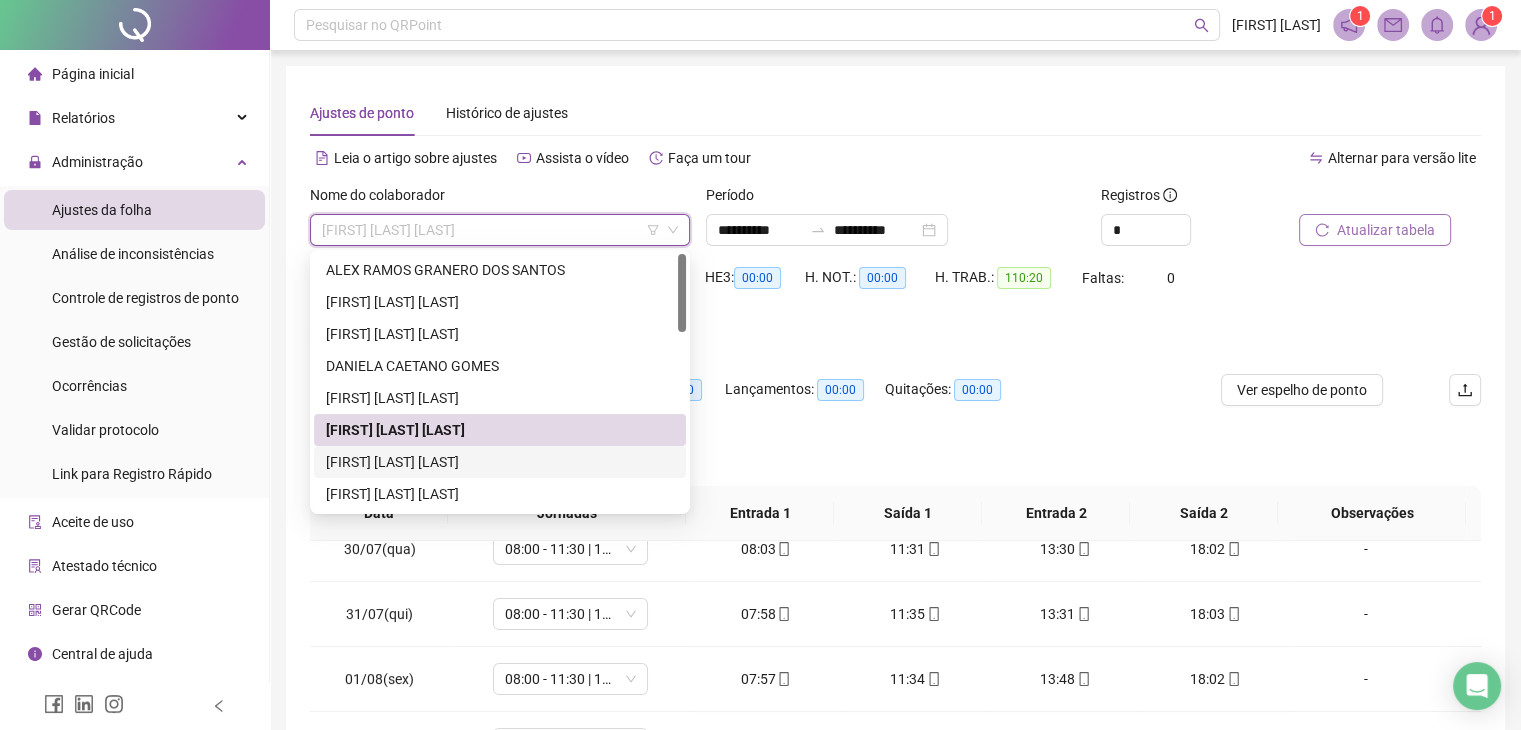 click on "[FIRST] [LAST] [LAST]" at bounding box center (500, 462) 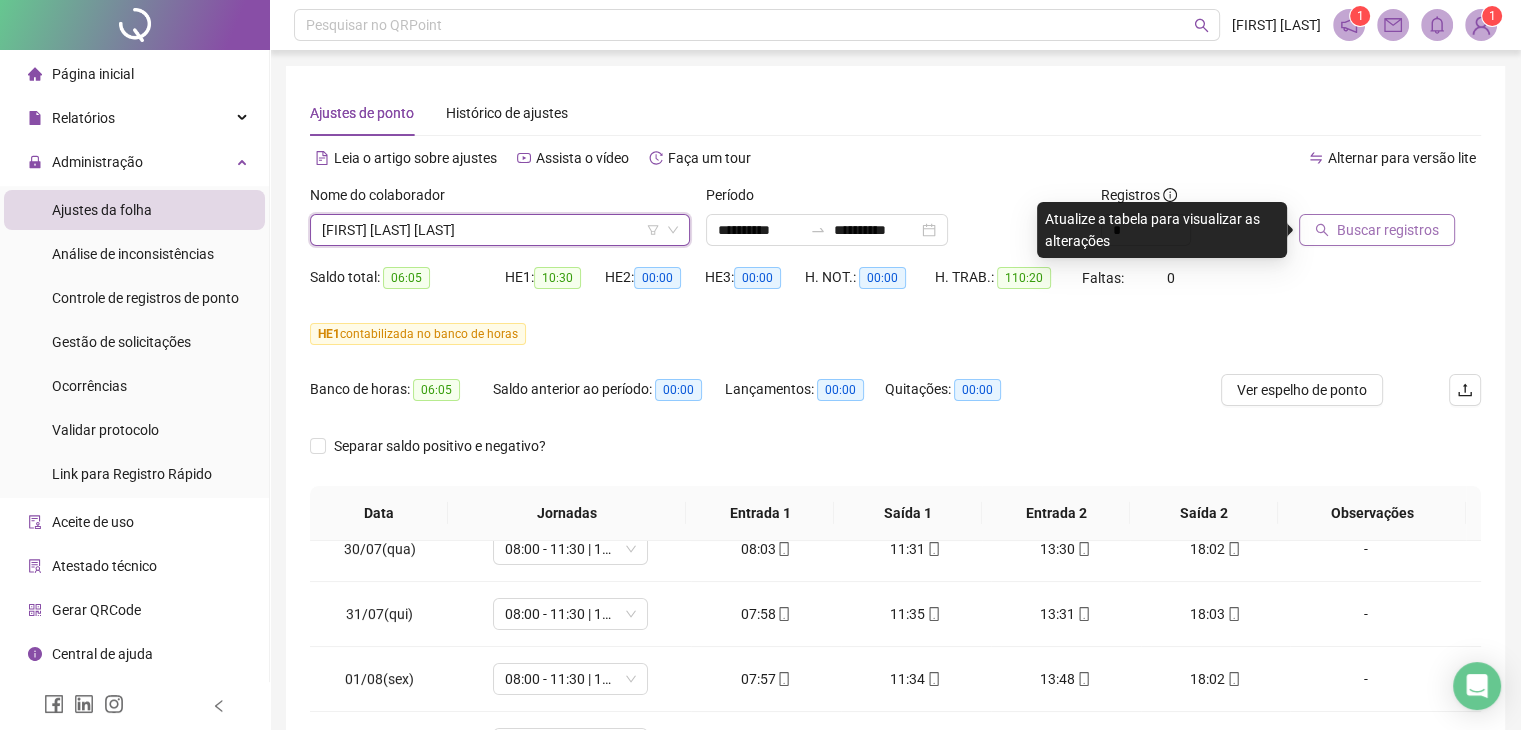 click on "Buscar registros" at bounding box center [1388, 230] 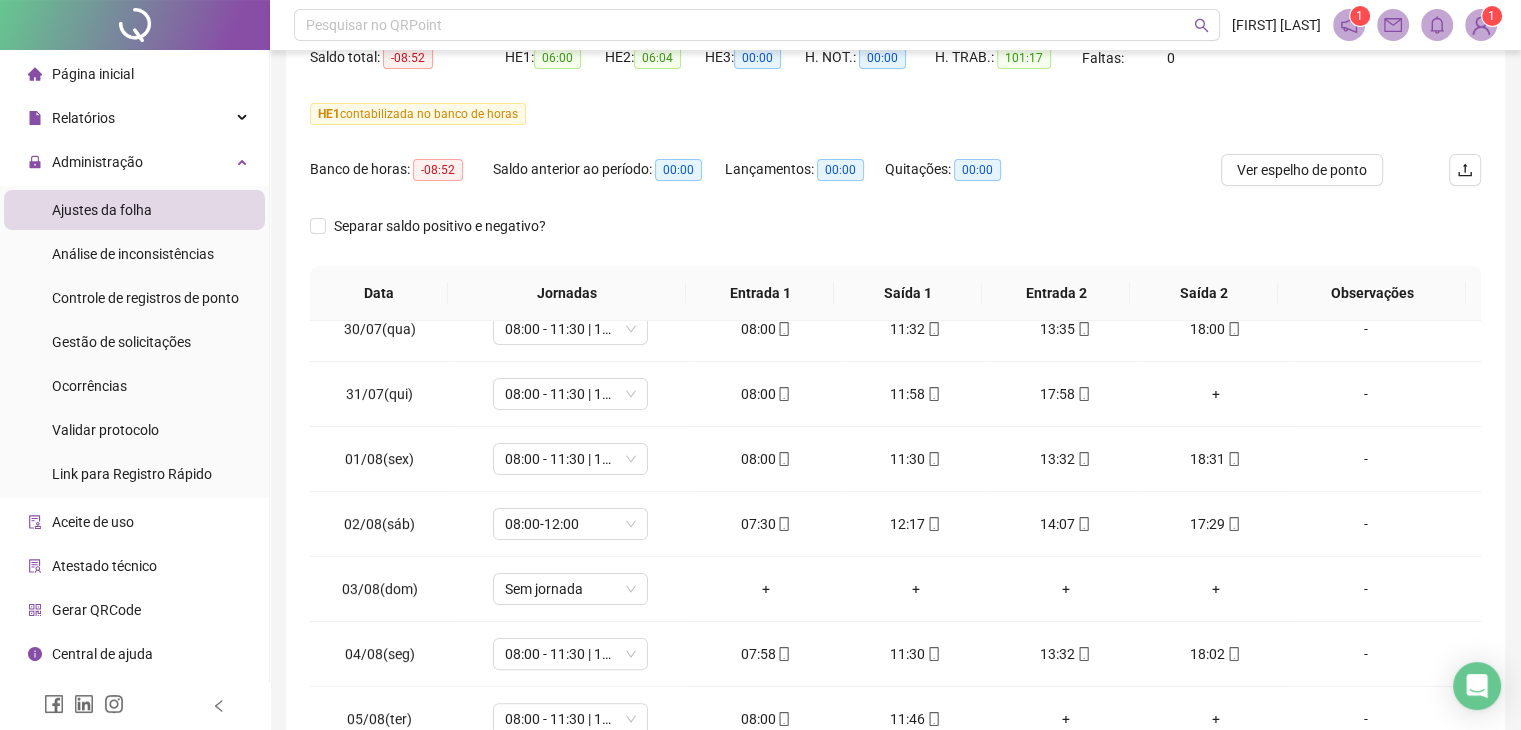 scroll, scrollTop: 348, scrollLeft: 0, axis: vertical 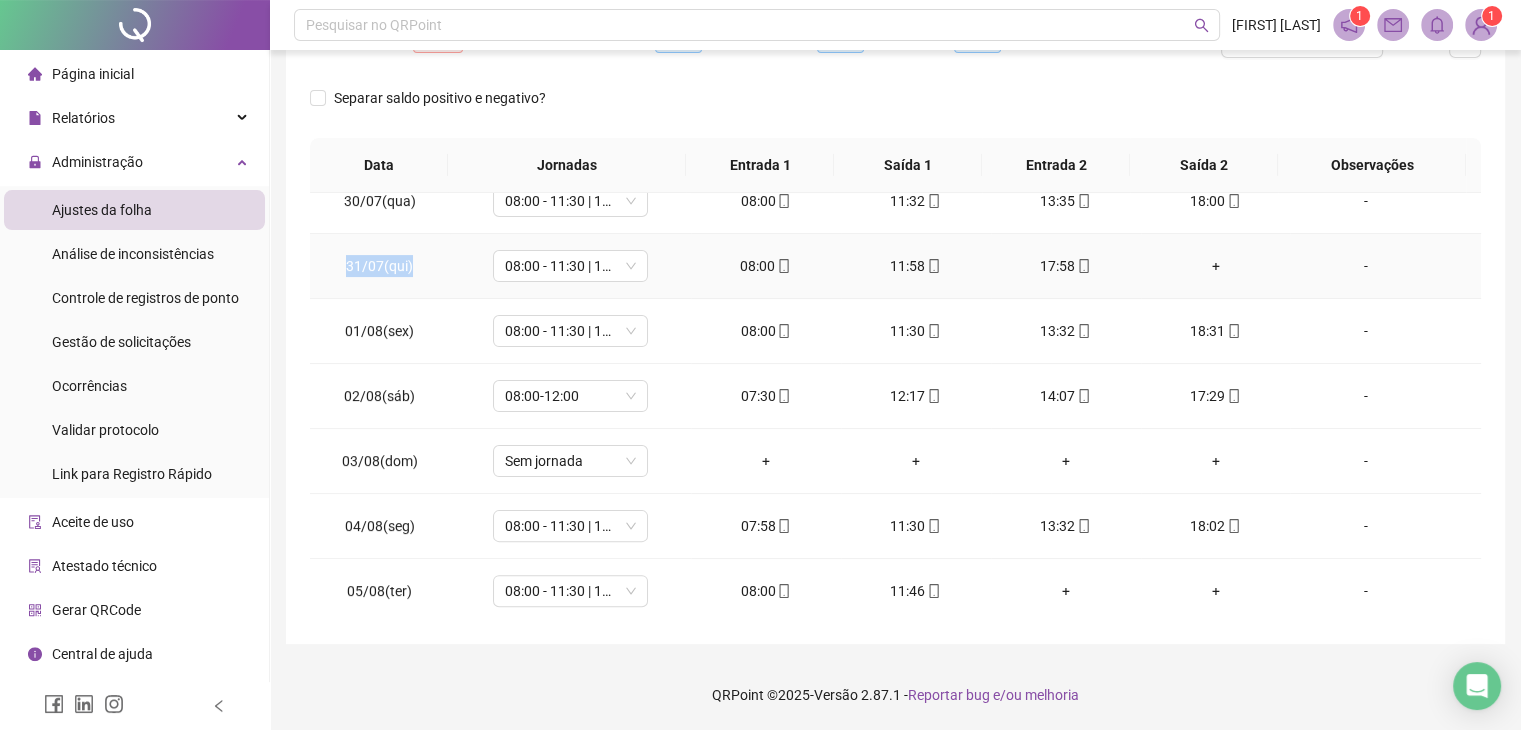 drag, startPoint x: 430, startPoint y: 270, endPoint x: 337, endPoint y: 270, distance: 93 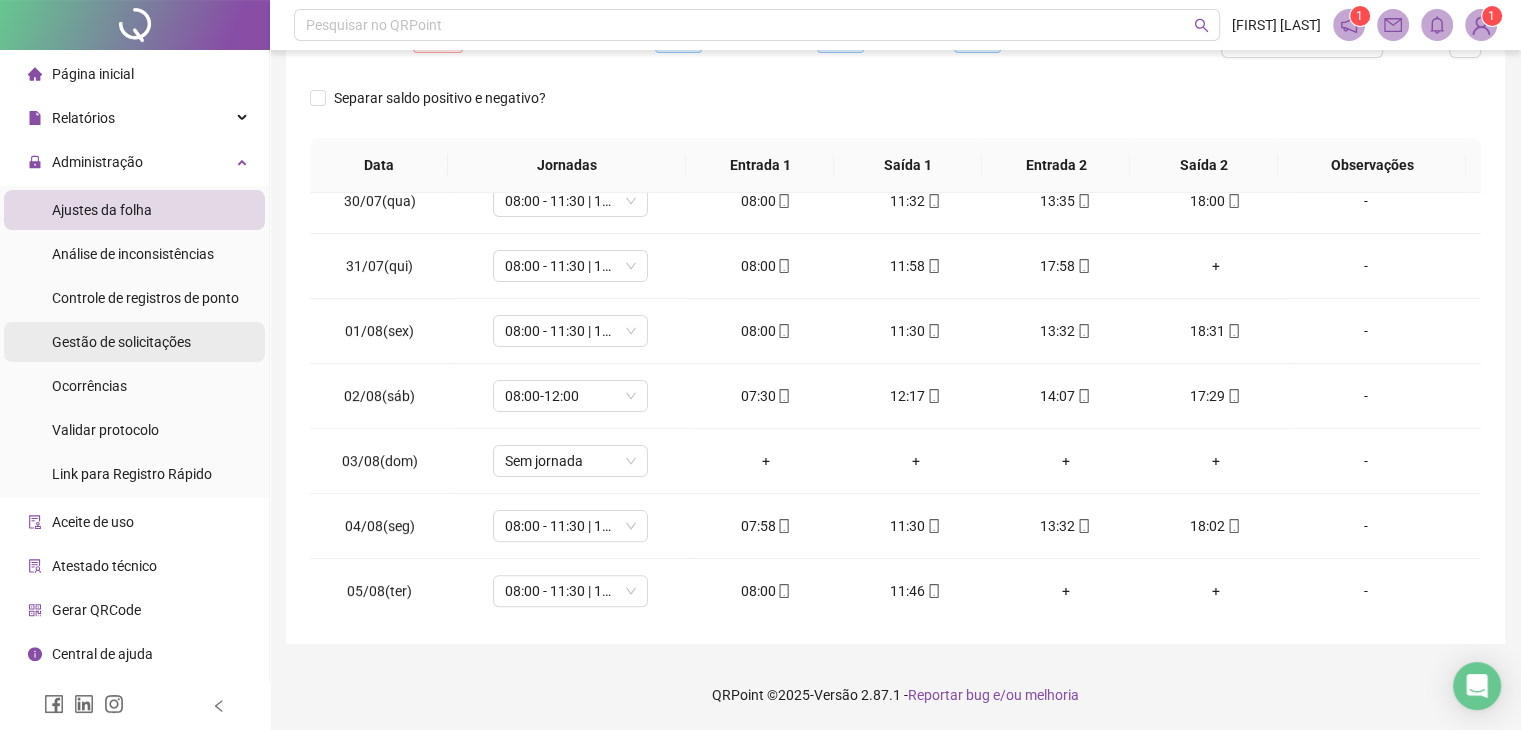 click on "Gestão de solicitações" at bounding box center [121, 342] 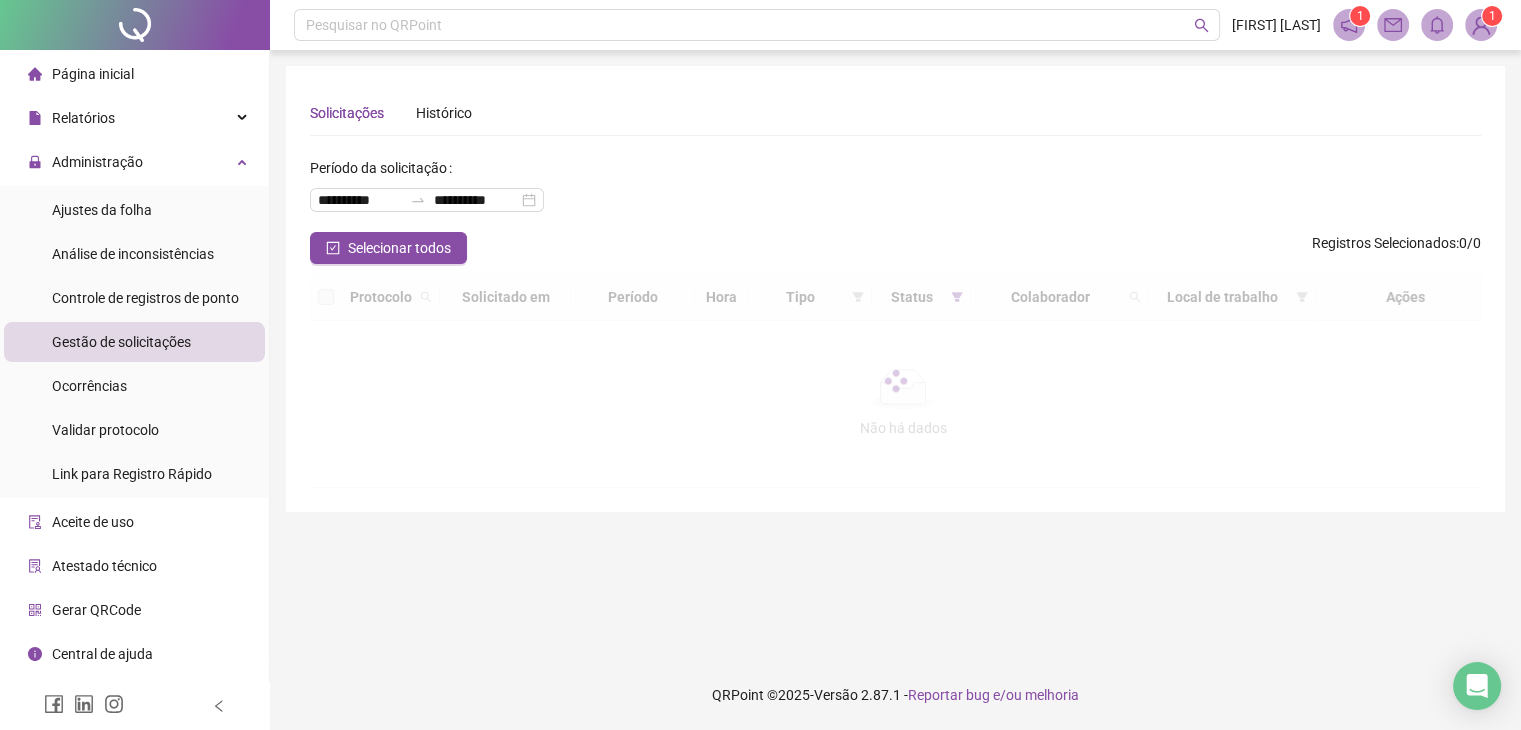 scroll, scrollTop: 0, scrollLeft: 0, axis: both 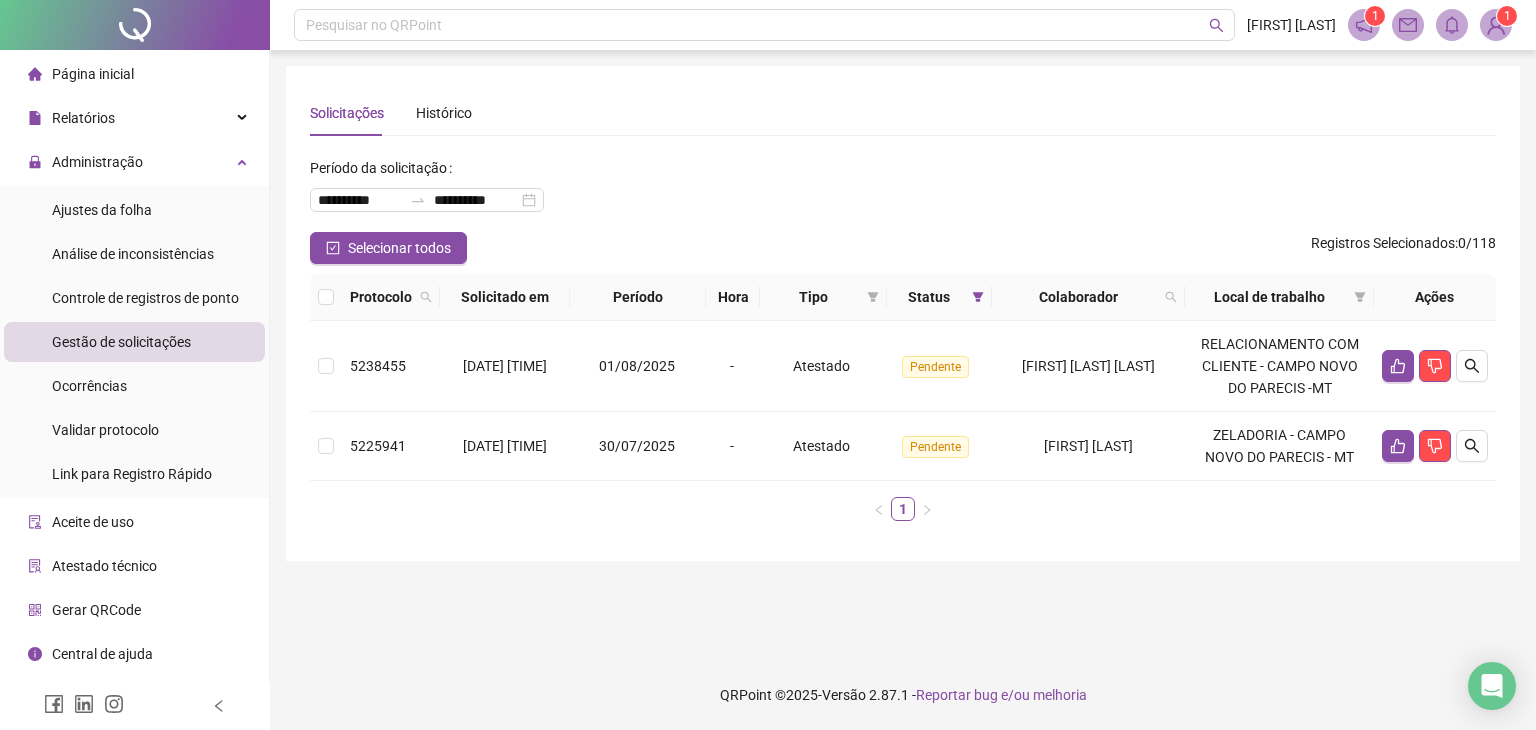 click on "Ajustes da folha" at bounding box center [102, 210] 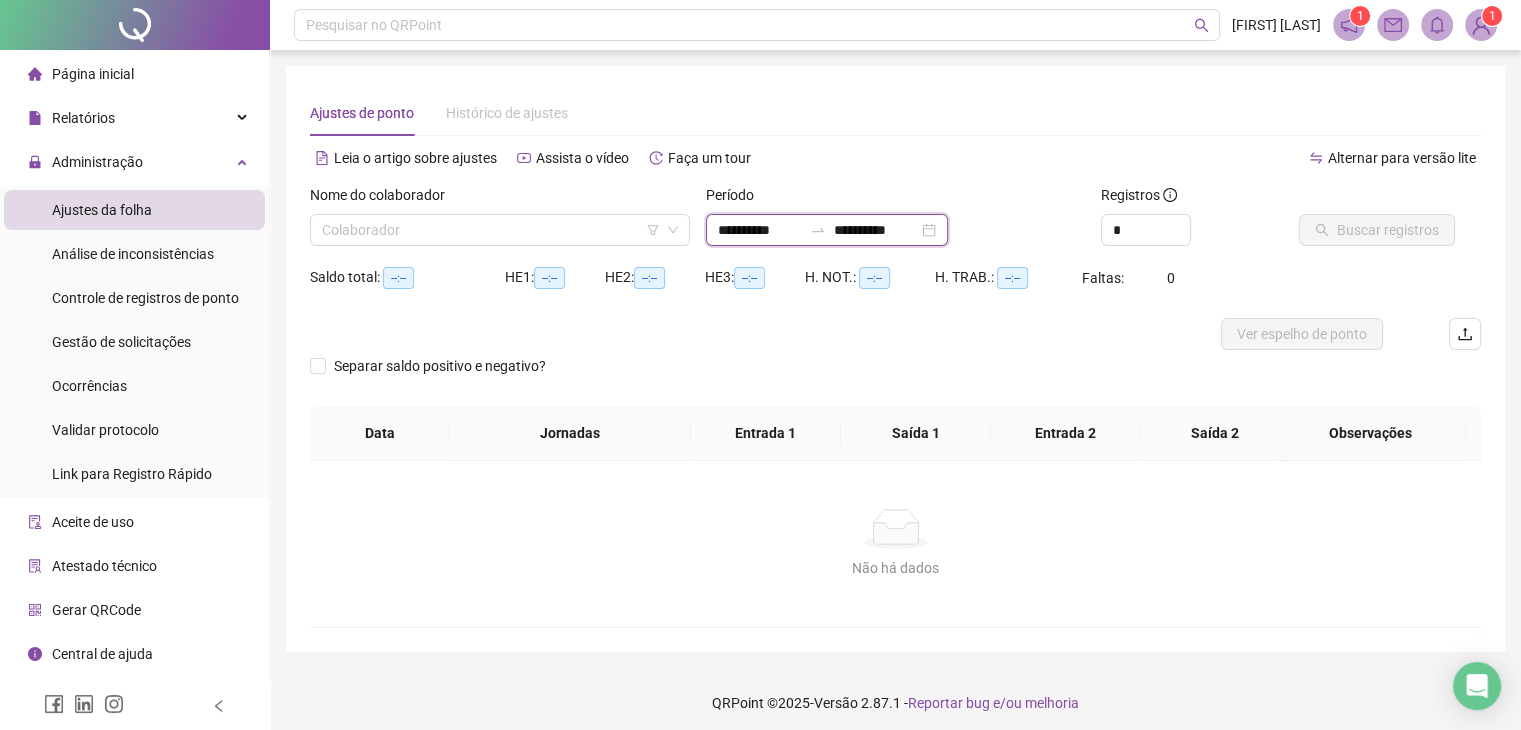 click on "**********" at bounding box center [760, 230] 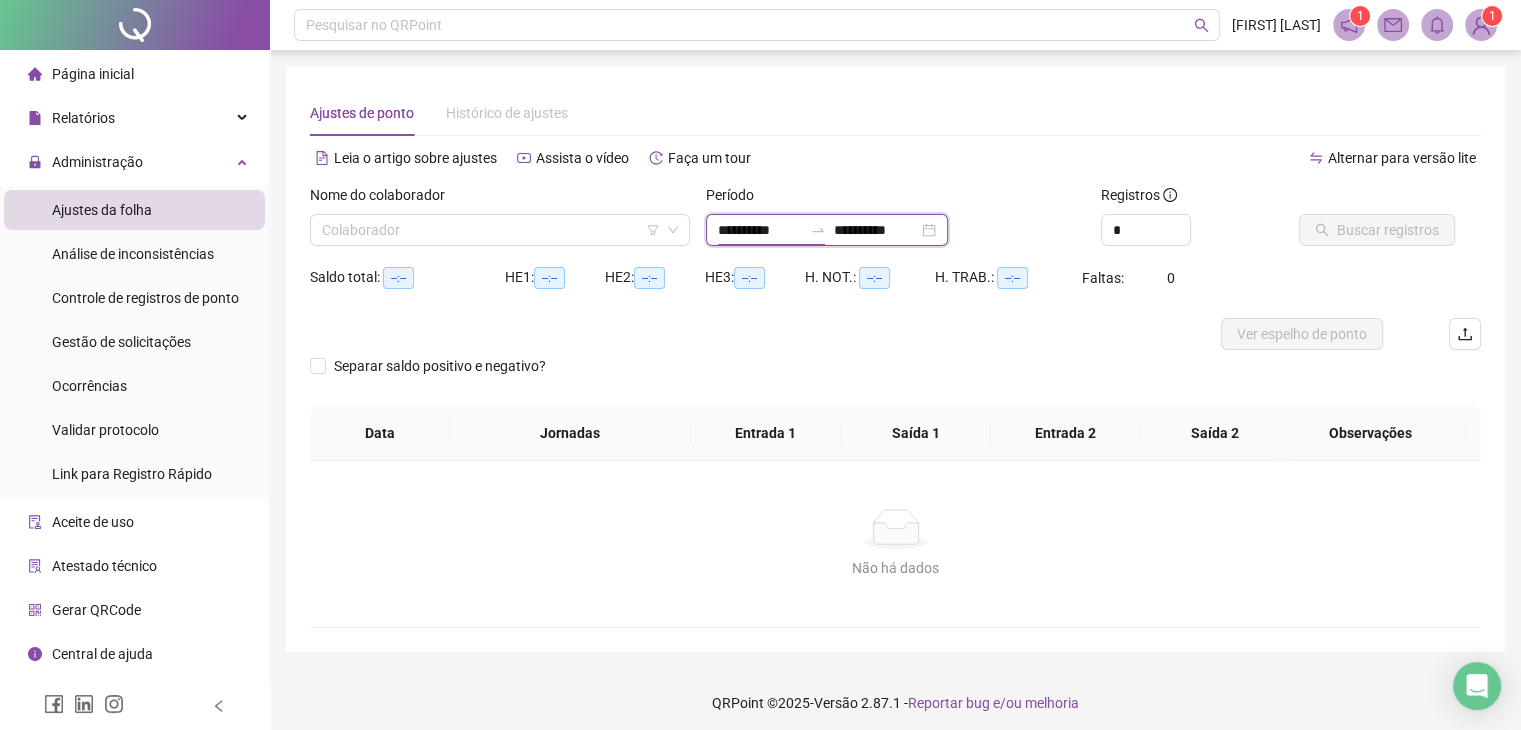 type on "**********" 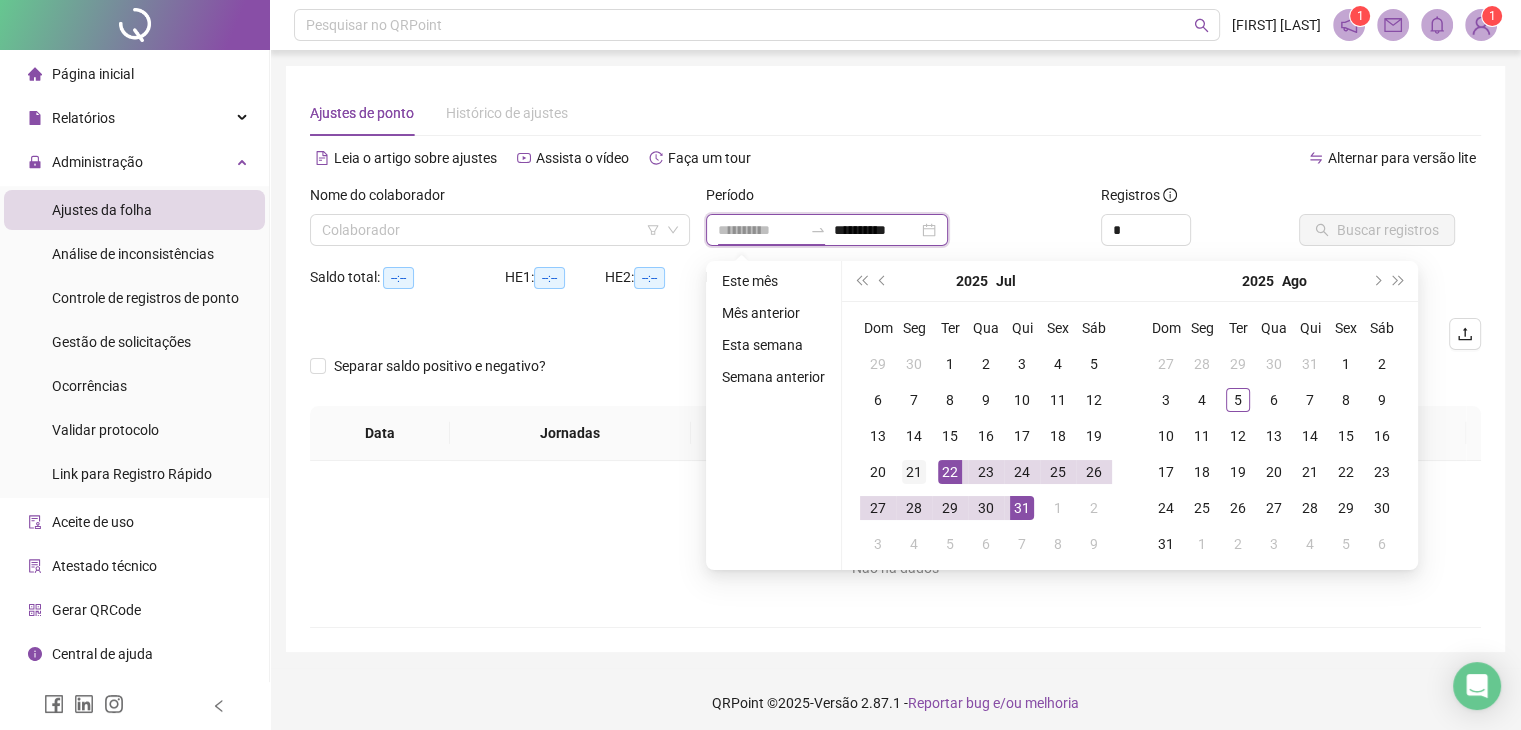 type on "**********" 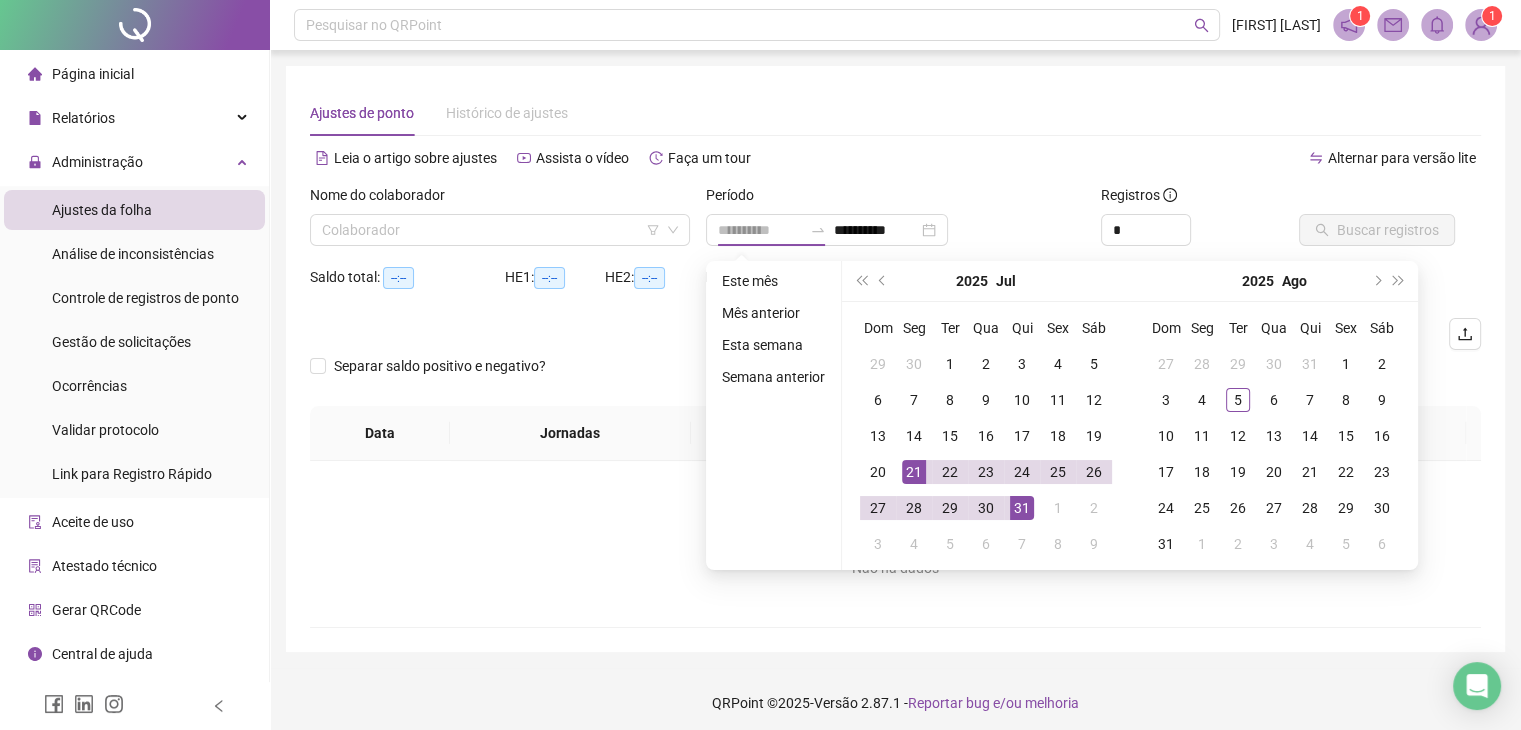 click on "21" at bounding box center (914, 472) 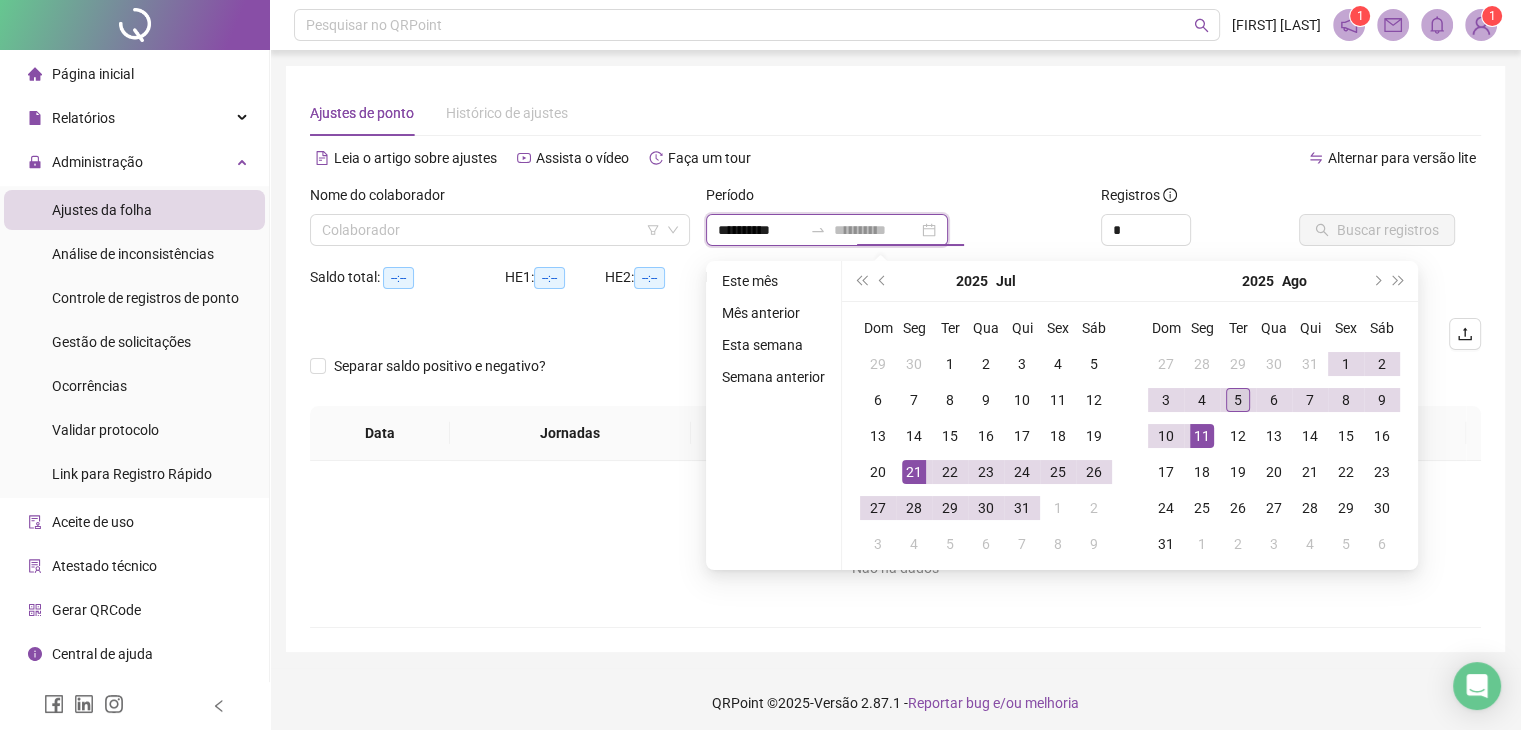 type on "**********" 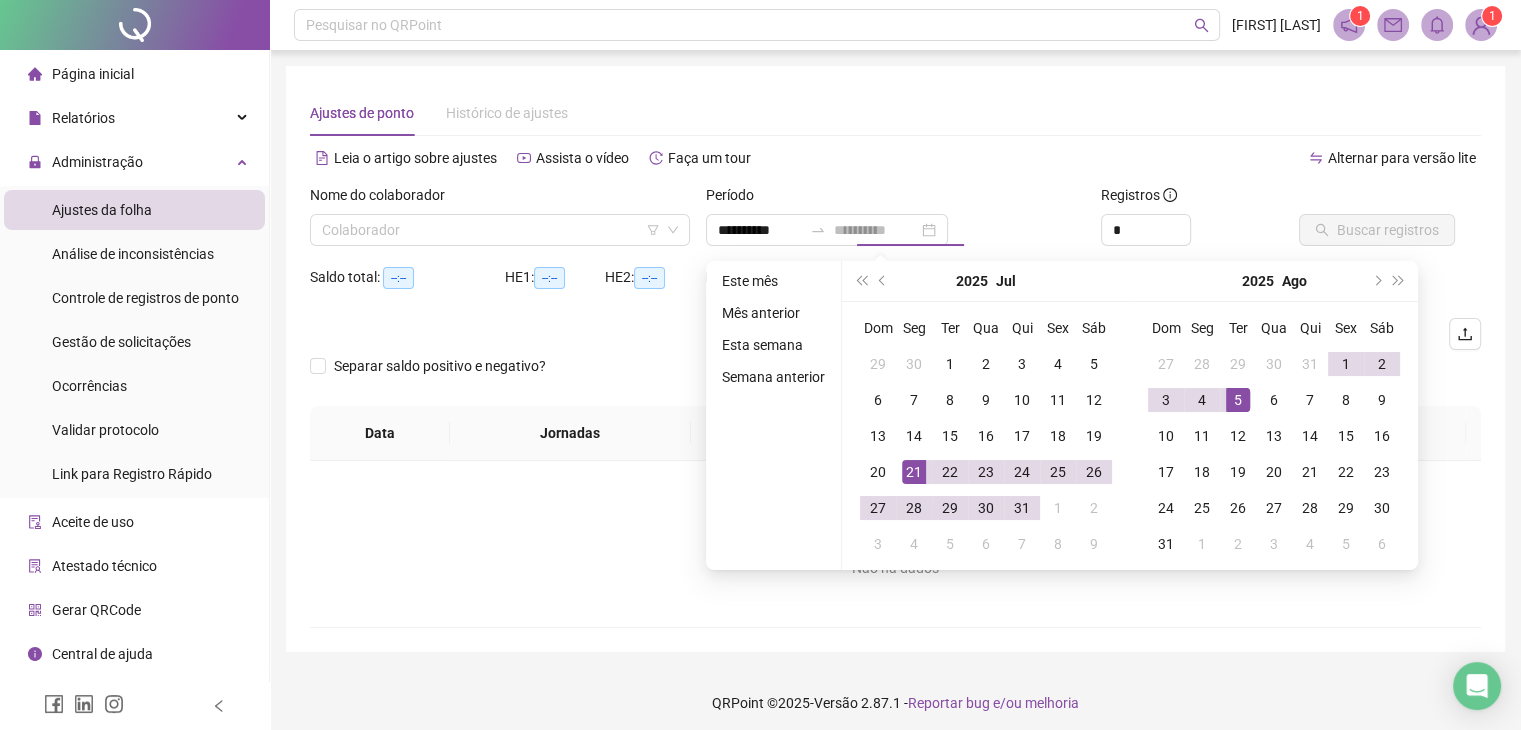 drag, startPoint x: 1234, startPoint y: 404, endPoint x: 1154, endPoint y: 400, distance: 80.09994 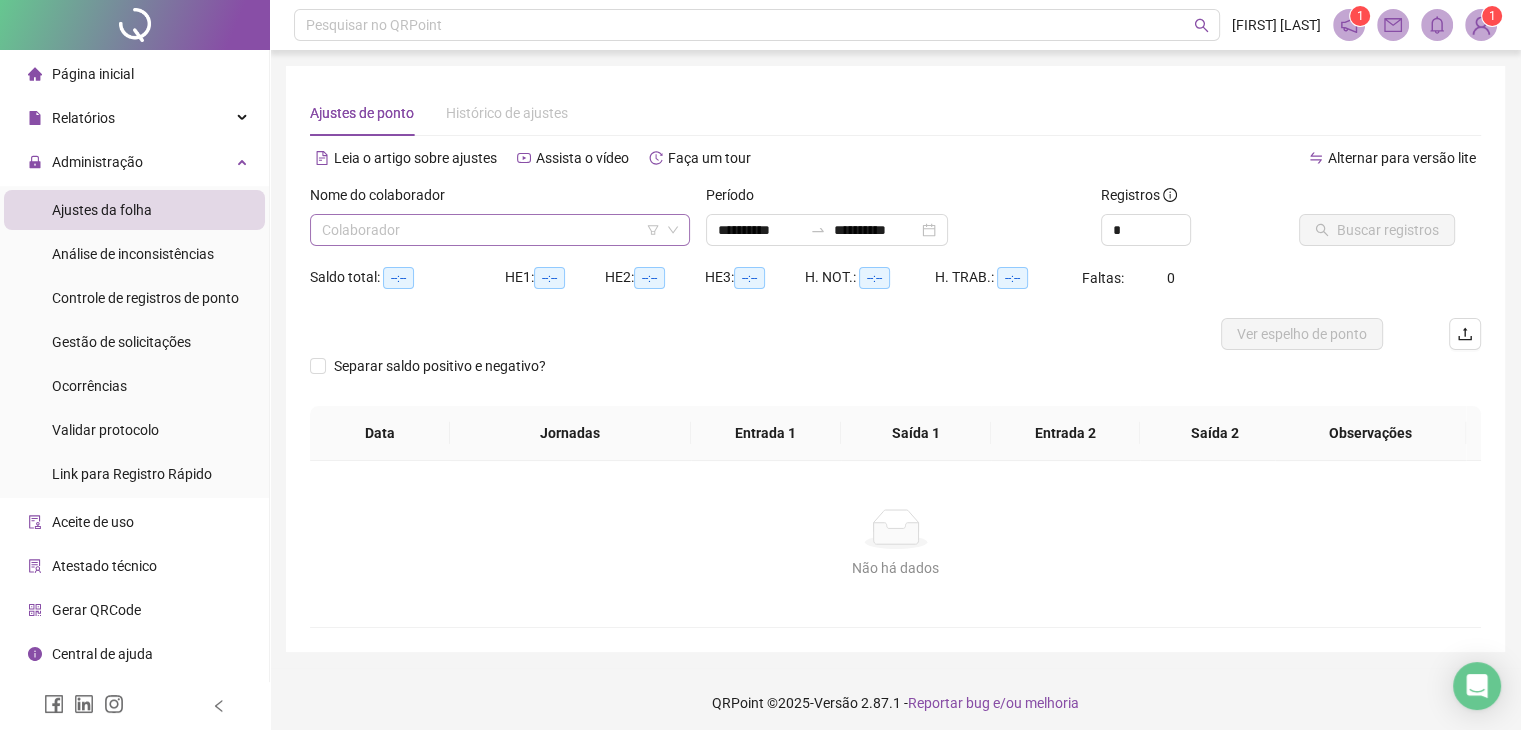 click at bounding box center [494, 230] 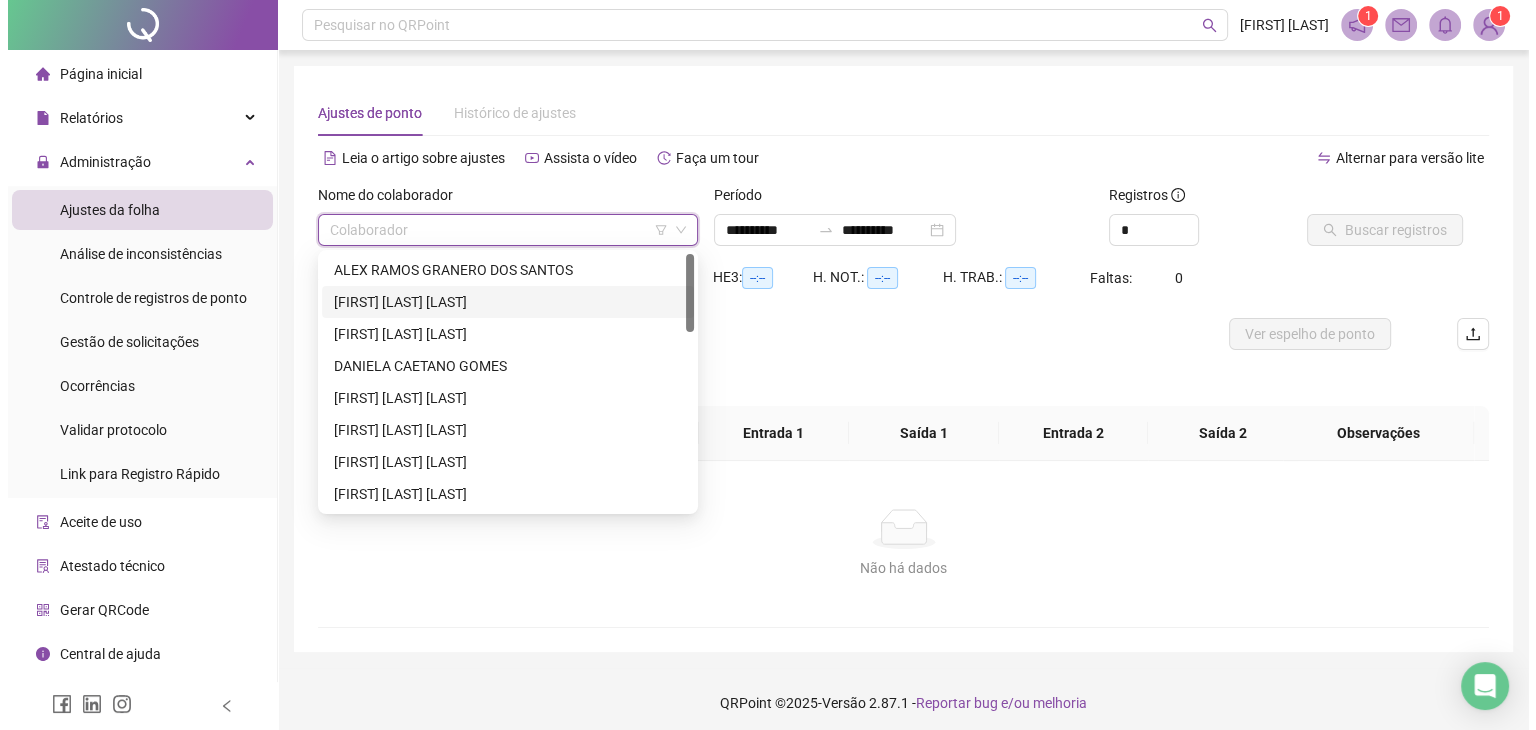 scroll, scrollTop: 200, scrollLeft: 0, axis: vertical 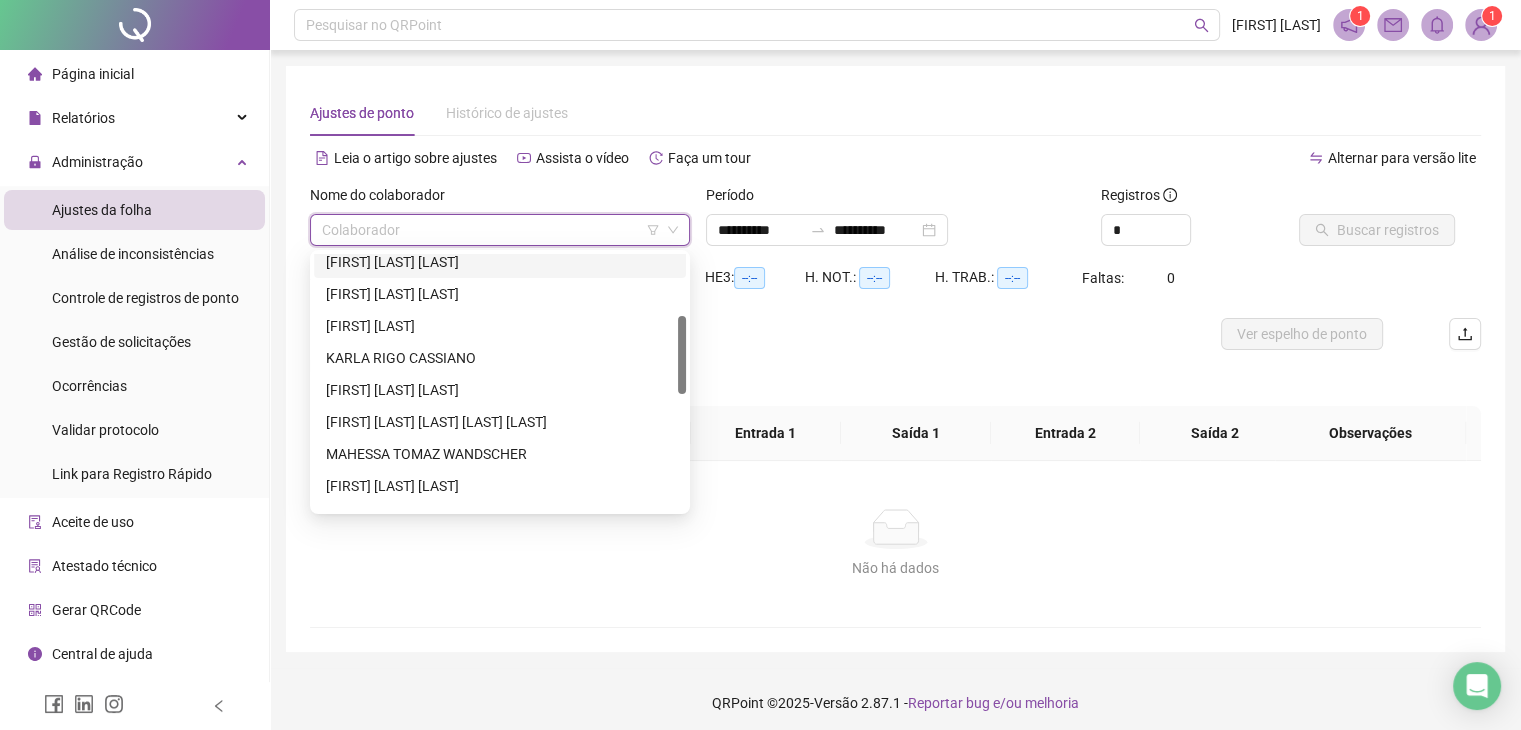 click on "[FIRST] [LAST] [LAST]" at bounding box center [500, 262] 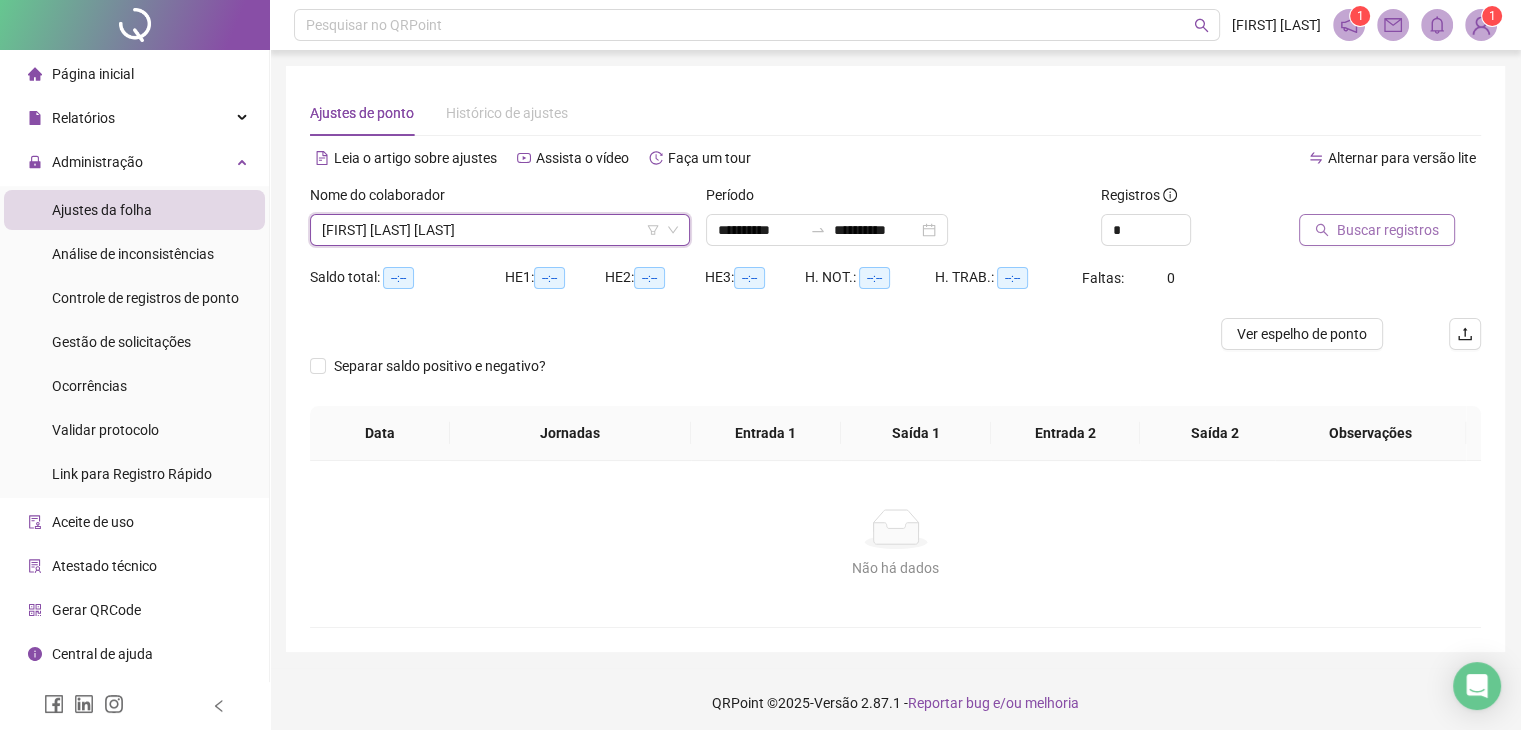 click on "Buscar registros" at bounding box center (1377, 230) 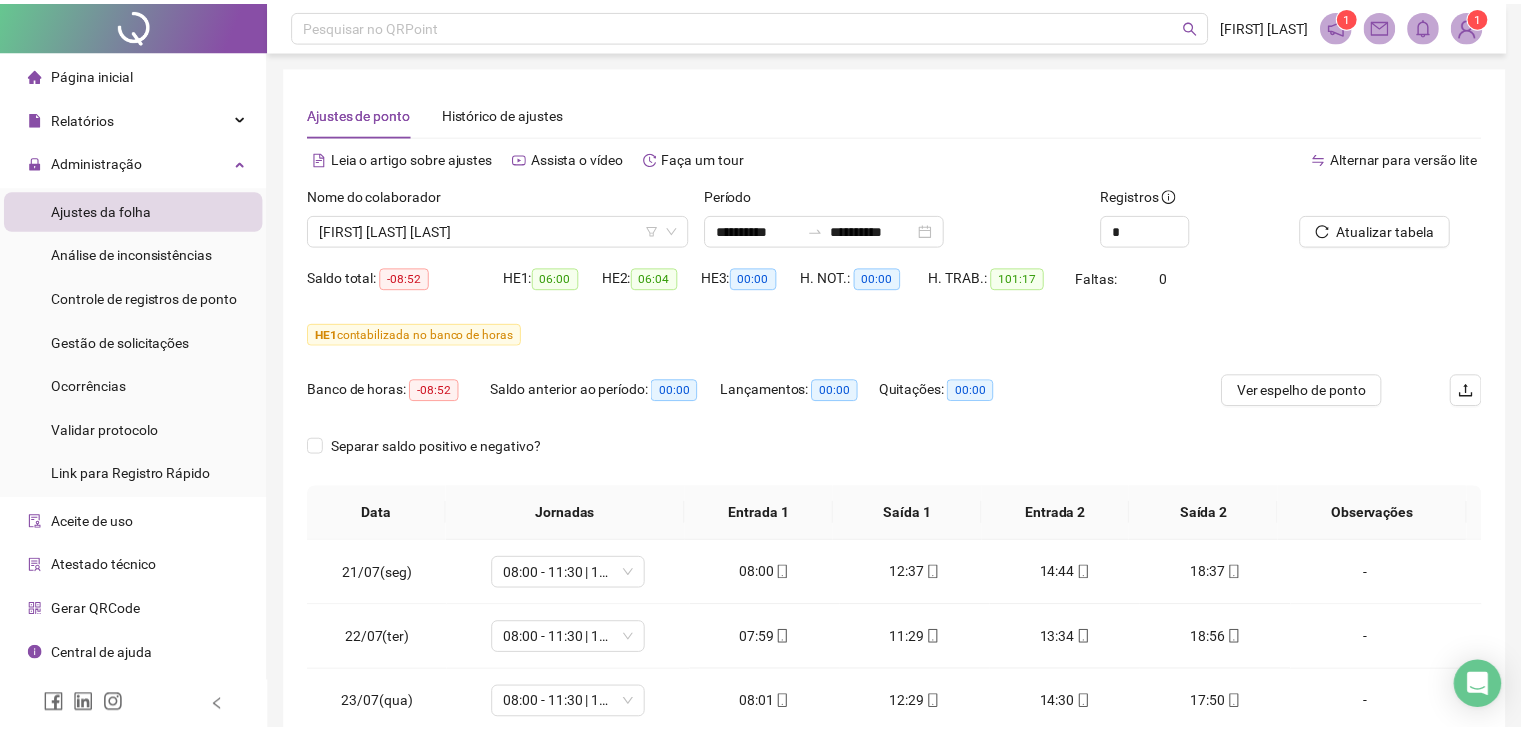 scroll, scrollTop: 348, scrollLeft: 0, axis: vertical 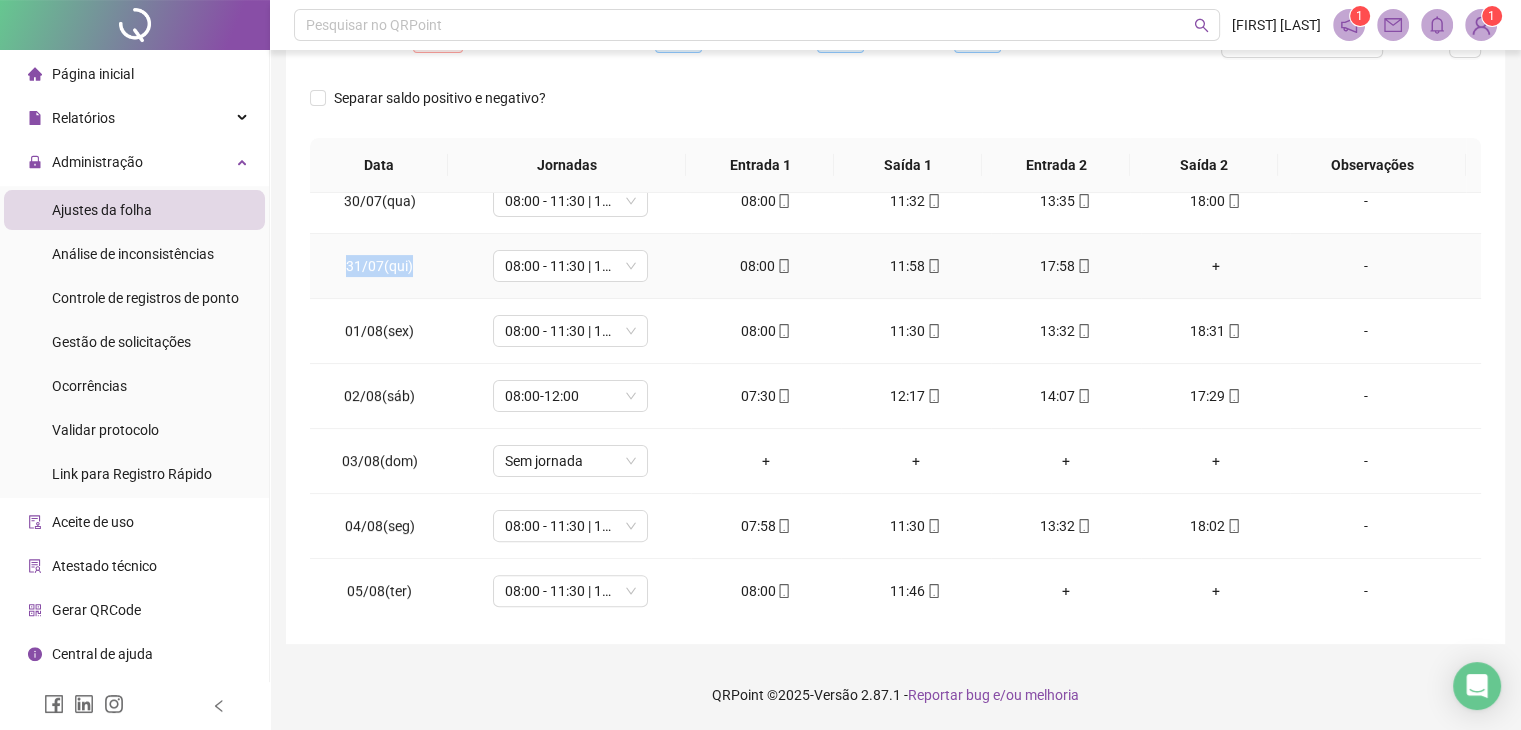 drag, startPoint x: 405, startPoint y: 265, endPoint x: 338, endPoint y: 264, distance: 67.00746 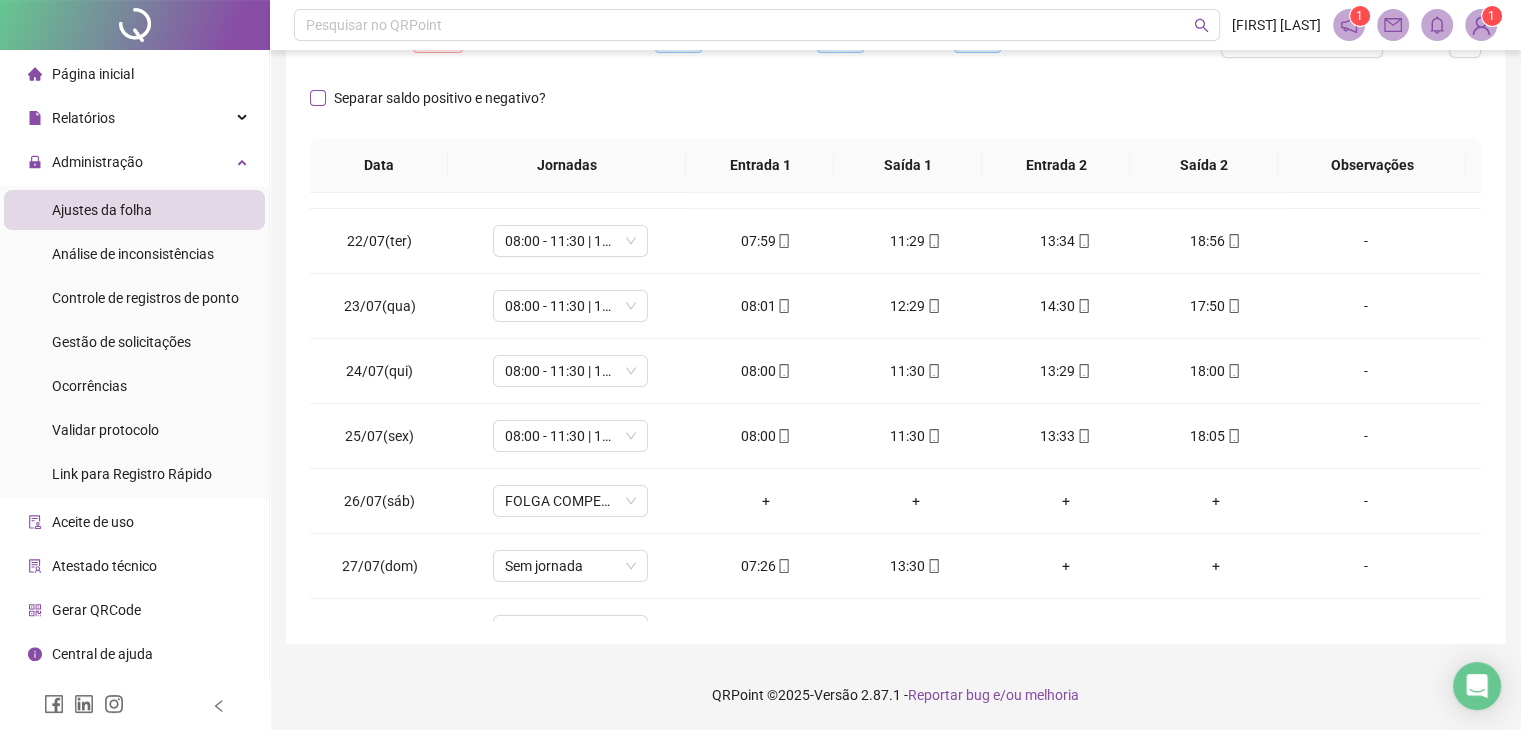 scroll, scrollTop: 0, scrollLeft: 0, axis: both 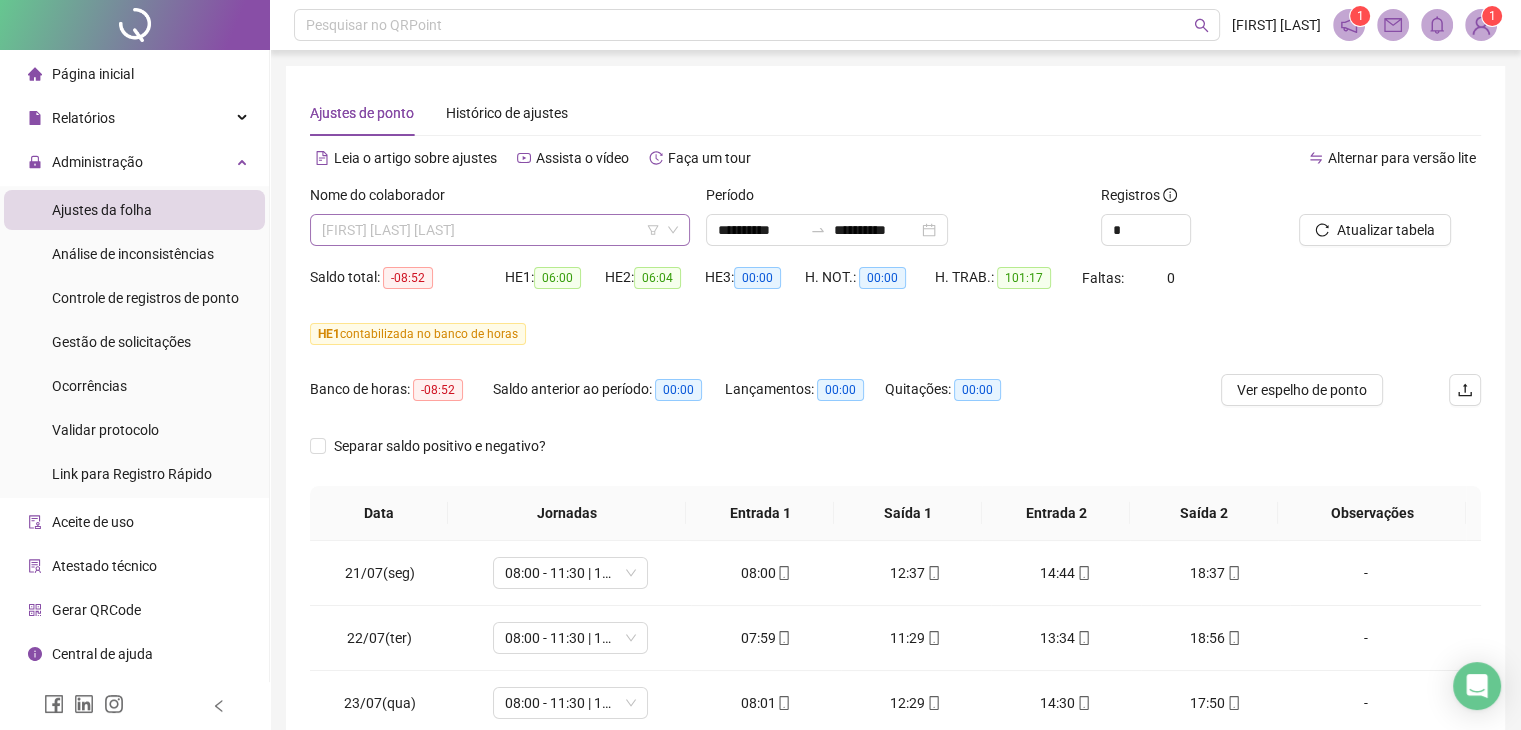 click on "[FIRST] [LAST] [LAST]" at bounding box center (500, 230) 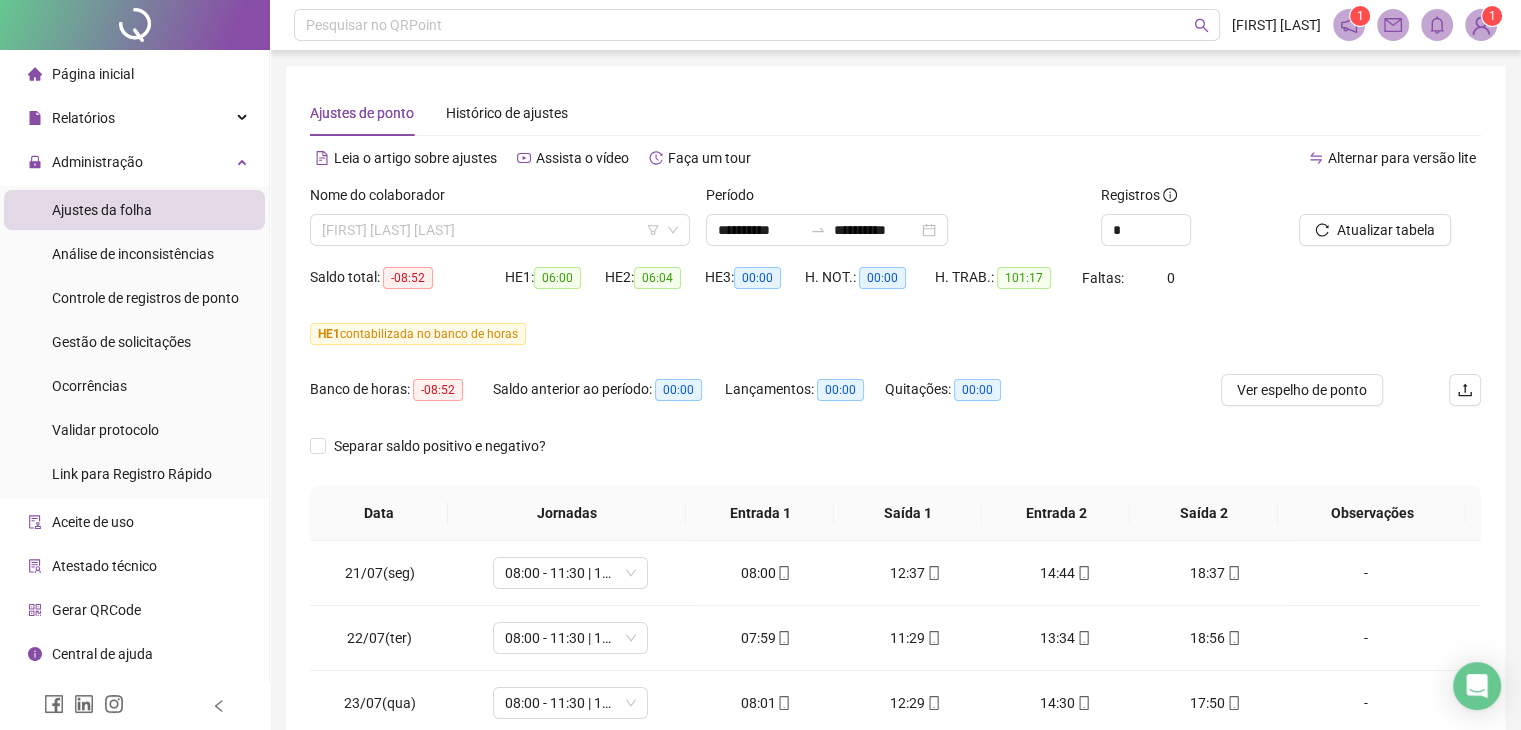 scroll, scrollTop: 192, scrollLeft: 0, axis: vertical 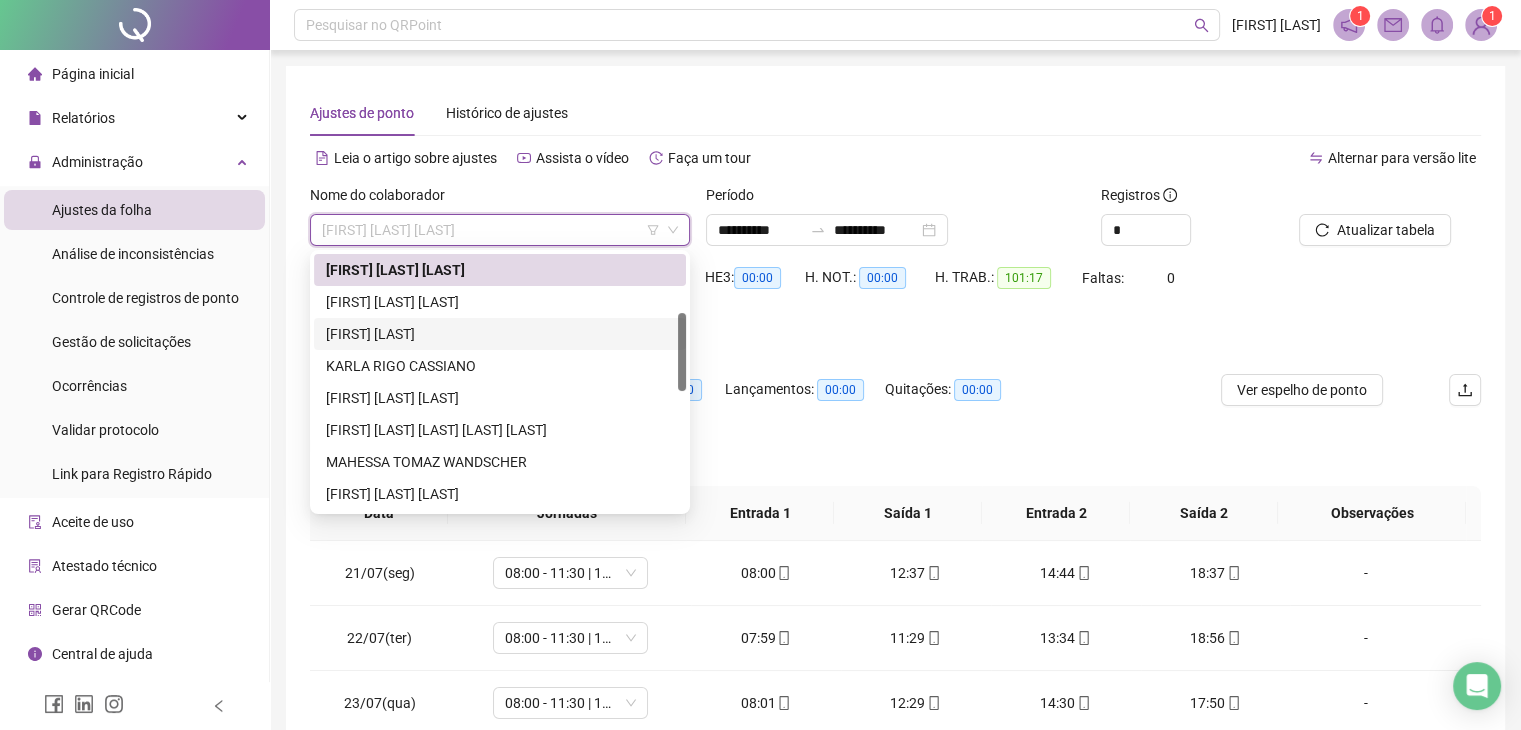 click on "[FIRST] [LAST]" at bounding box center (500, 334) 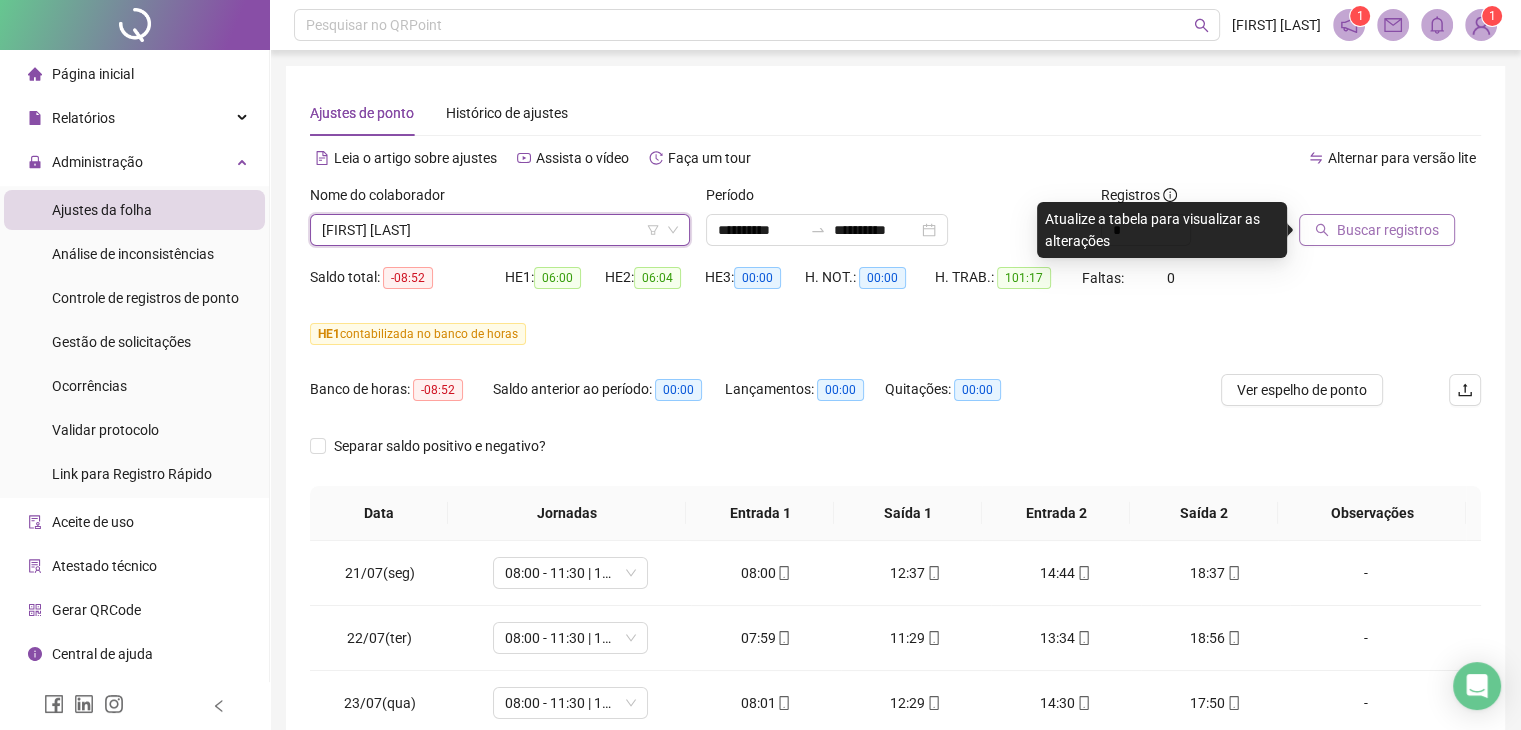 click on "Buscar registros" at bounding box center [1388, 230] 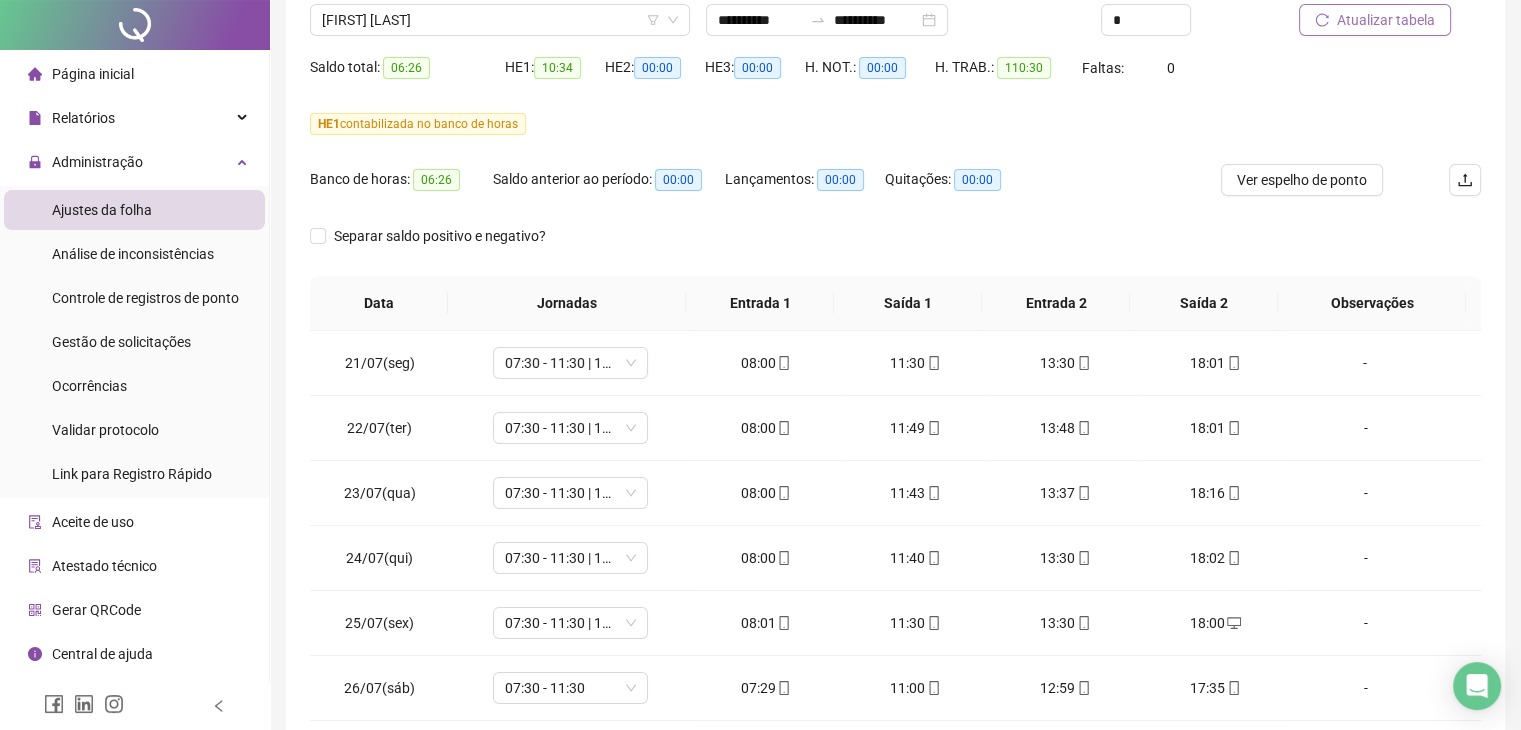 scroll, scrollTop: 348, scrollLeft: 0, axis: vertical 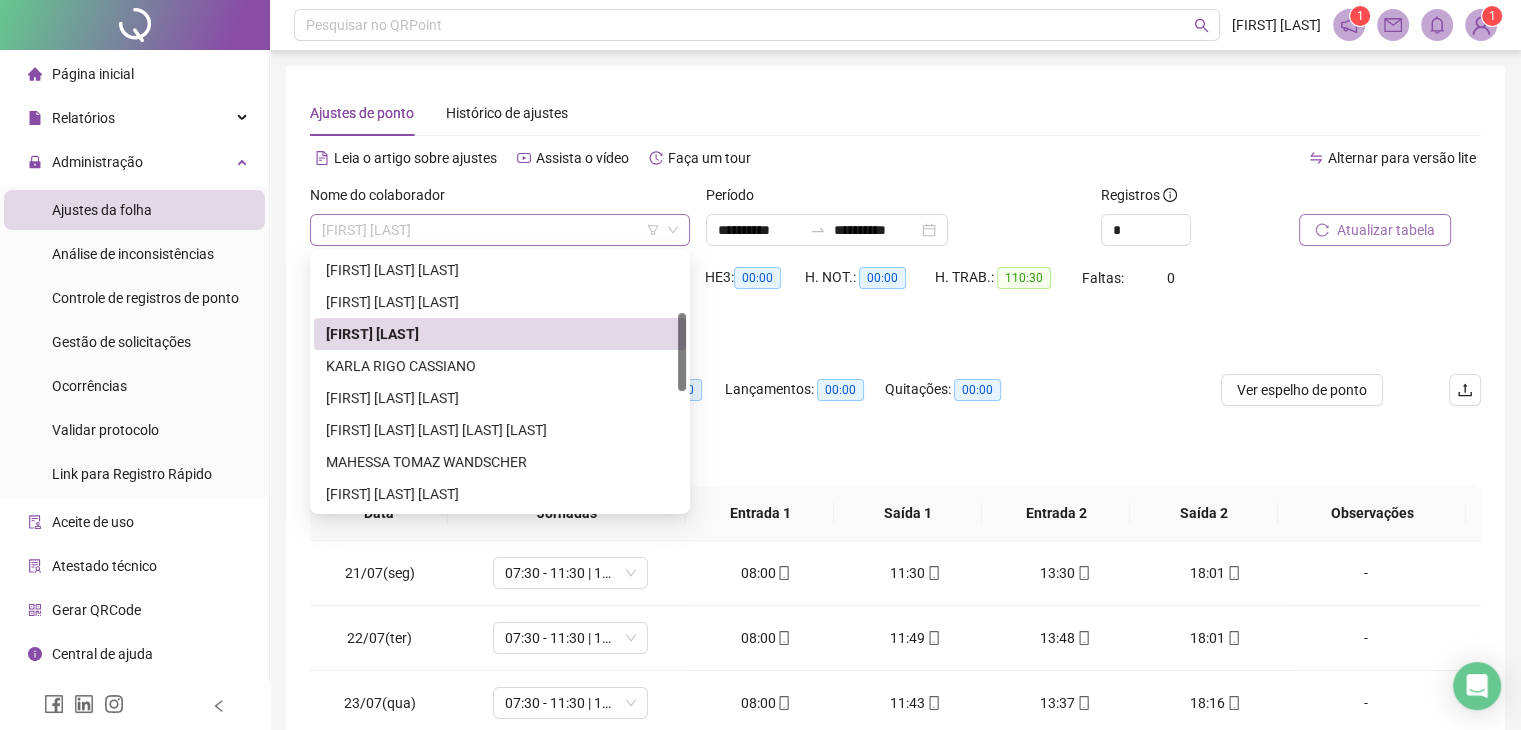 click on "[FIRST] [LAST]" at bounding box center (500, 230) 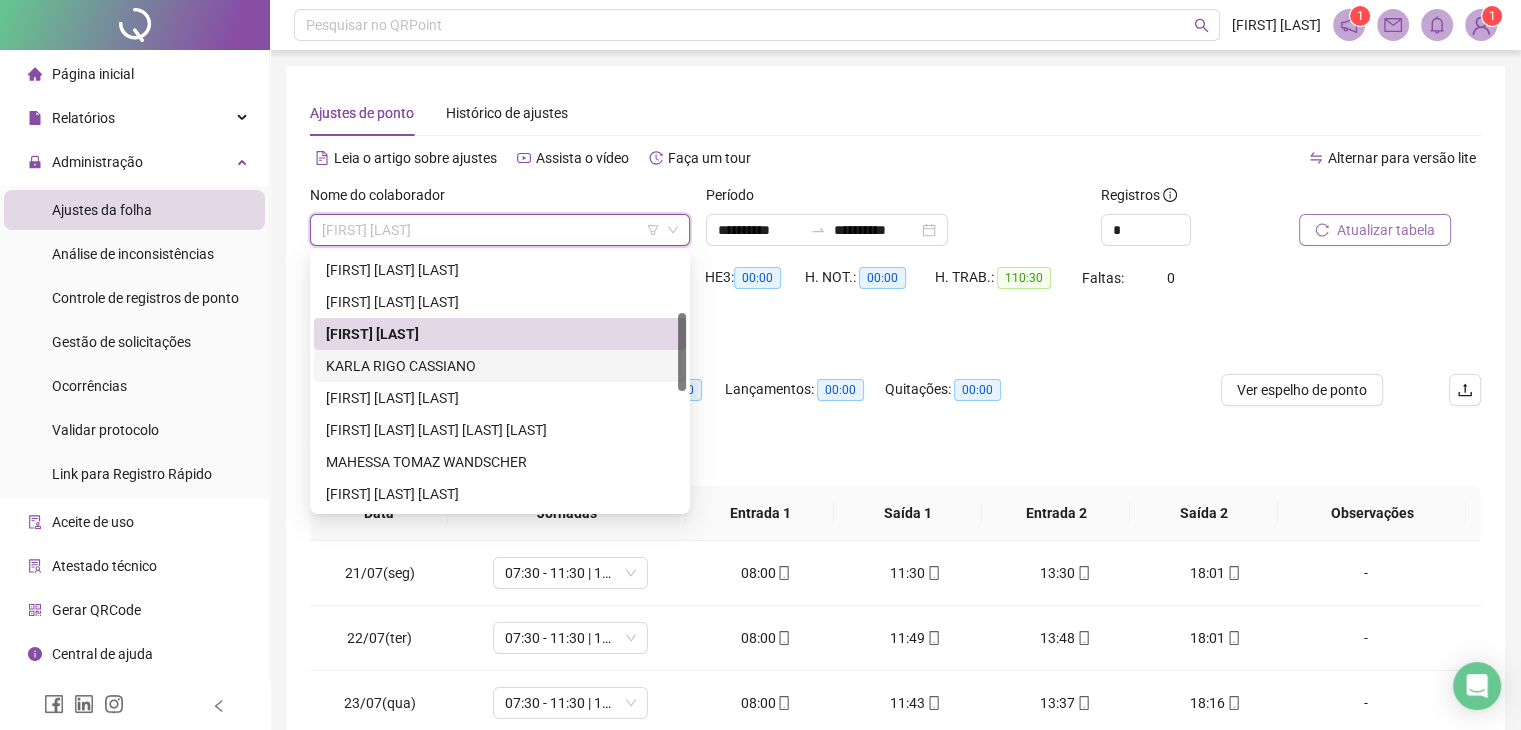 click on "KARLA RIGO CASSIANO" at bounding box center (500, 366) 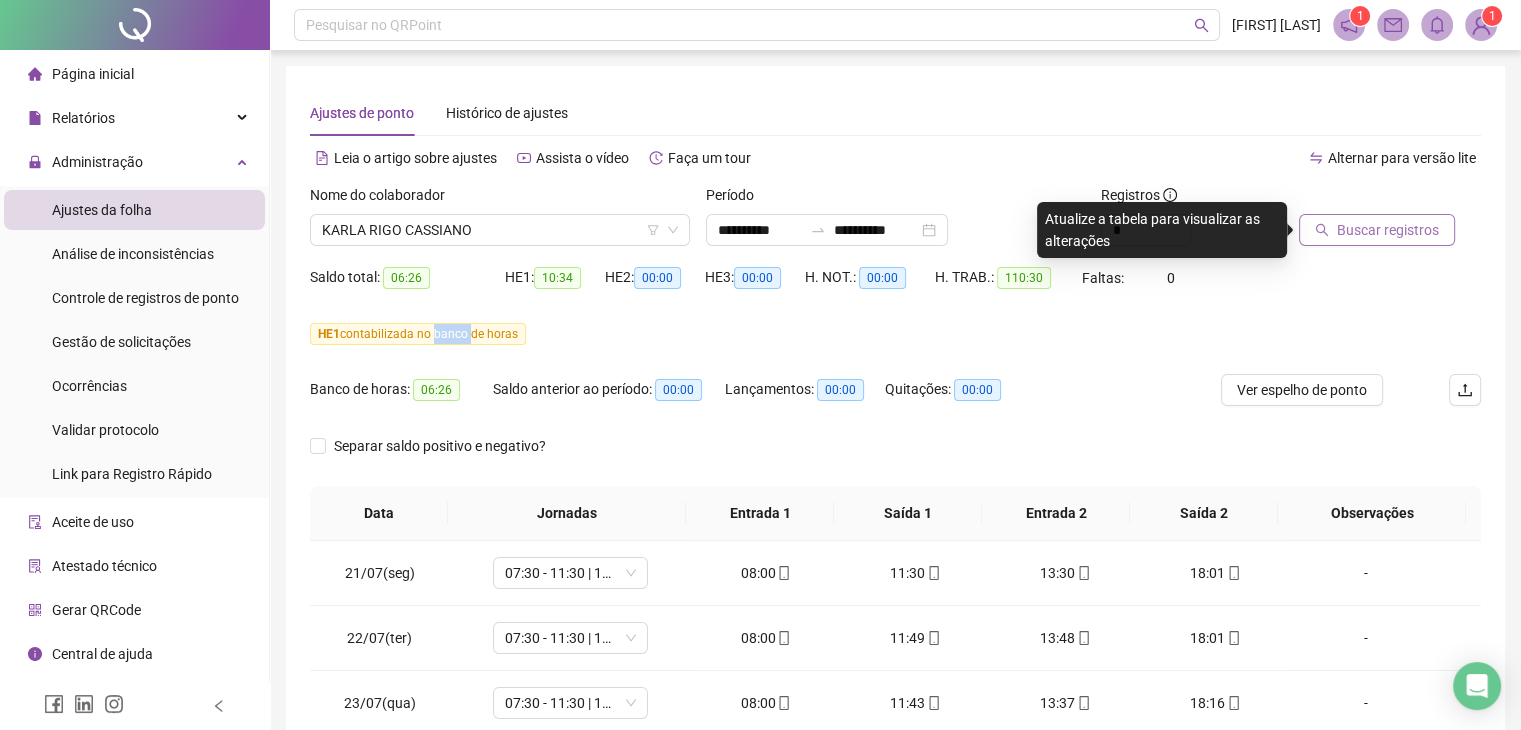 click on "Buscar registros" at bounding box center (1388, 230) 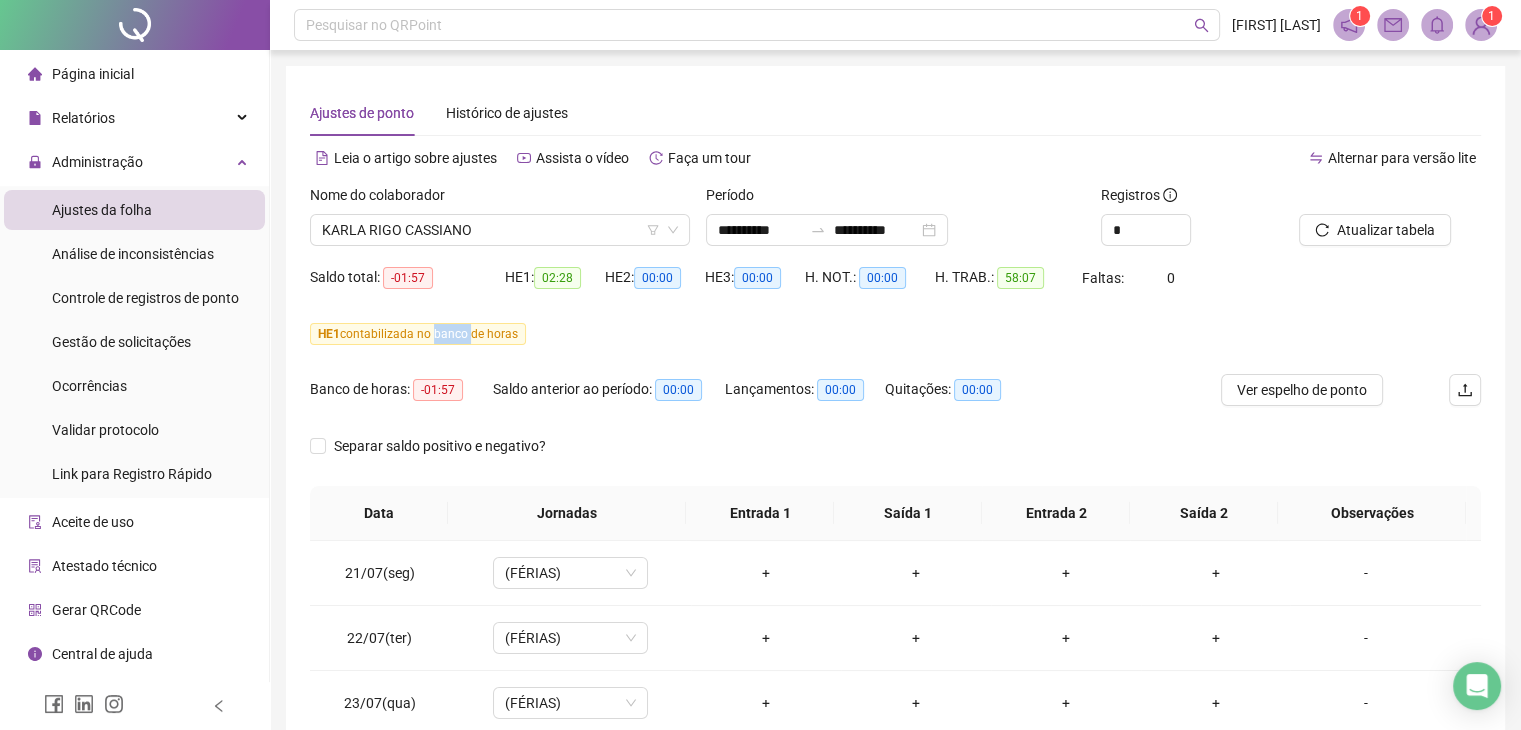 scroll, scrollTop: 348, scrollLeft: 0, axis: vertical 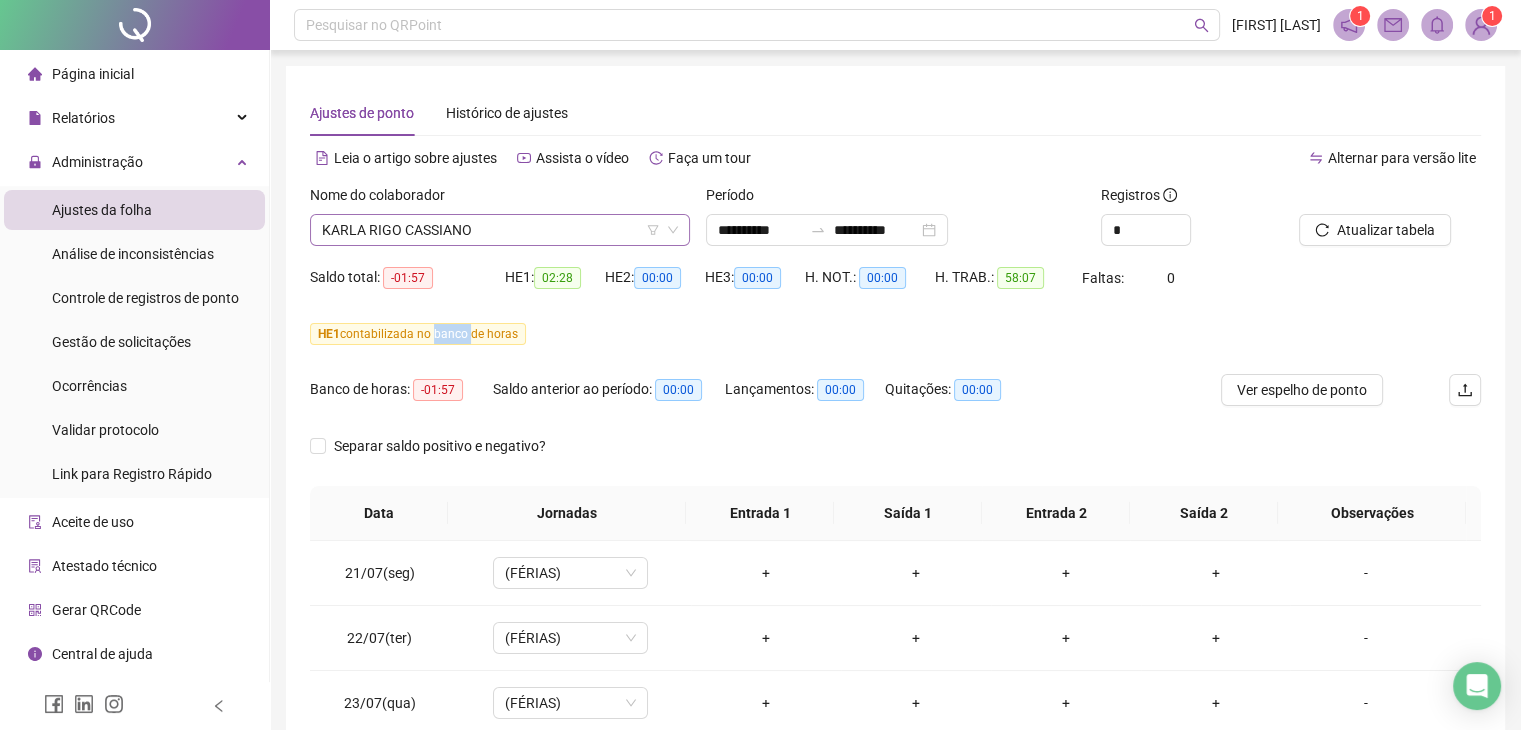 click on "KARLA RIGO CASSIANO" at bounding box center (500, 230) 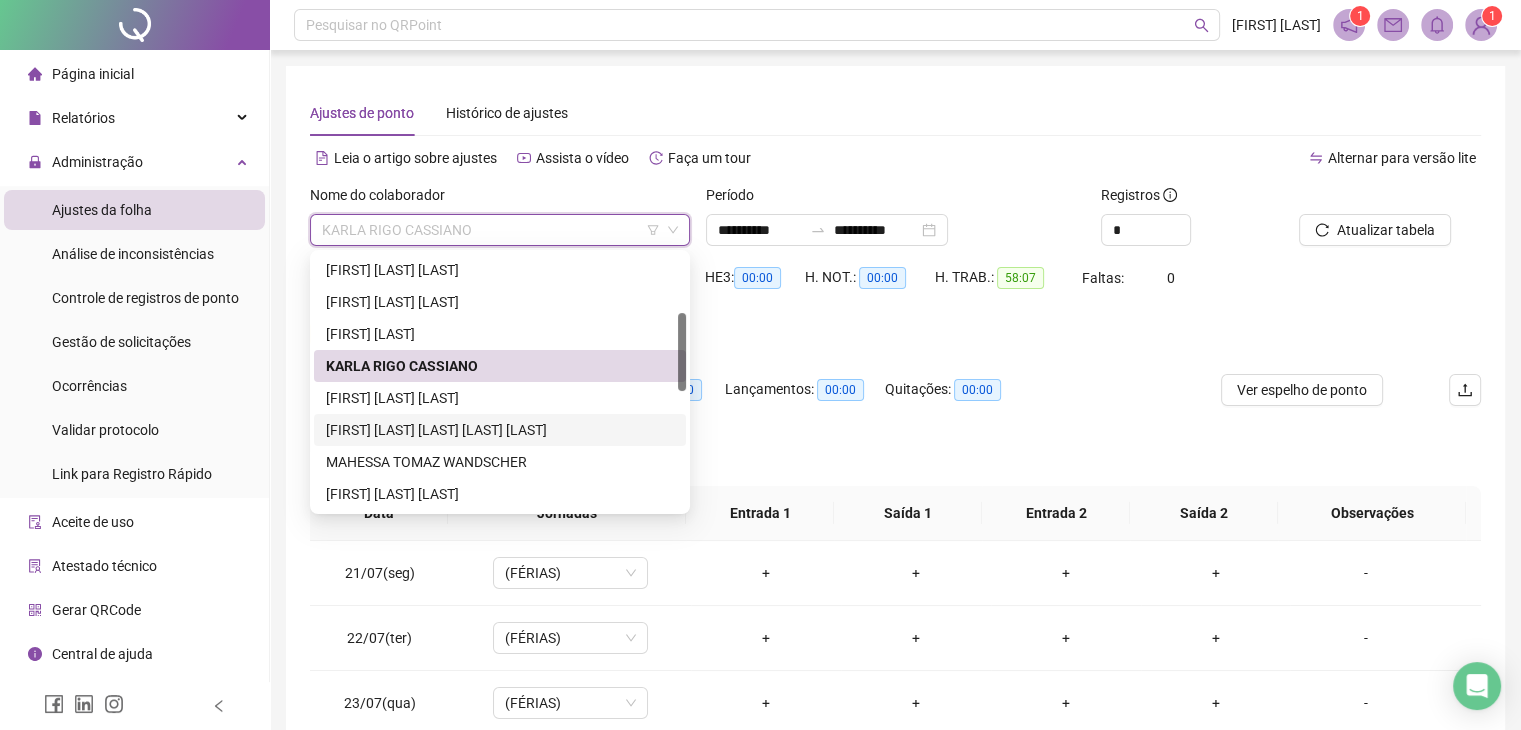 scroll, scrollTop: 292, scrollLeft: 0, axis: vertical 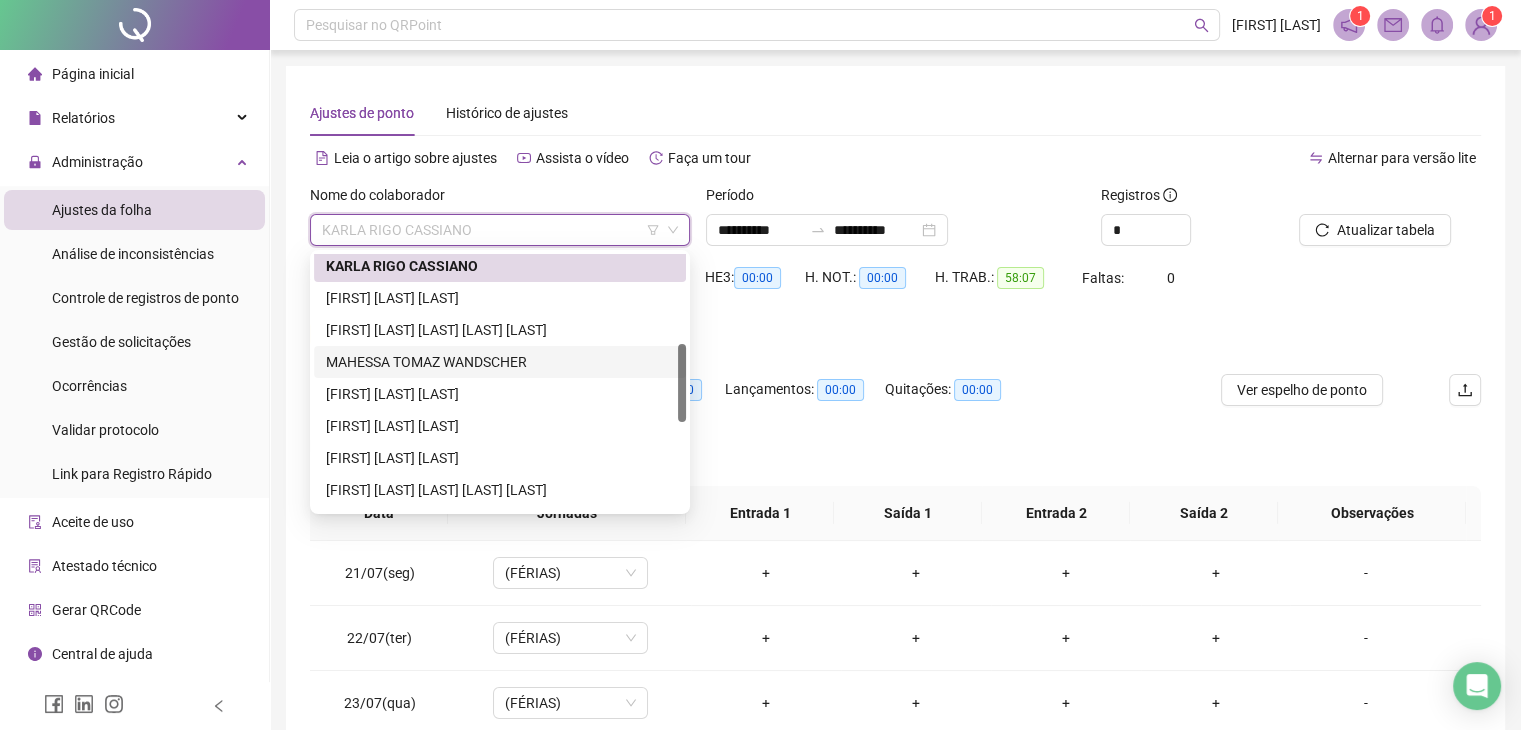 click on "MAHESSA TOMAZ WANDSCHER" at bounding box center (500, 362) 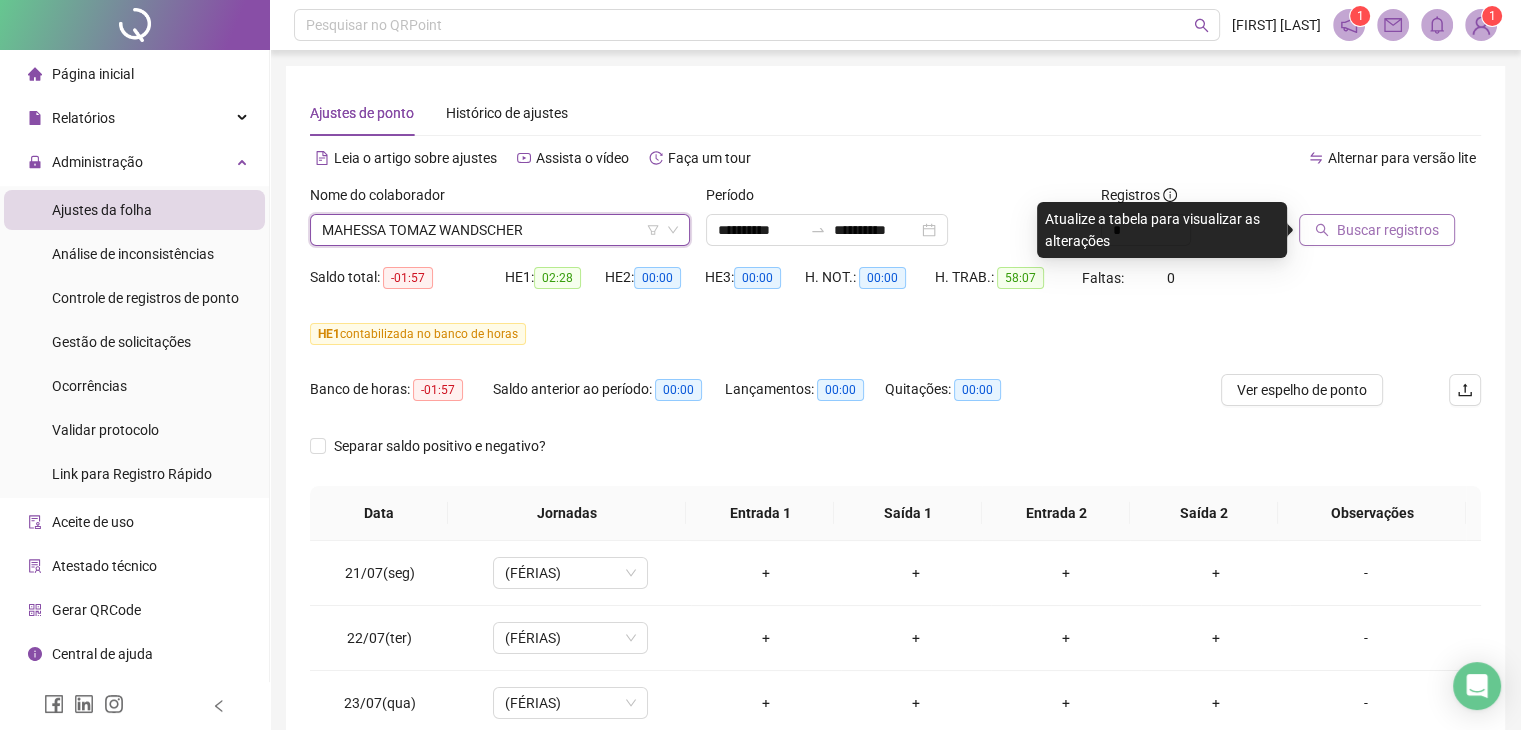 click on "Buscar registros" at bounding box center (1377, 230) 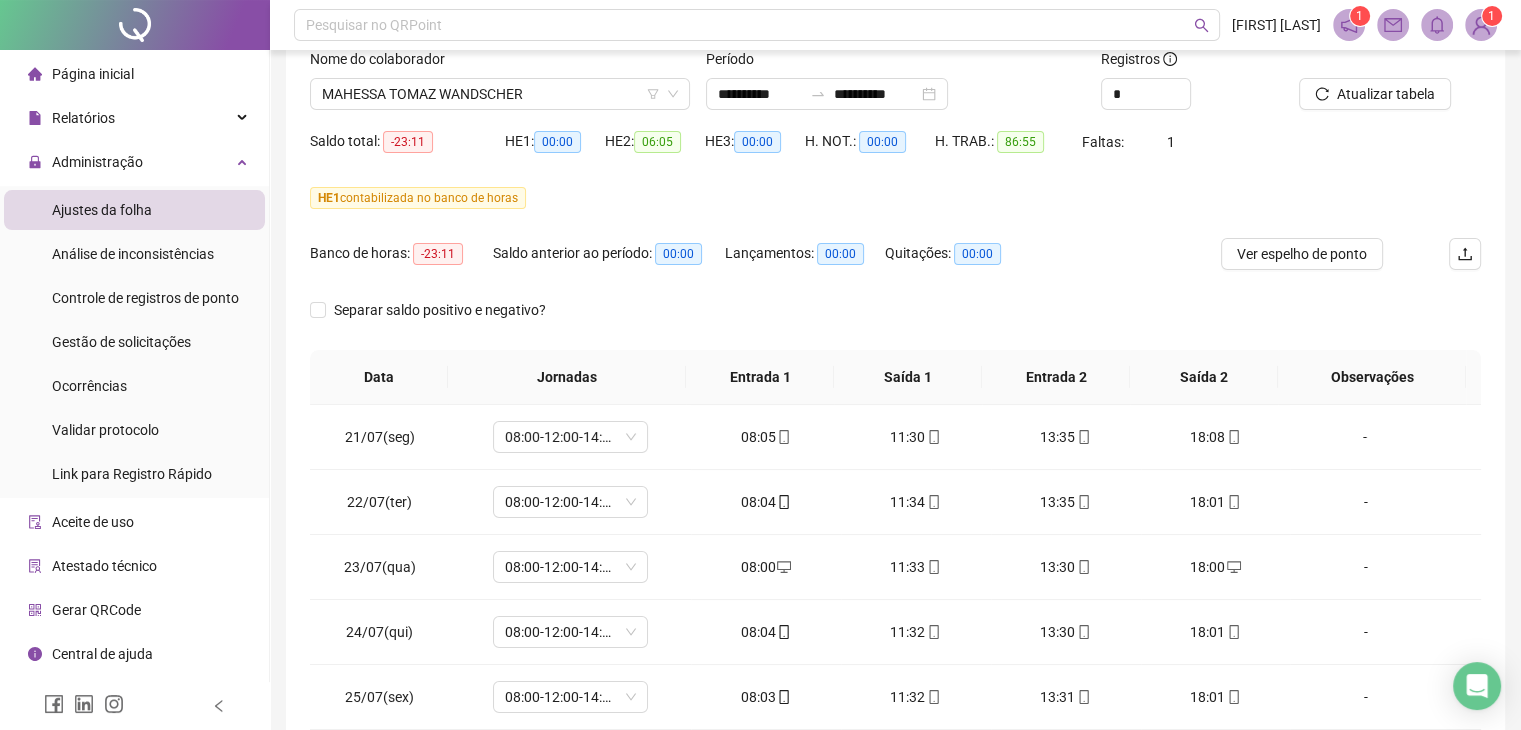scroll, scrollTop: 348, scrollLeft: 0, axis: vertical 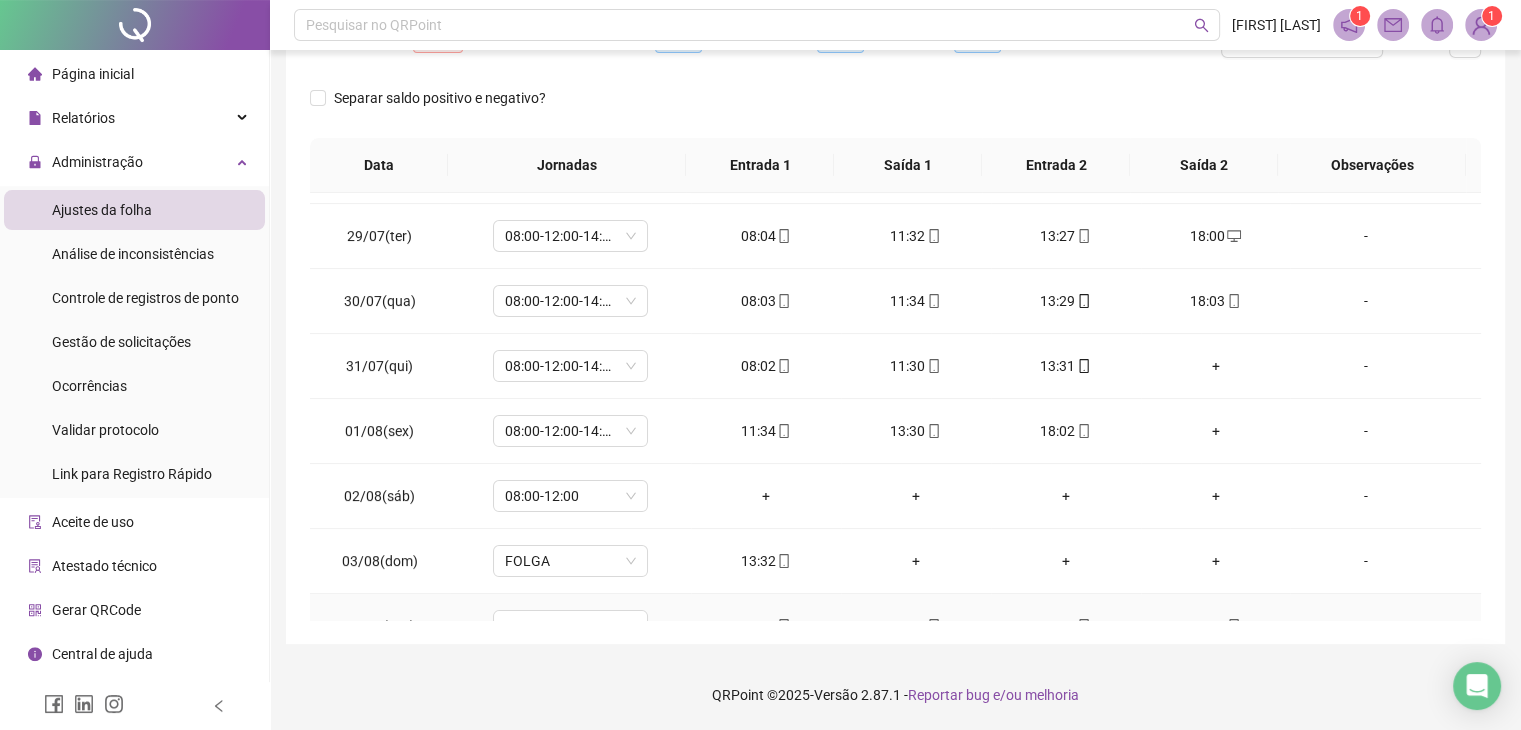type 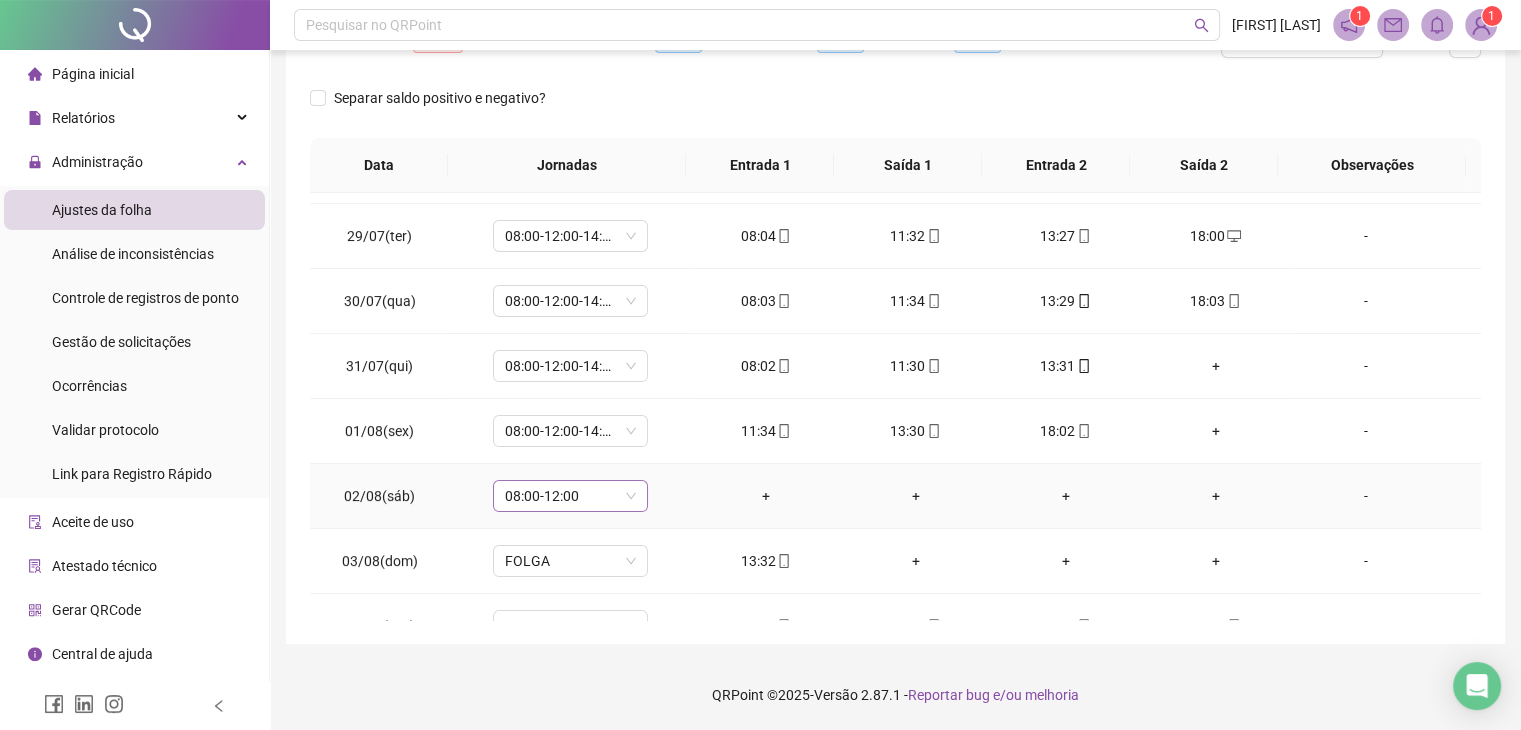 click on "08:00-12:00" at bounding box center (570, 496) 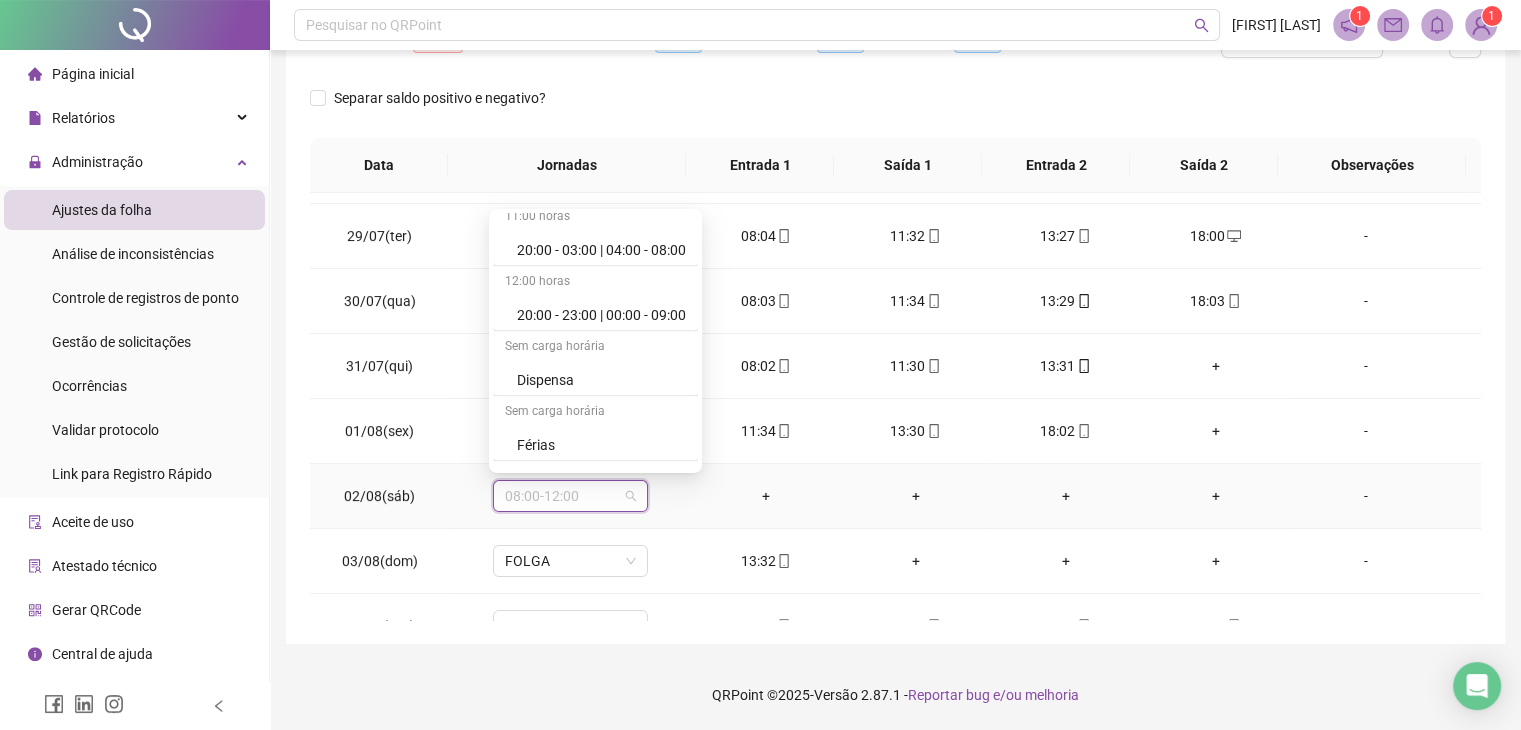 scroll, scrollTop: 11667, scrollLeft: 0, axis: vertical 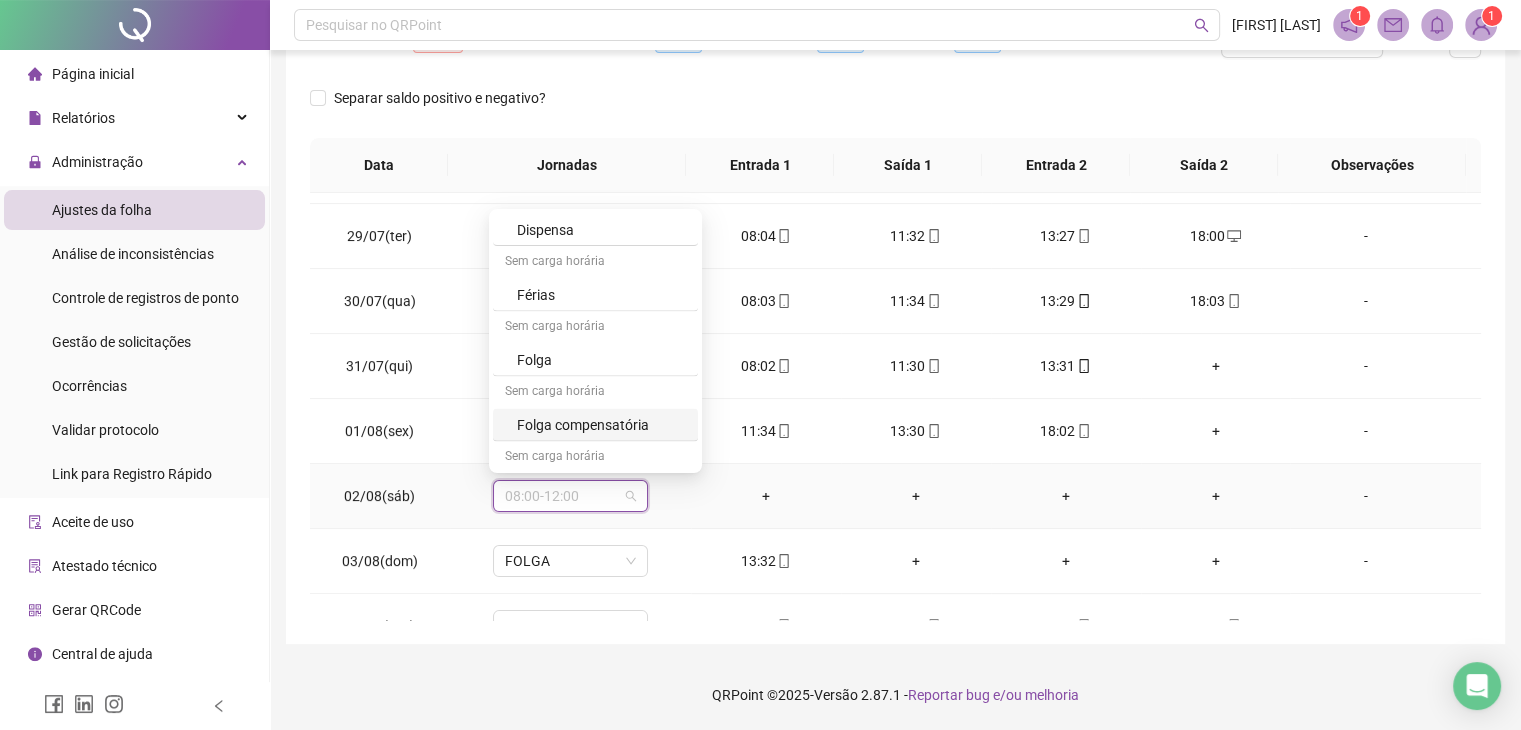 click on "Folga compensatória" at bounding box center [601, 424] 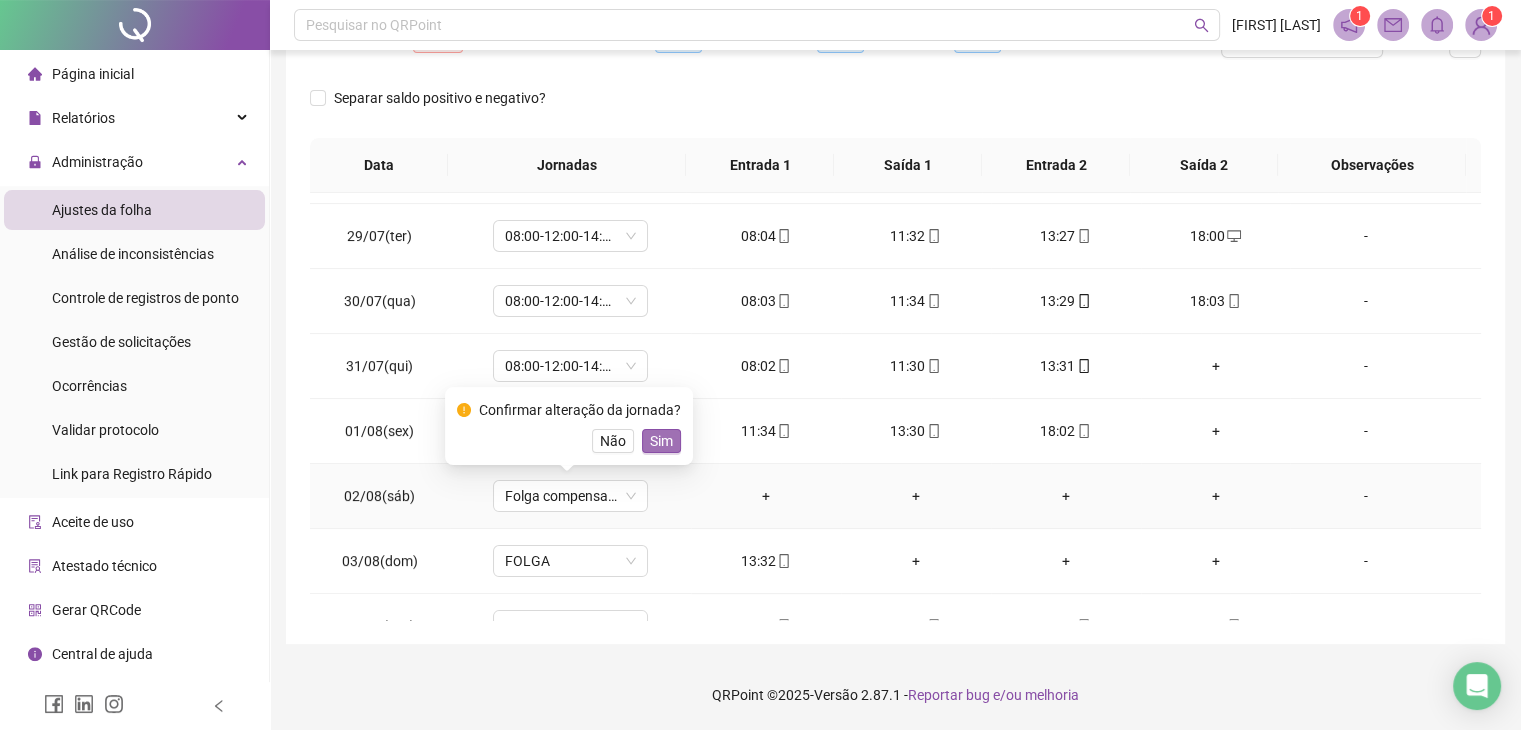 click on "Sim" at bounding box center [661, 441] 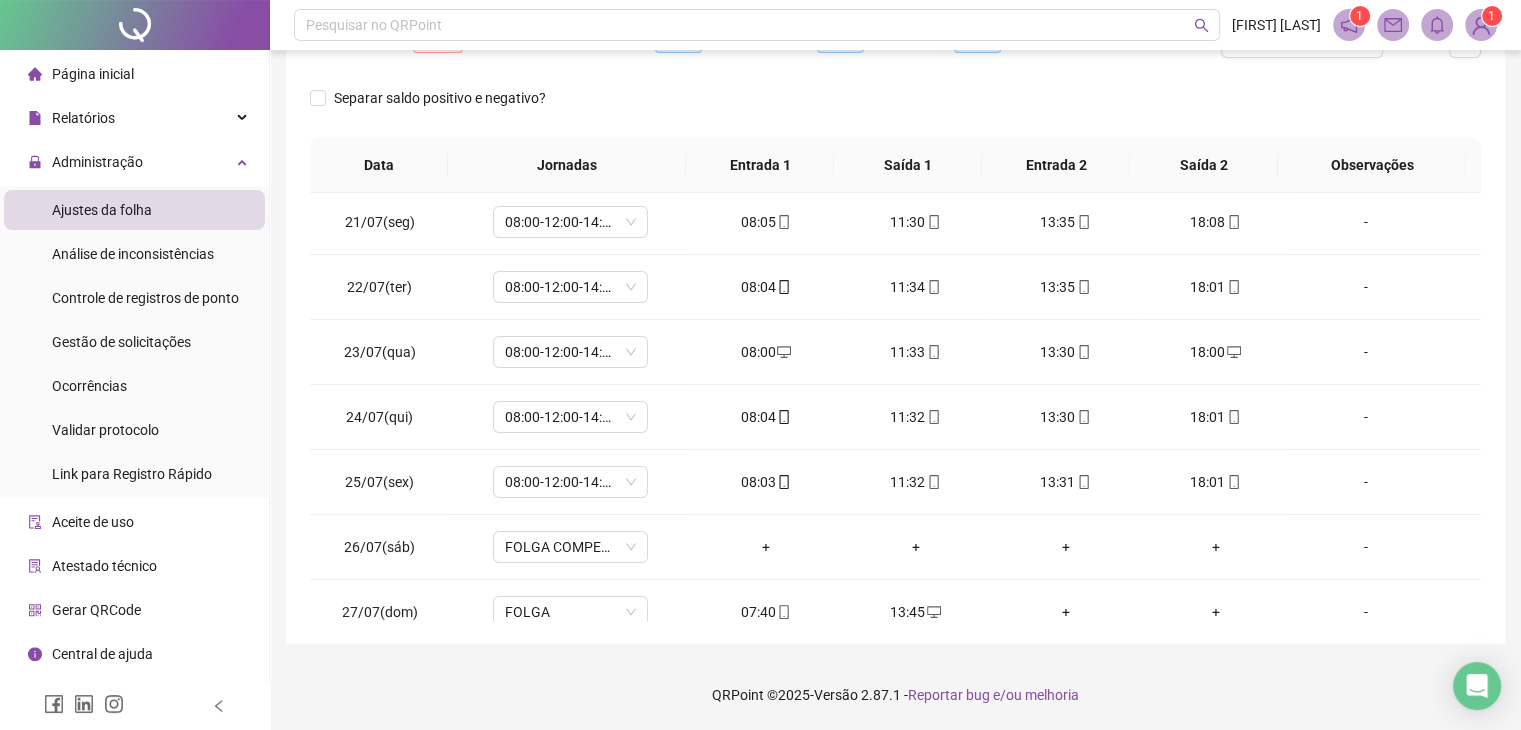 scroll, scrollTop: 0, scrollLeft: 0, axis: both 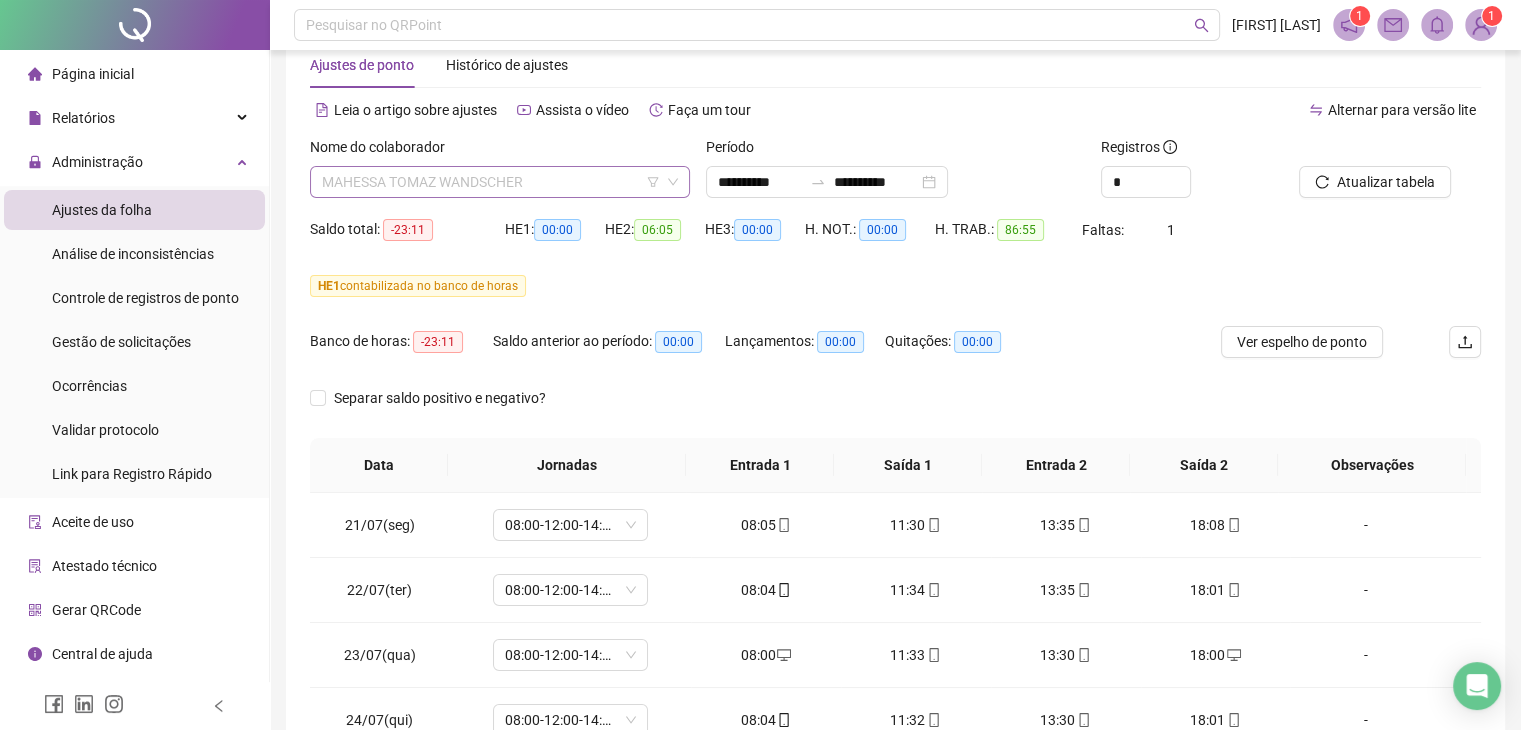 click on "MAHESSA TOMAZ WANDSCHER" at bounding box center [500, 182] 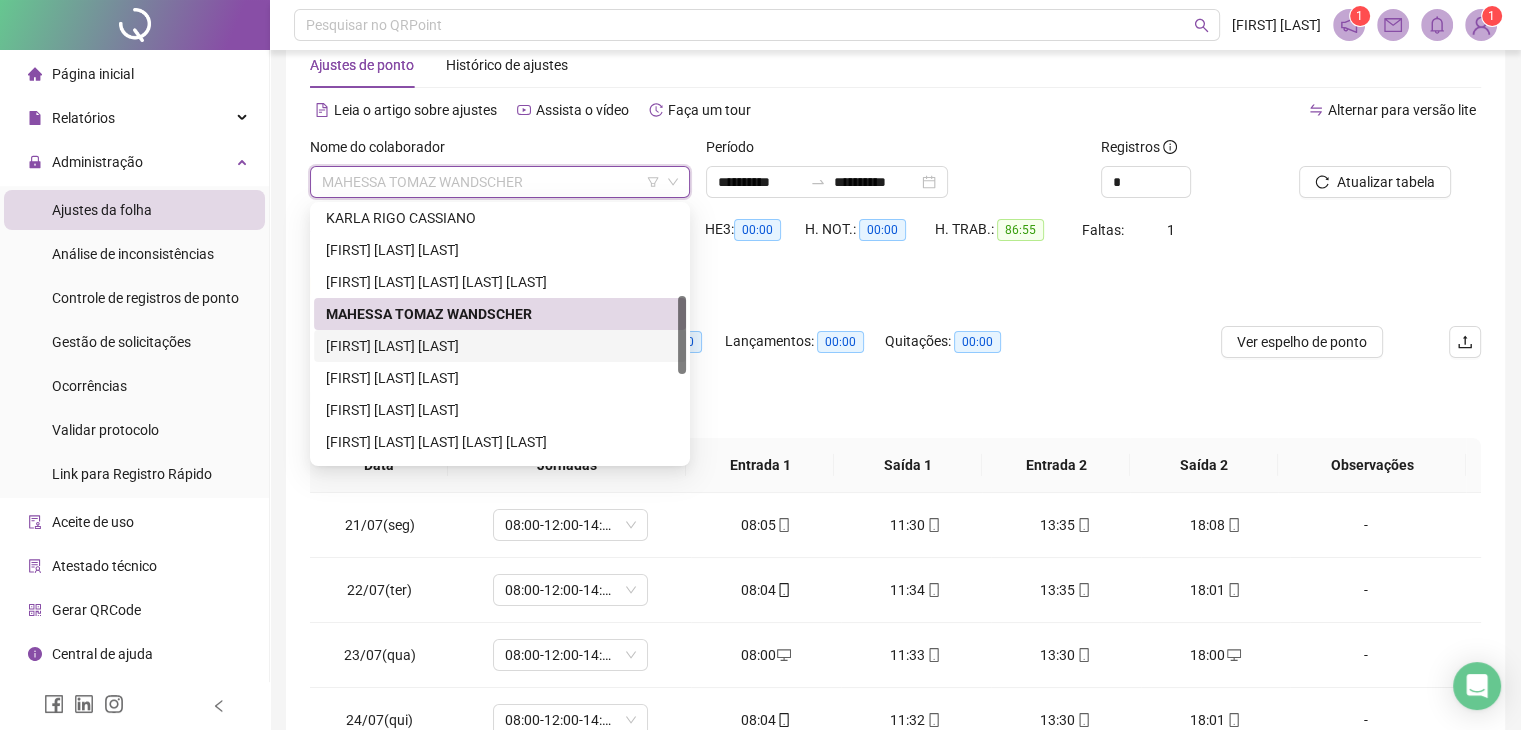 click on "[FIRST] [LAST] [LAST]" at bounding box center [500, 346] 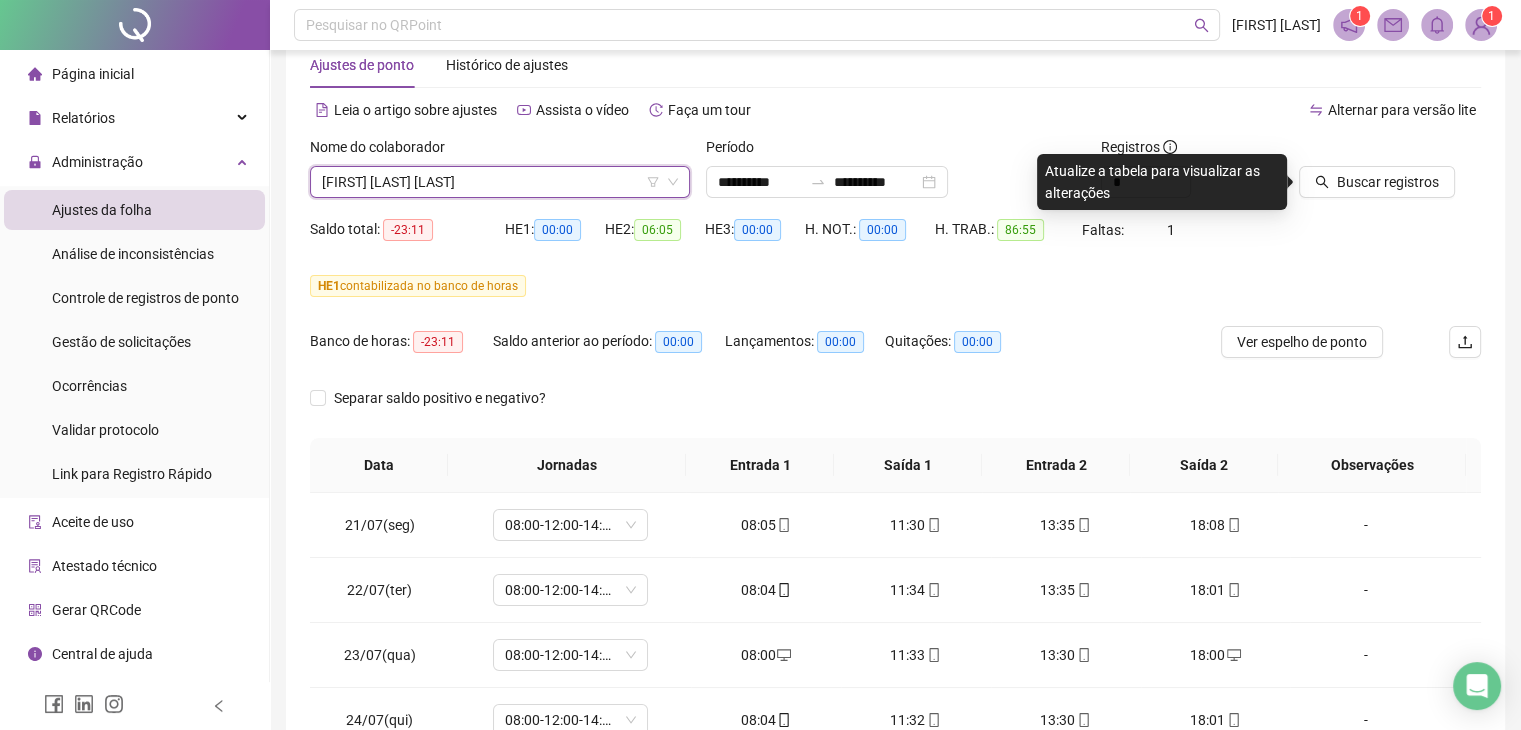 drag, startPoint x: 1433, startPoint y: 180, endPoint x: 1396, endPoint y: 209, distance: 47.010635 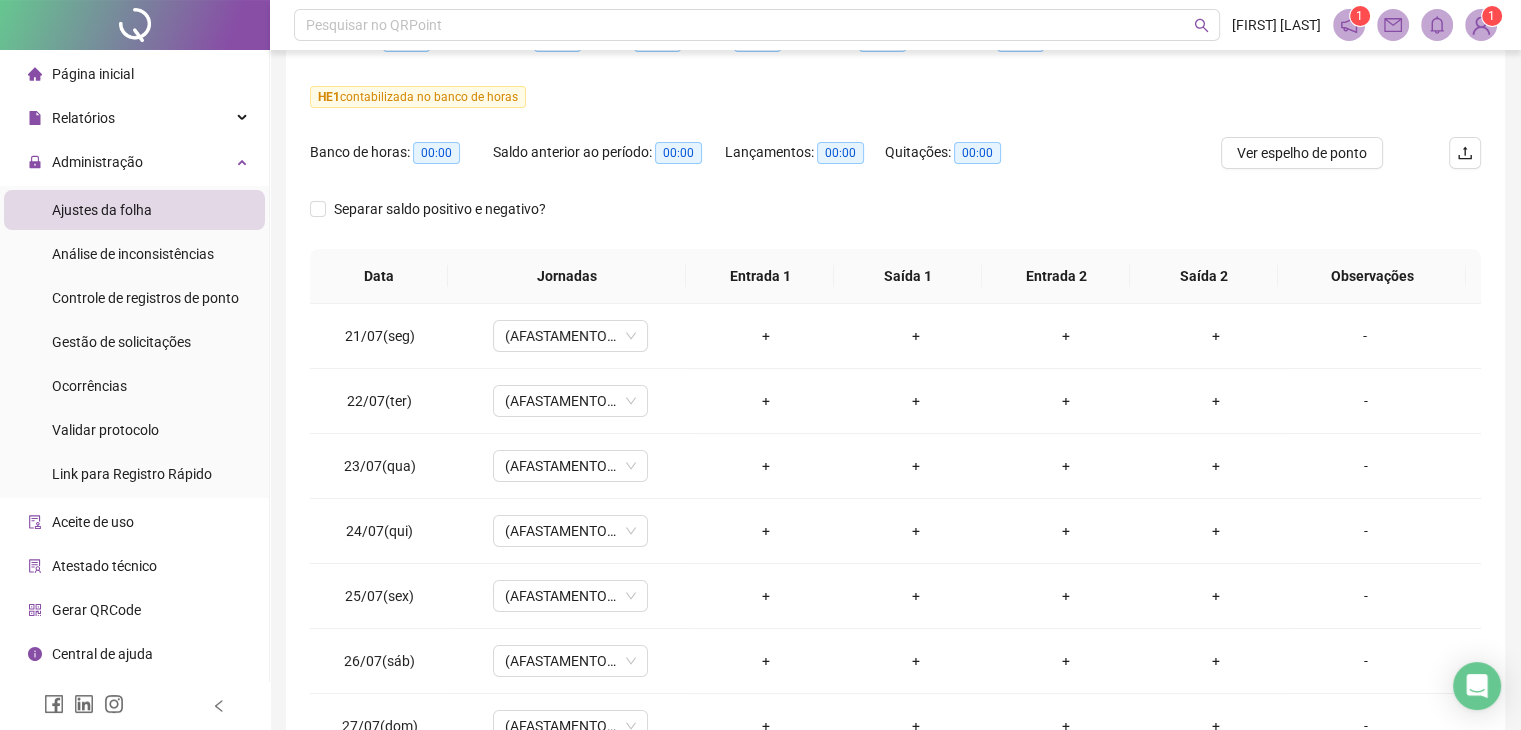 scroll, scrollTop: 348, scrollLeft: 0, axis: vertical 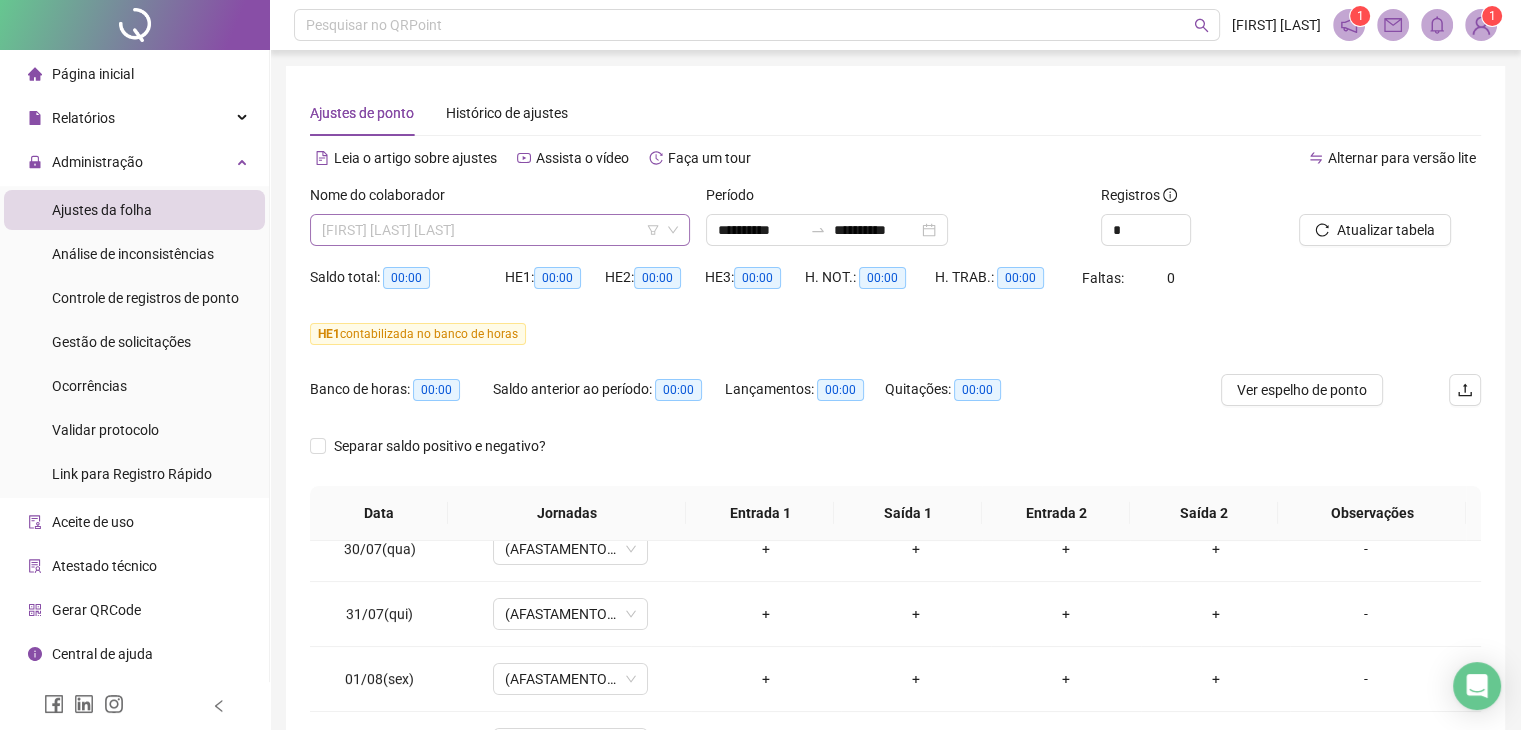 click on "[FIRST] [LAST] [LAST]" at bounding box center (500, 230) 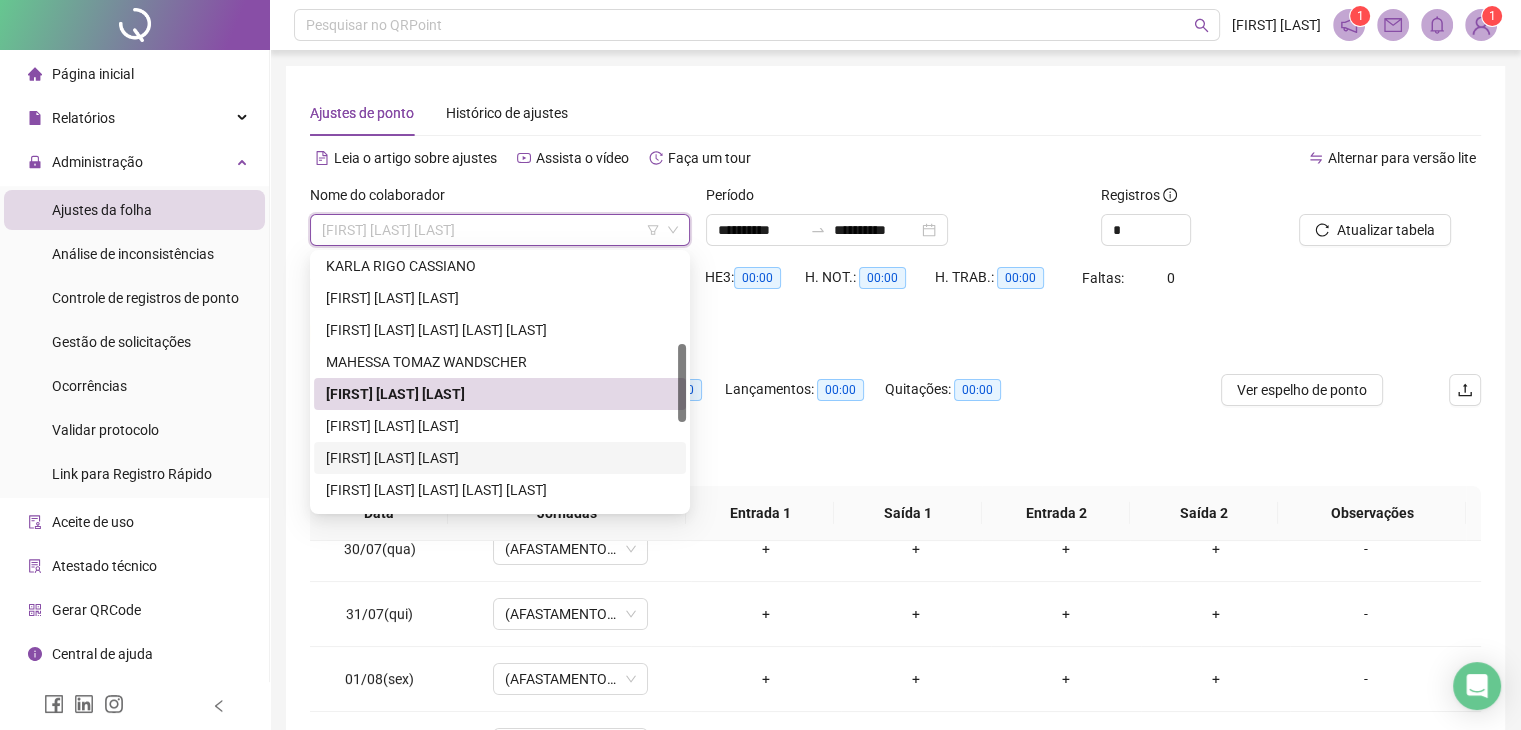 drag, startPoint x: 464, startPoint y: 453, endPoint x: 527, endPoint y: 462, distance: 63.63961 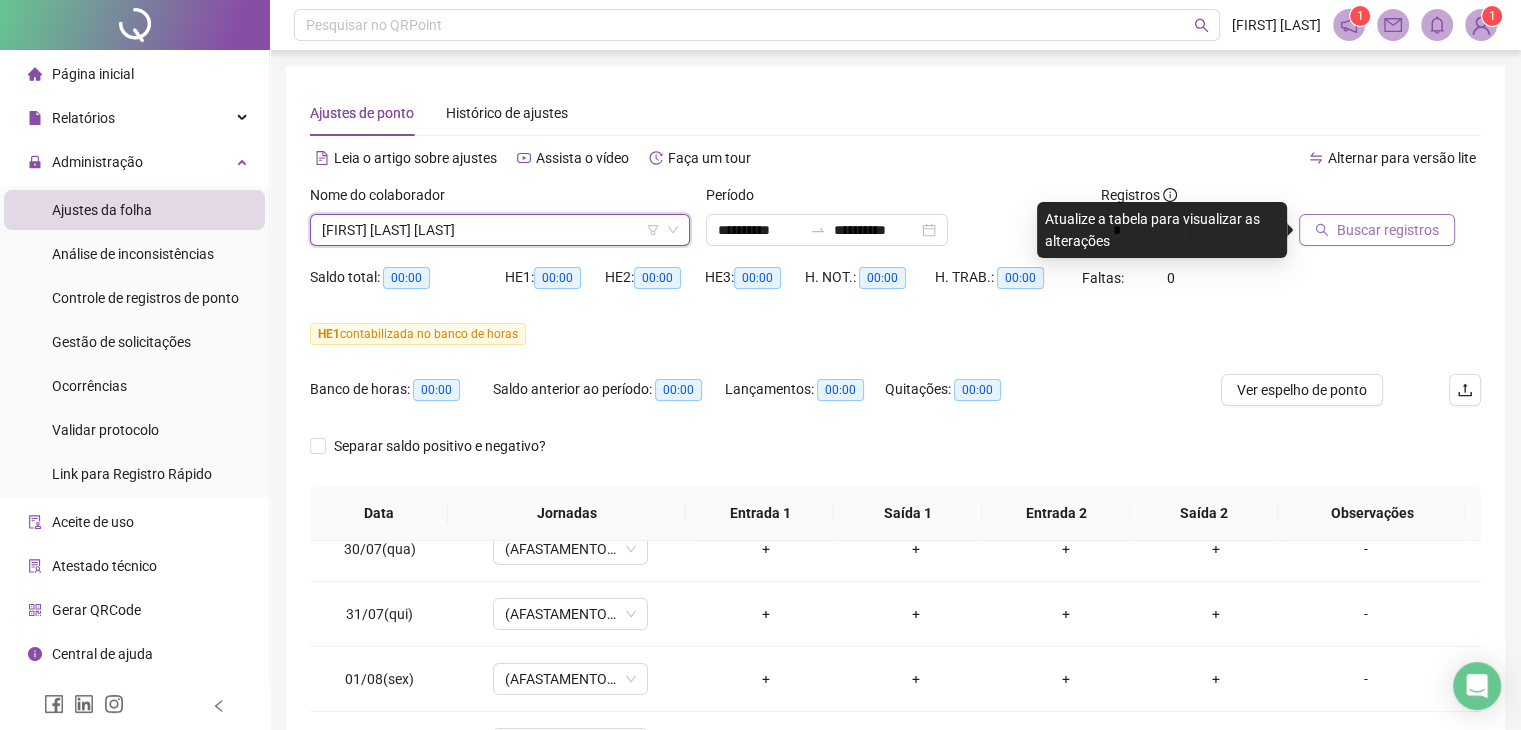 click on "Buscar registros" at bounding box center (1388, 230) 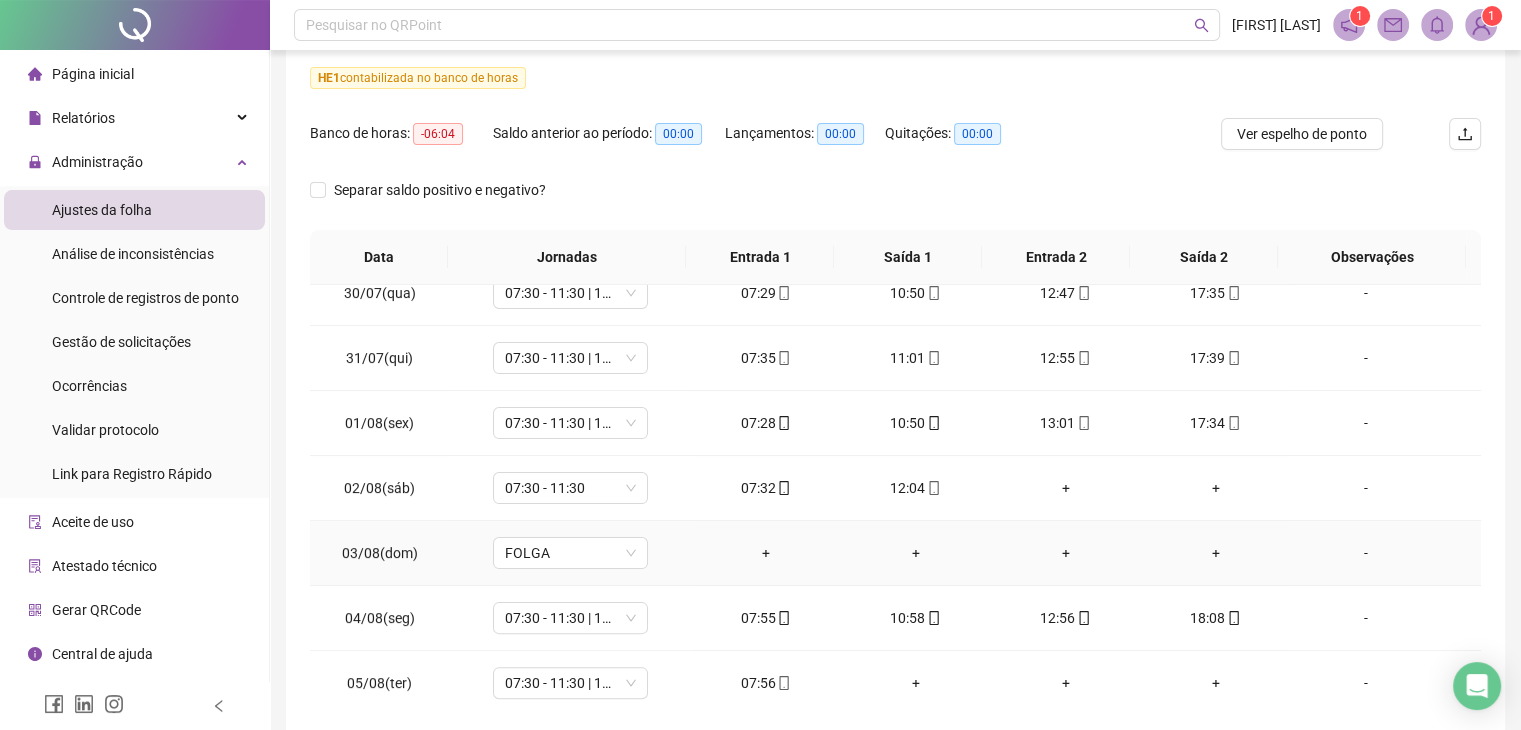 scroll, scrollTop: 348, scrollLeft: 0, axis: vertical 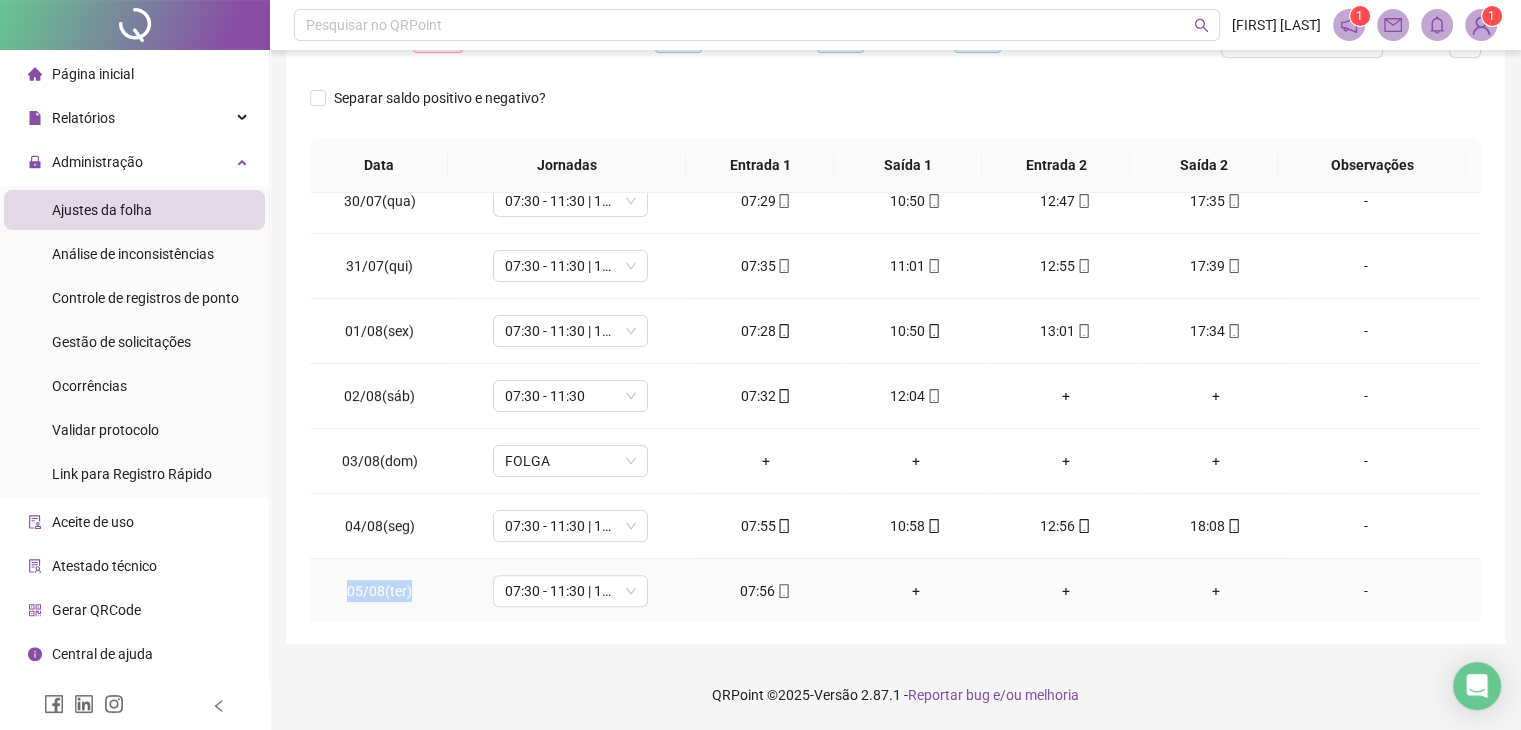 drag, startPoint x: 435, startPoint y: 594, endPoint x: 340, endPoint y: 577, distance: 96.50906 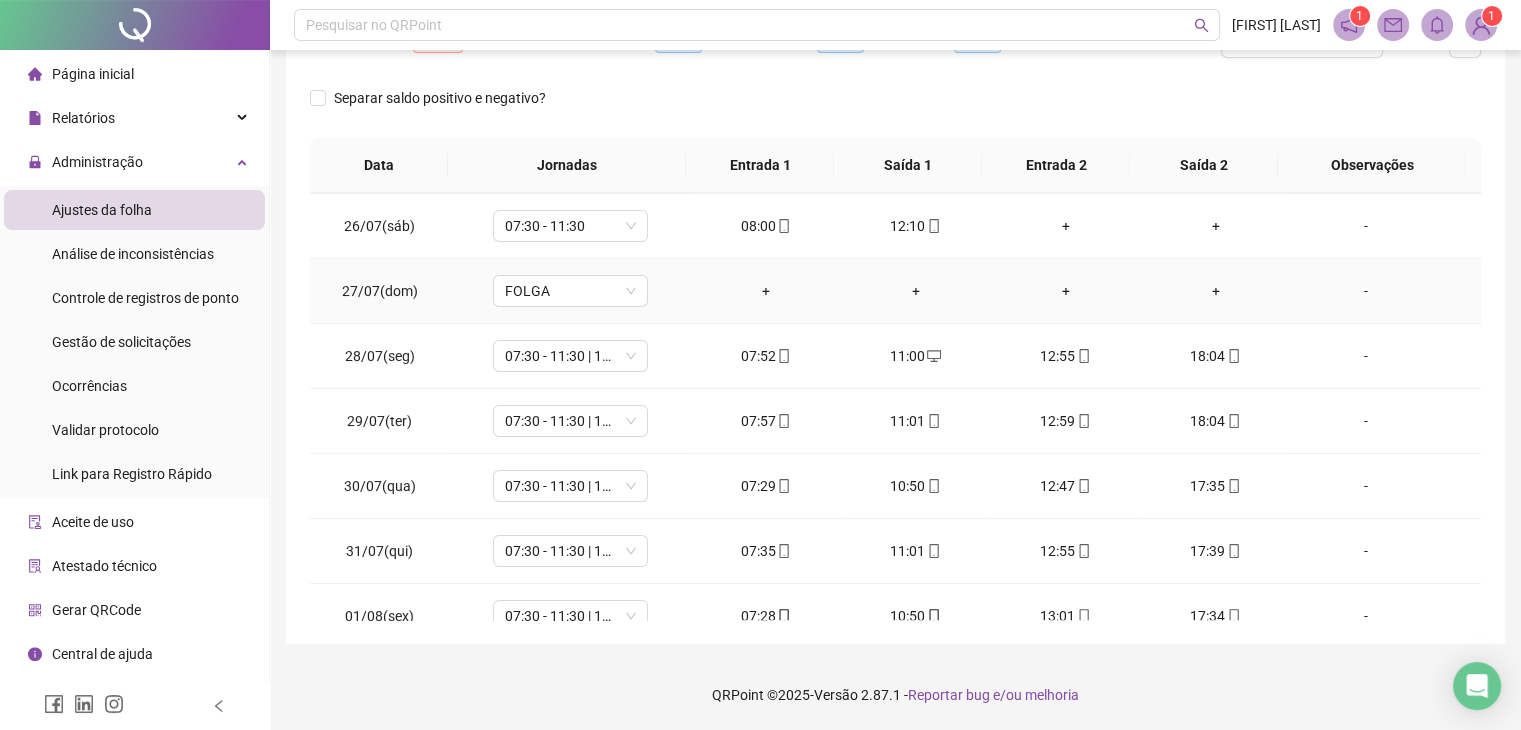 scroll, scrollTop: 209, scrollLeft: 0, axis: vertical 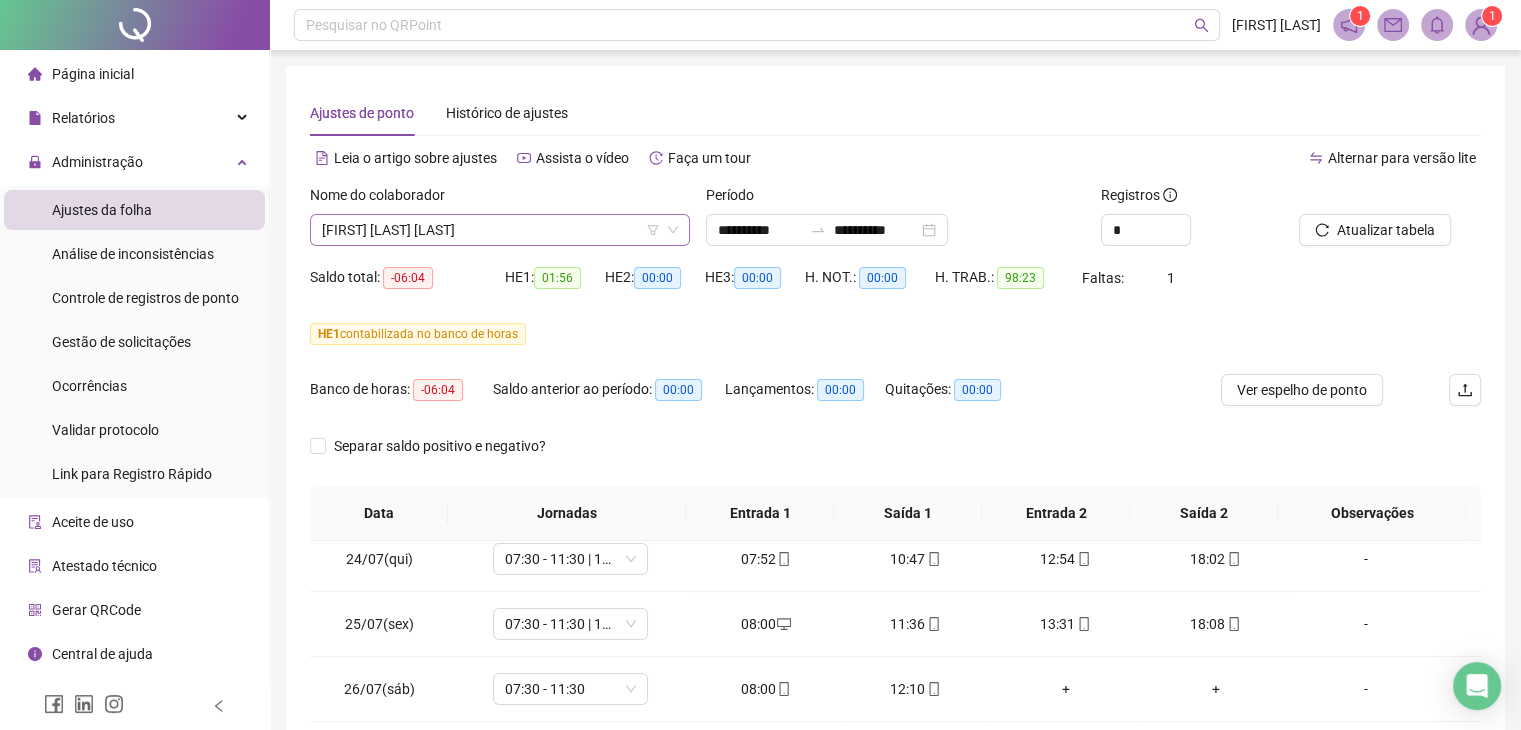 click on "[FIRST] [LAST] [LAST]" at bounding box center [500, 230] 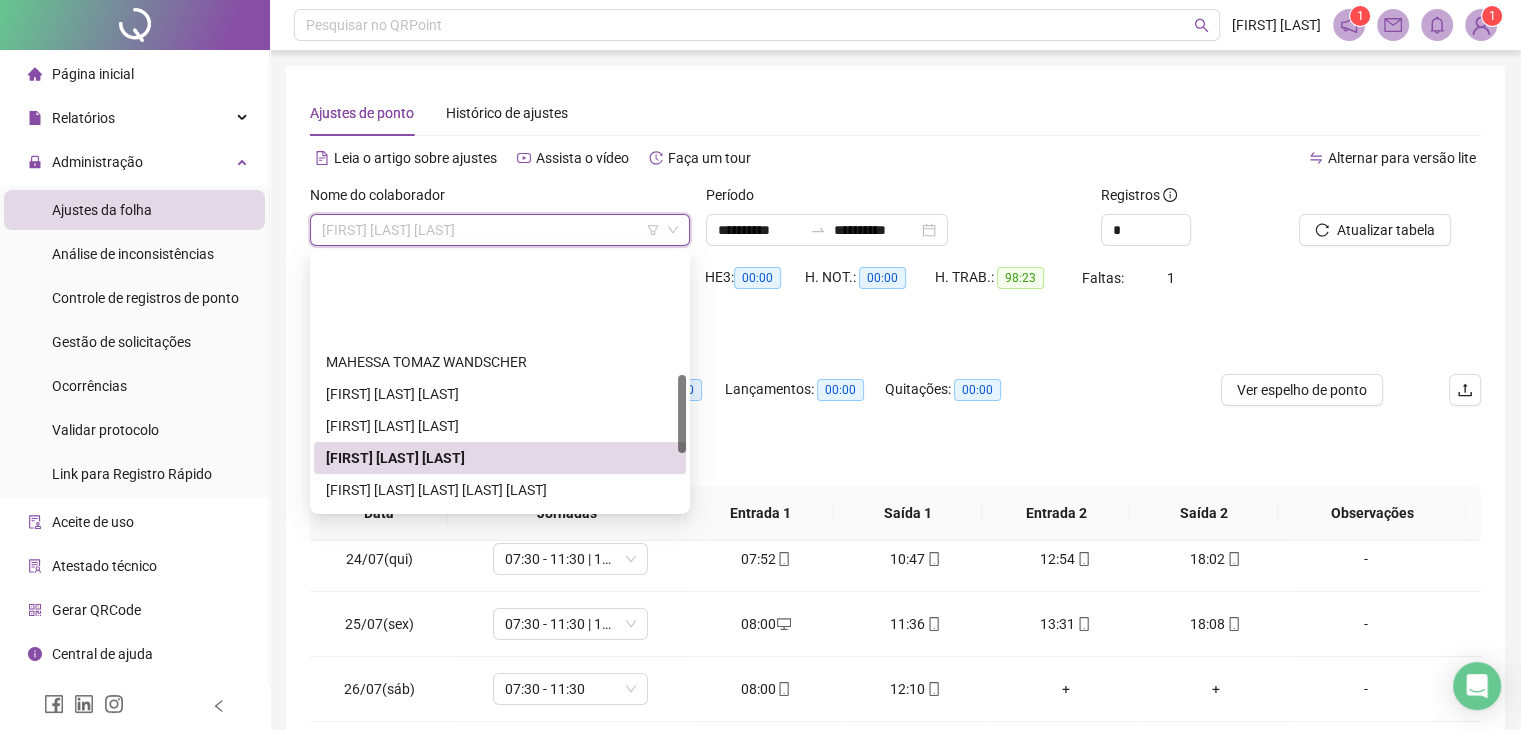 scroll, scrollTop: 392, scrollLeft: 0, axis: vertical 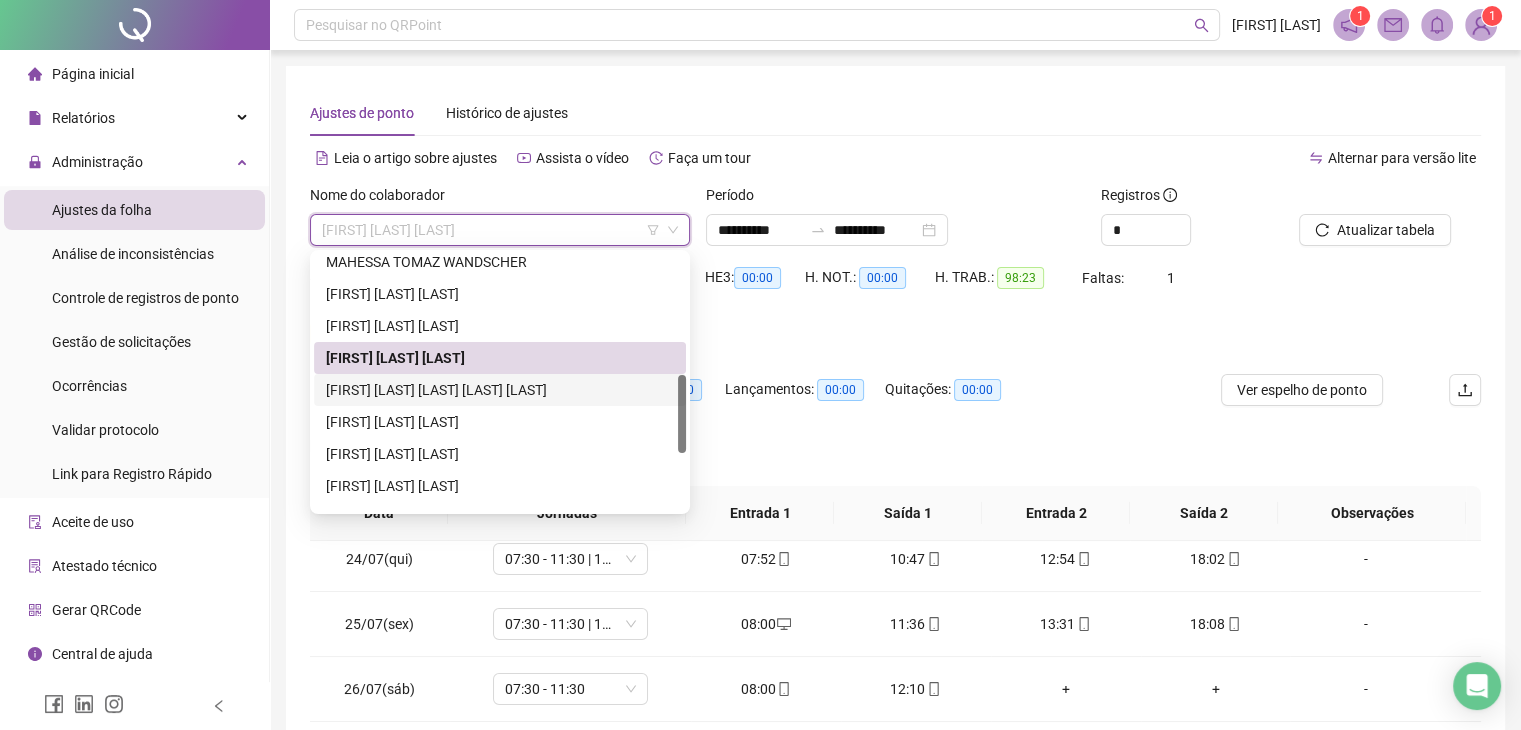 click on "[FIRST] [LAST] [LAST] [LAST] [LAST]" at bounding box center (500, 390) 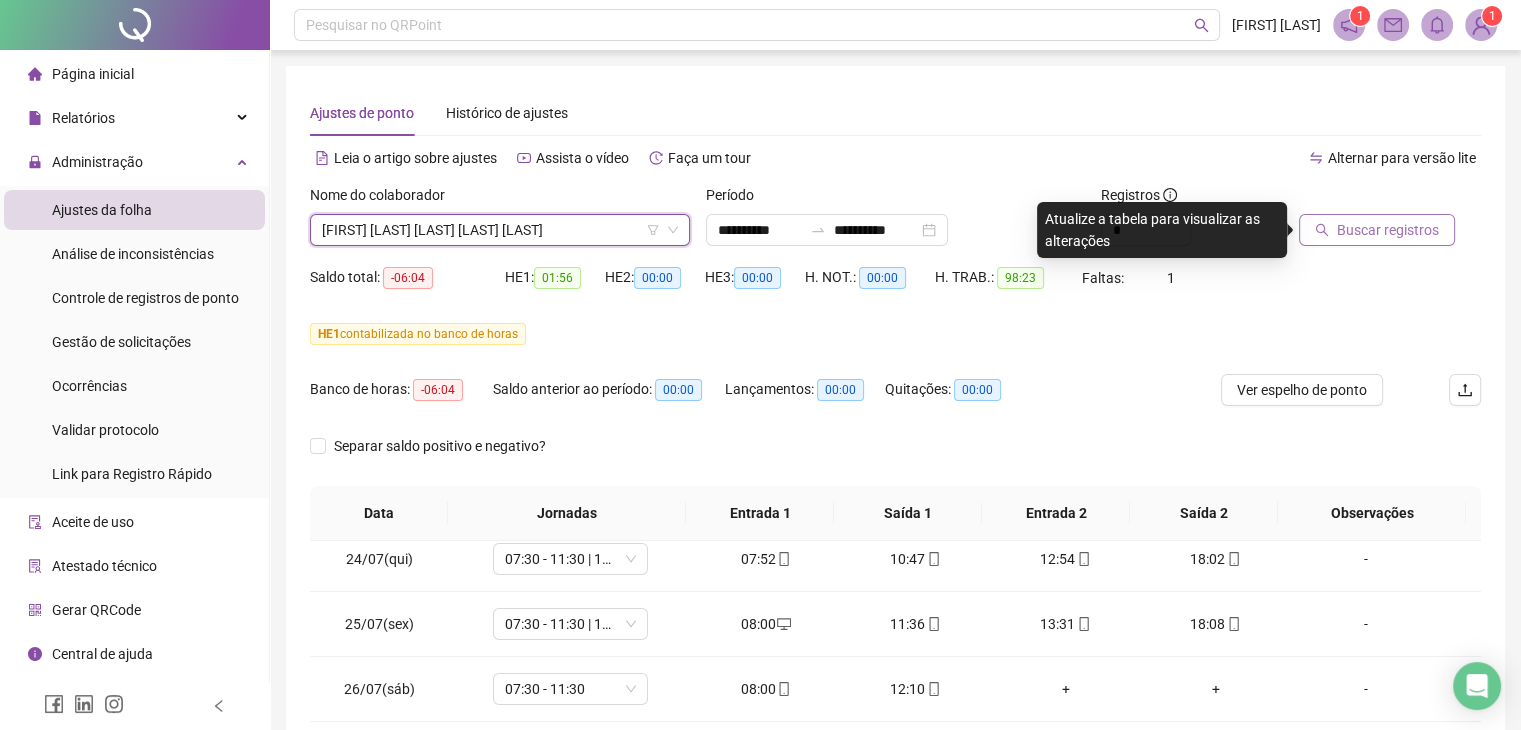 click on "Buscar registros" at bounding box center (1388, 230) 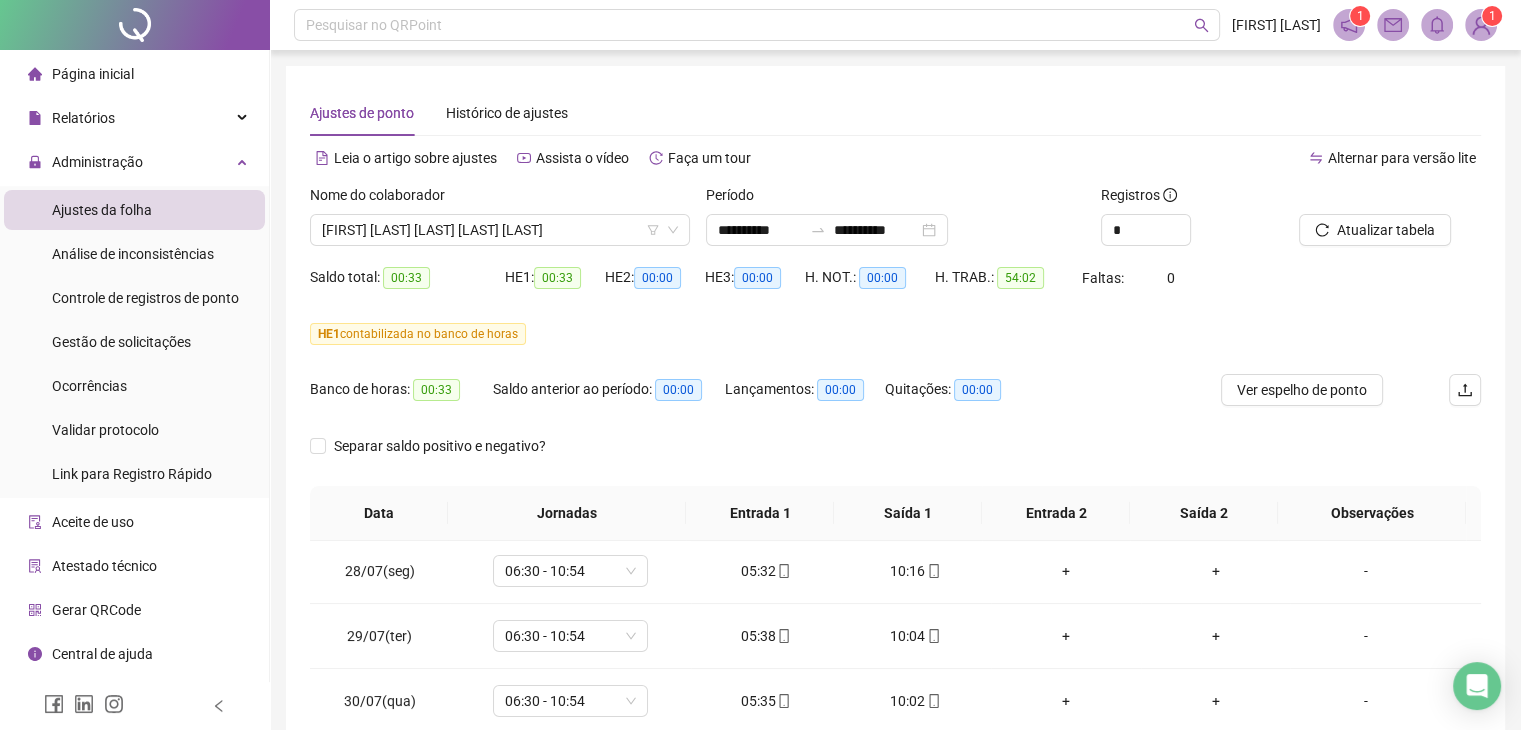 scroll, scrollTop: 609, scrollLeft: 0, axis: vertical 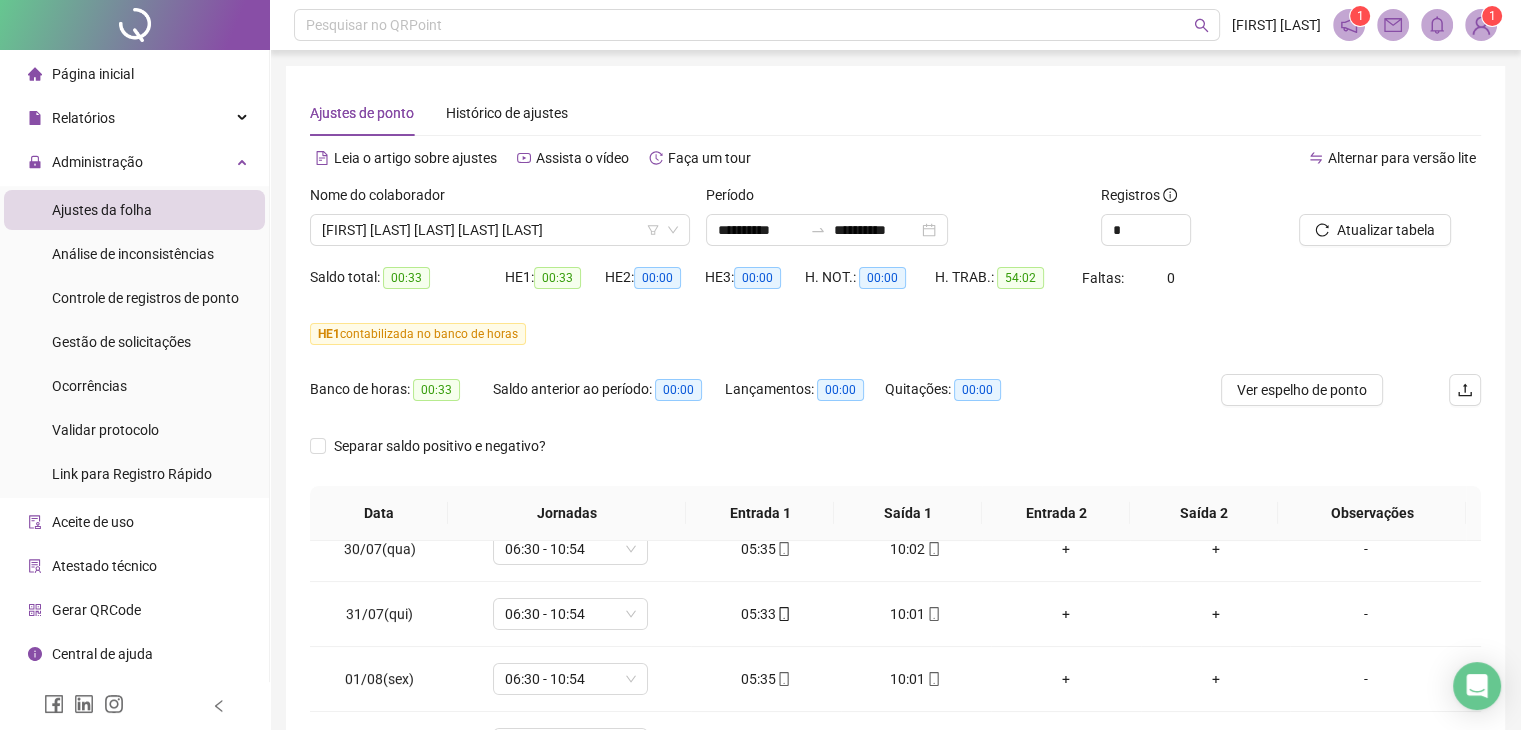 click on "Nome do colaborador" at bounding box center [384, 195] 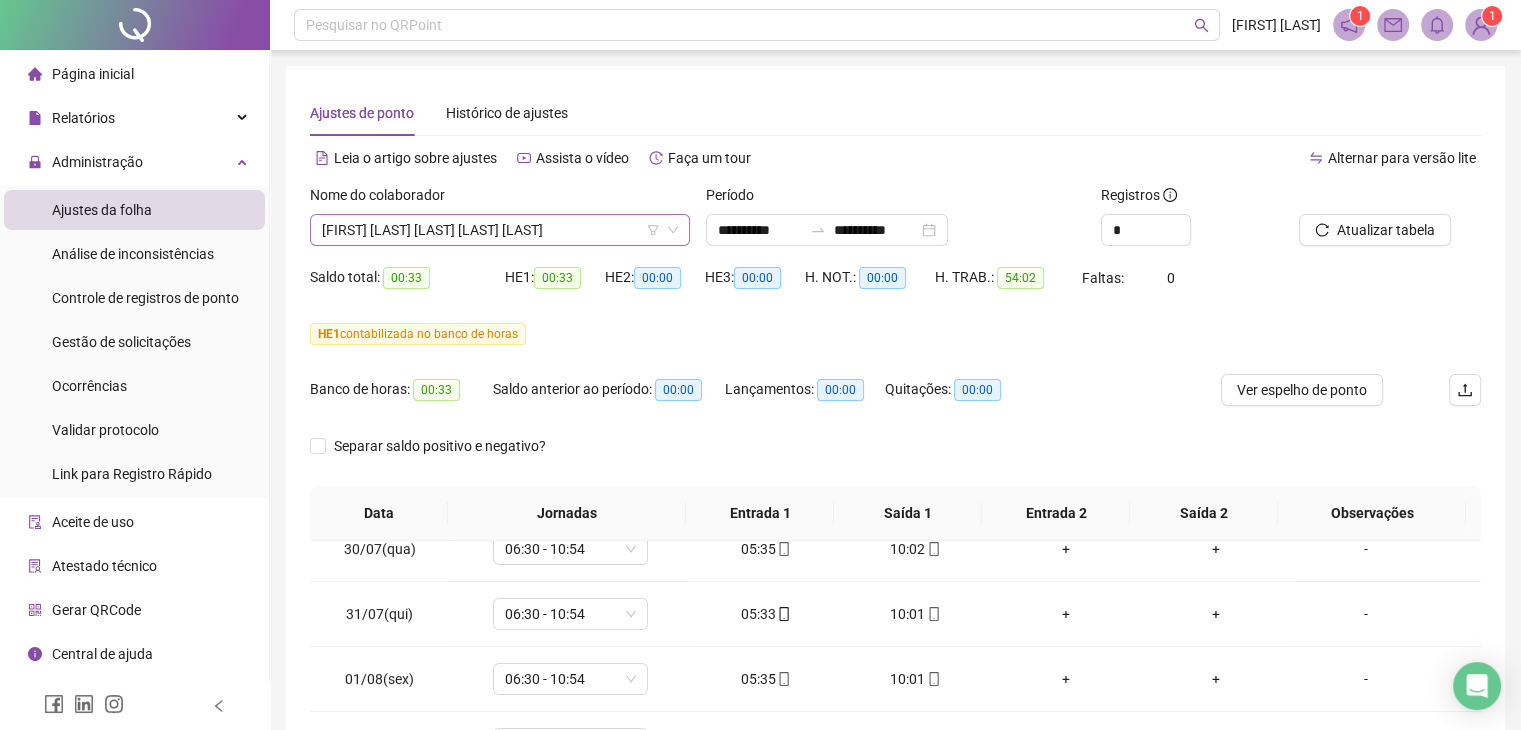 click on "[FIRST] [LAST] [LAST] [LAST] [LAST]" at bounding box center [500, 230] 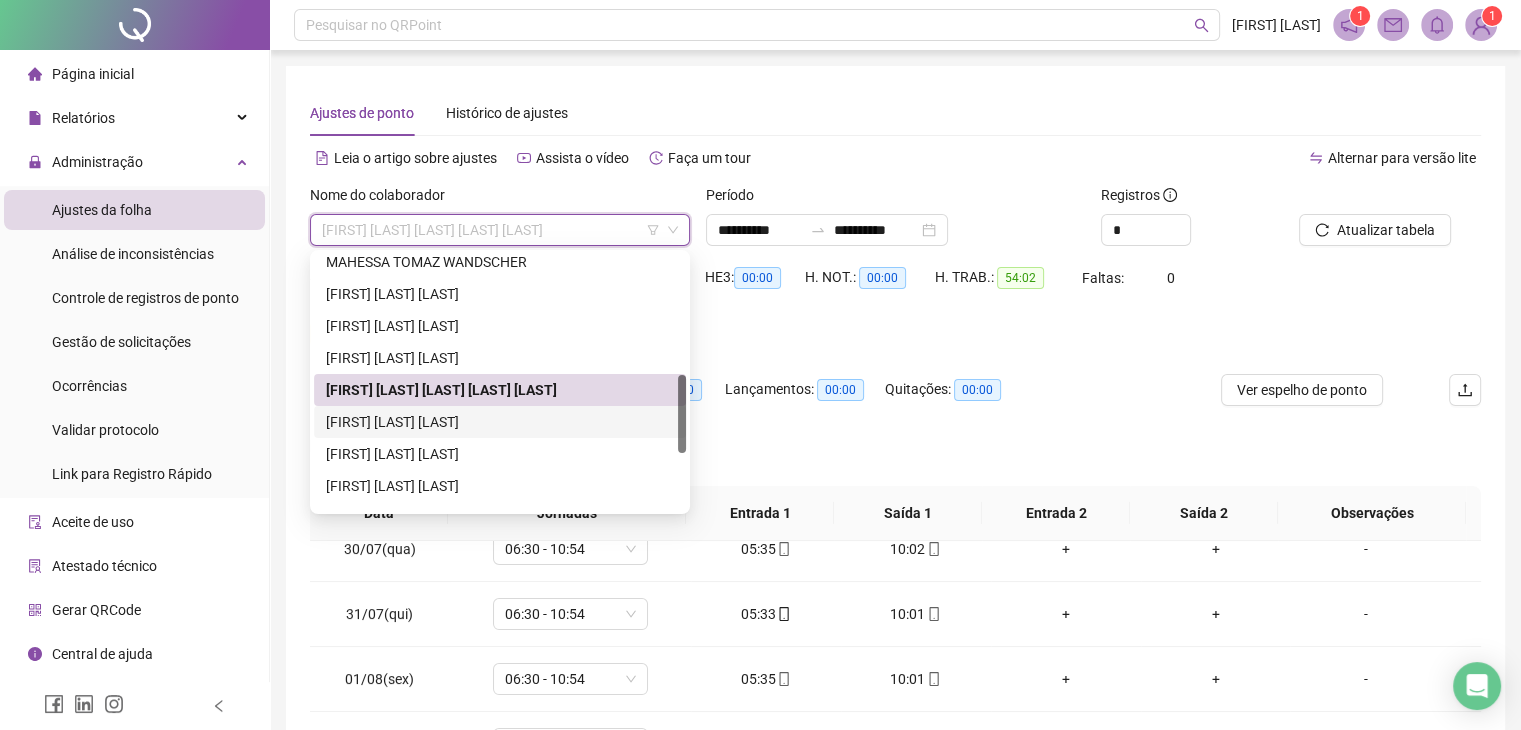 click on "[FIRST] [LAST] [LAST]" at bounding box center [500, 422] 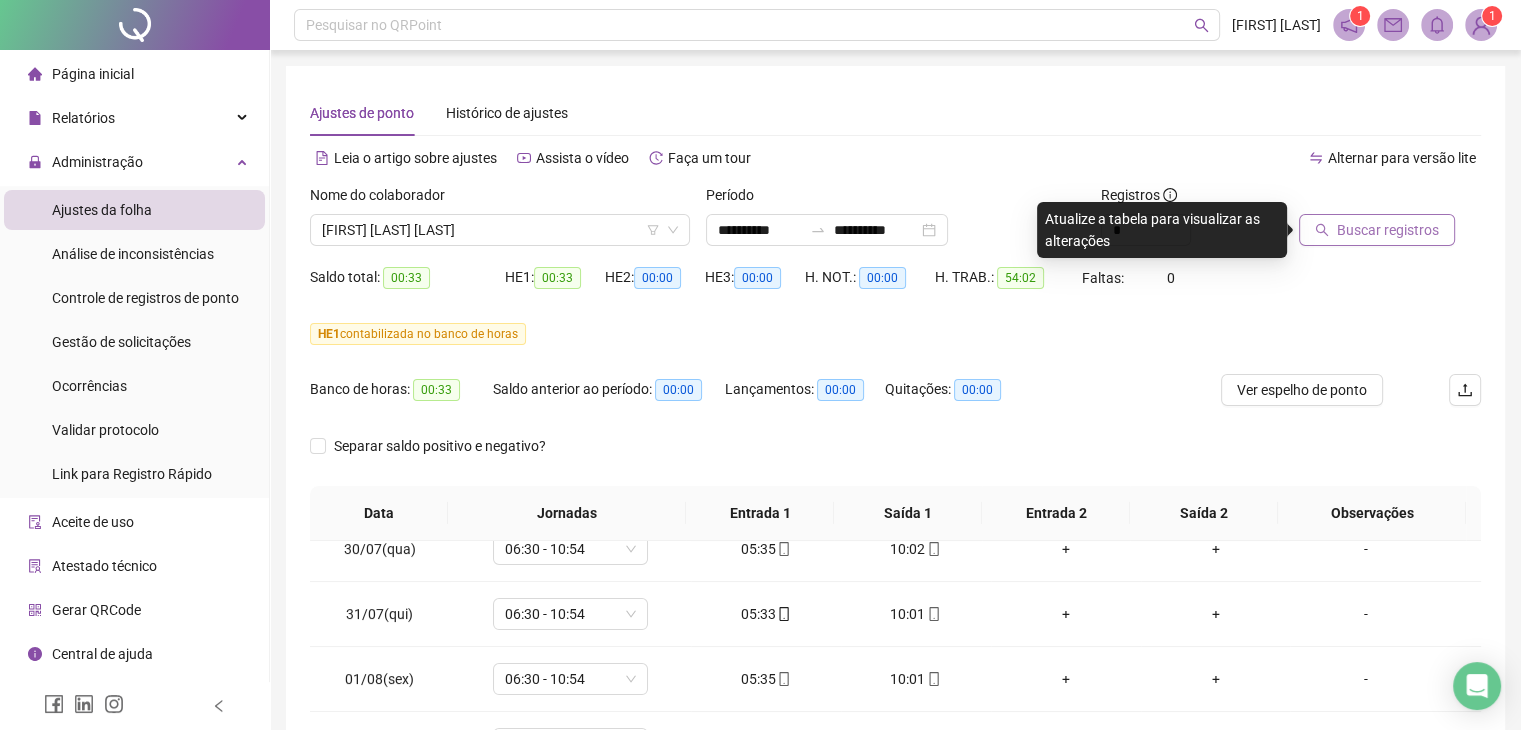click on "Buscar registros" at bounding box center (1377, 230) 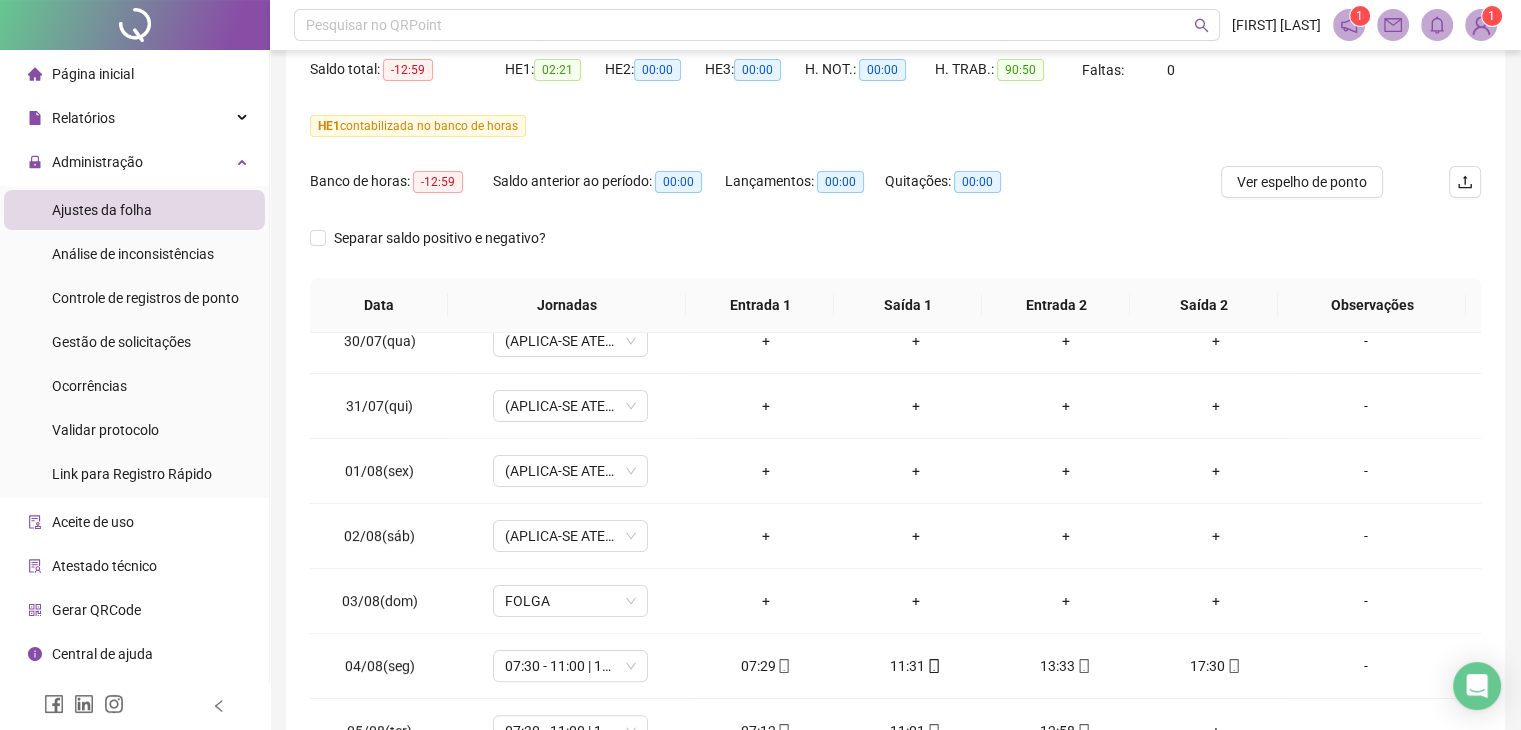 scroll, scrollTop: 348, scrollLeft: 0, axis: vertical 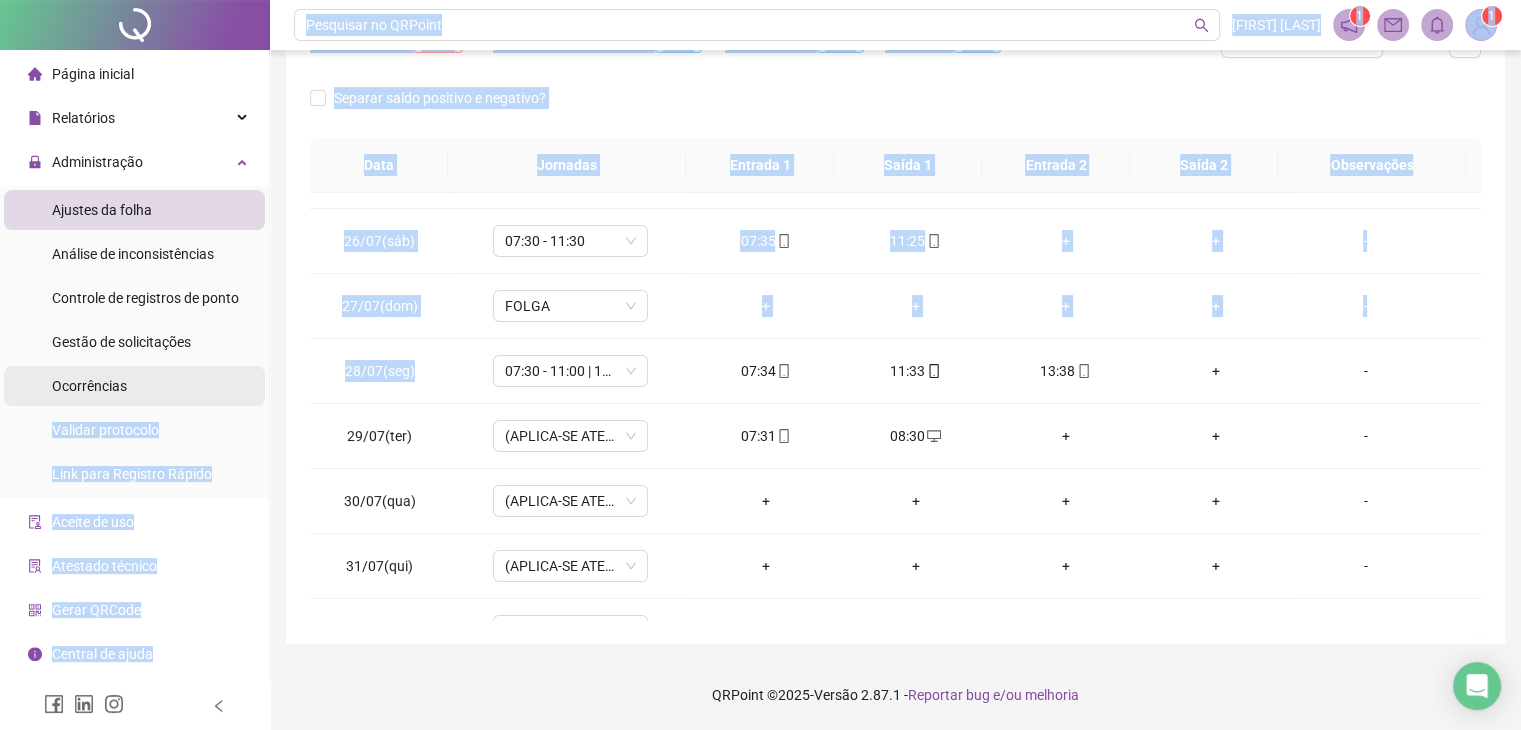 drag, startPoint x: 439, startPoint y: 373, endPoint x: 233, endPoint y: 365, distance: 206.15529 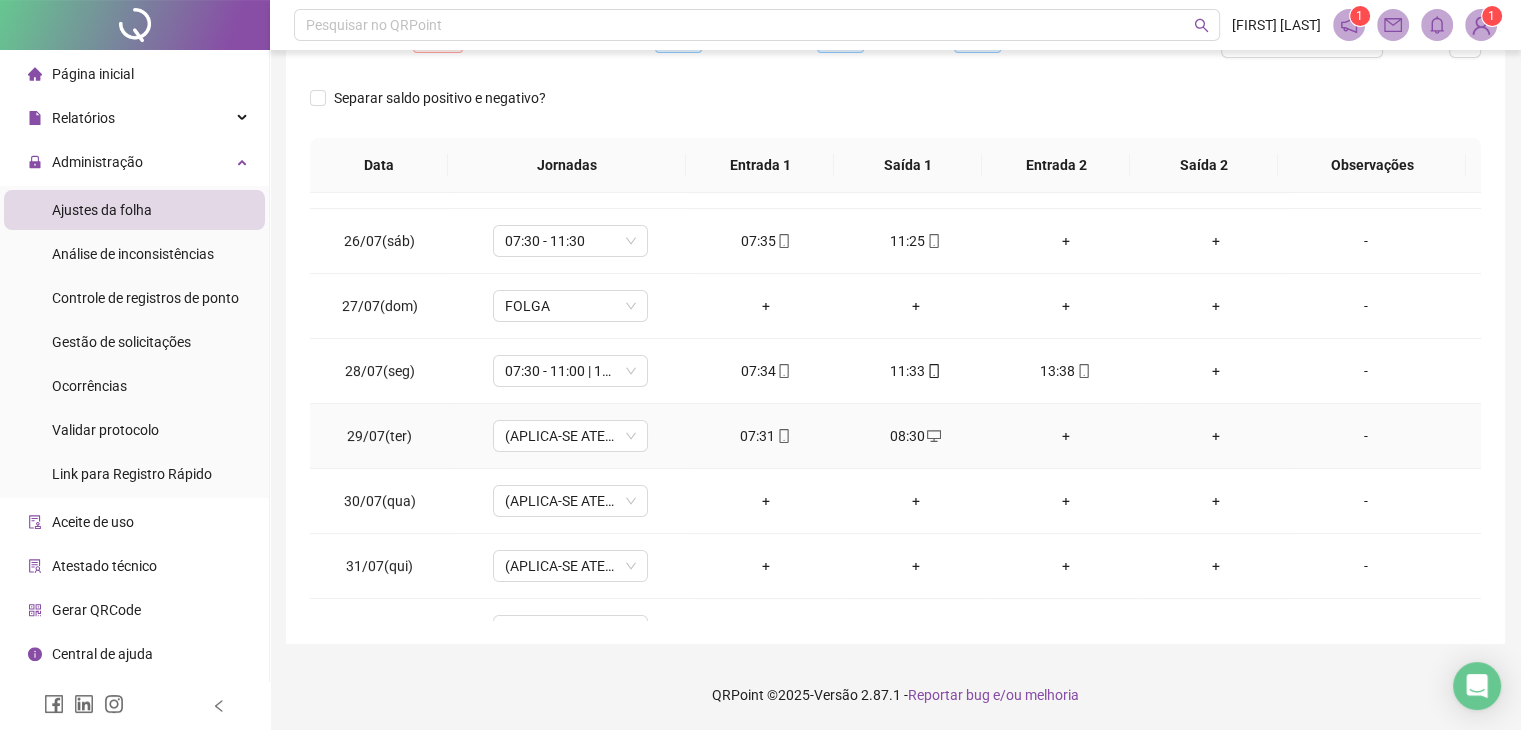 click on "29/07(ter)" at bounding box center [380, 436] 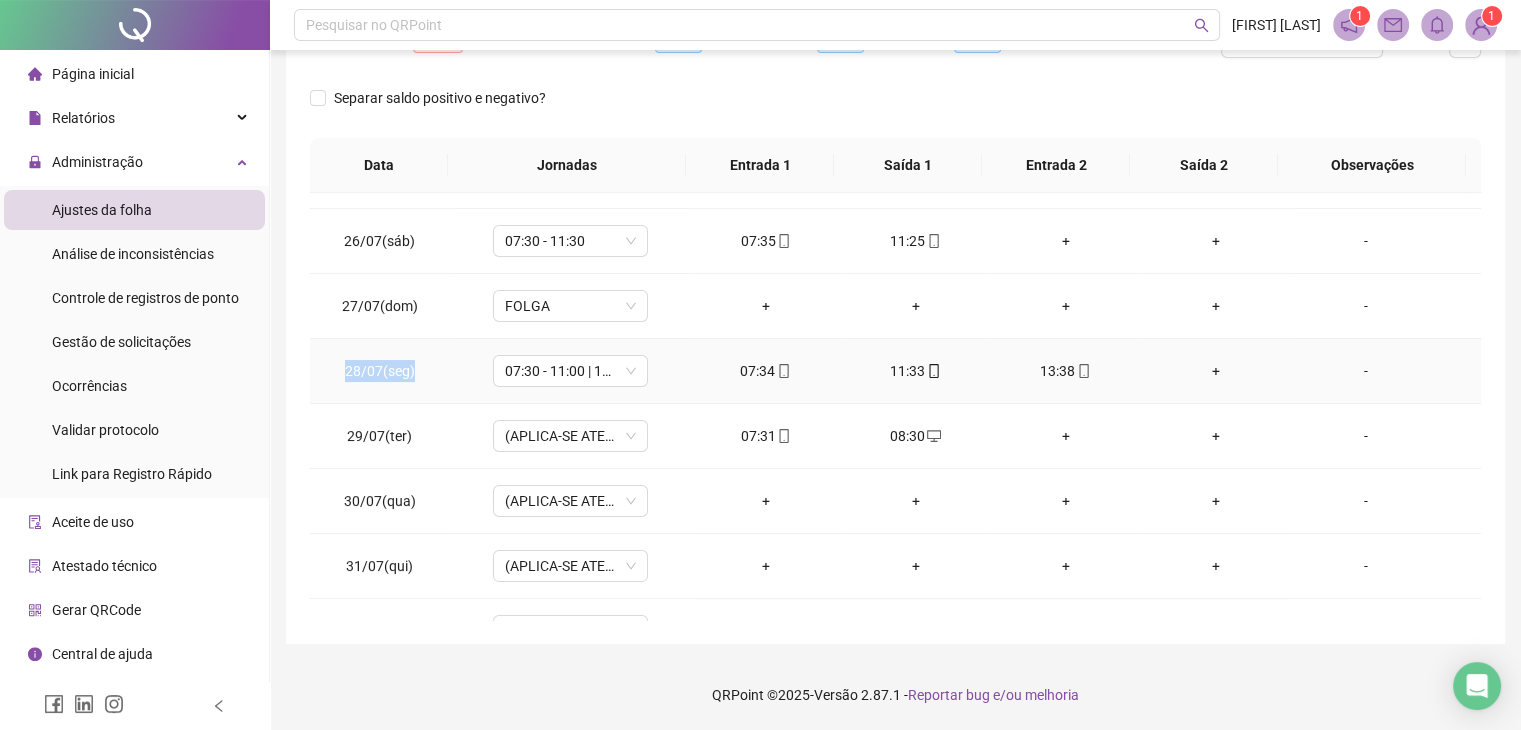 drag, startPoint x: 435, startPoint y: 393, endPoint x: 336, endPoint y: 390, distance: 99.04544 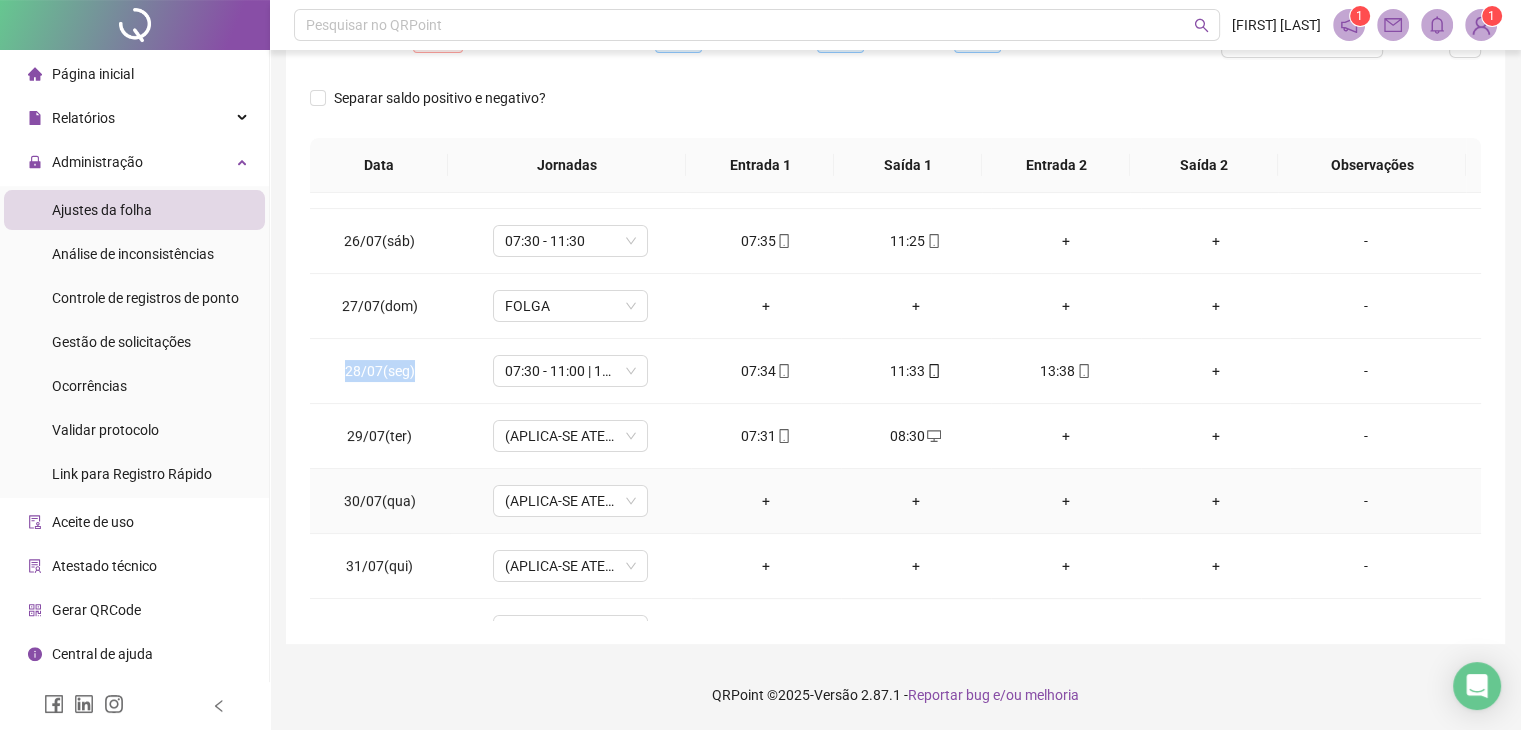 copy on "28/07(seg)" 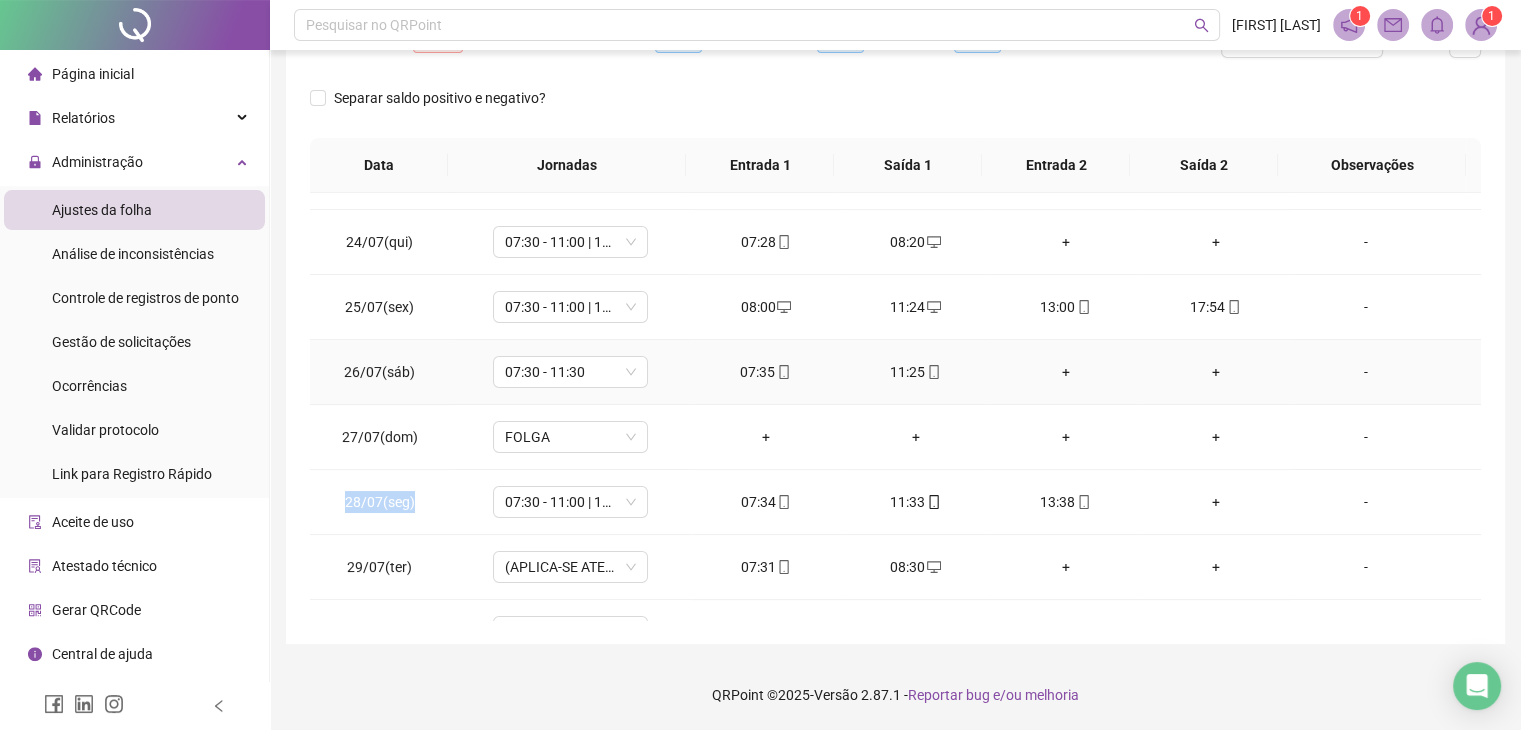 scroll, scrollTop: 109, scrollLeft: 0, axis: vertical 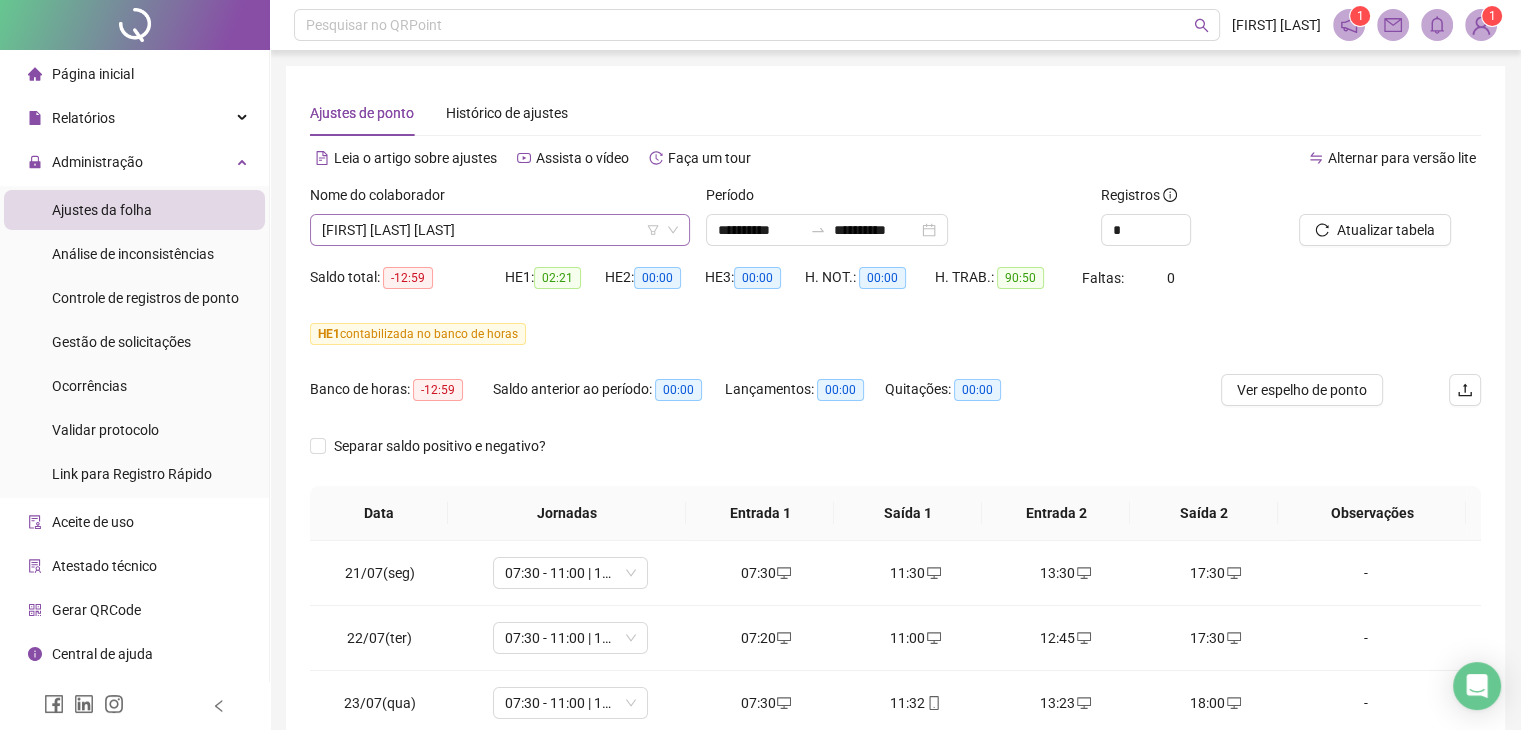 click on "[FIRST] [LAST] [LAST]" at bounding box center [500, 230] 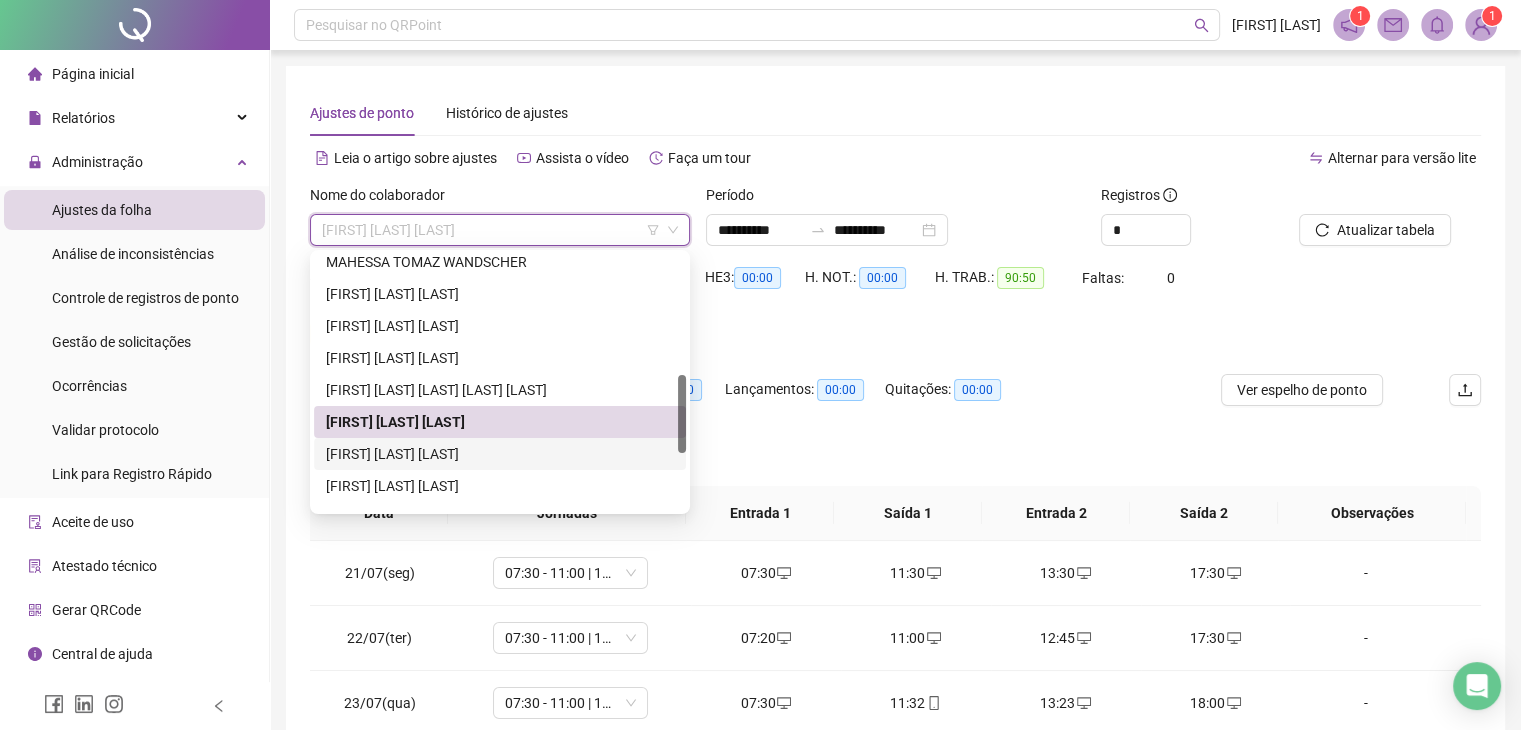 click on "[FIRST] [LAST] [LAST]" at bounding box center (500, 454) 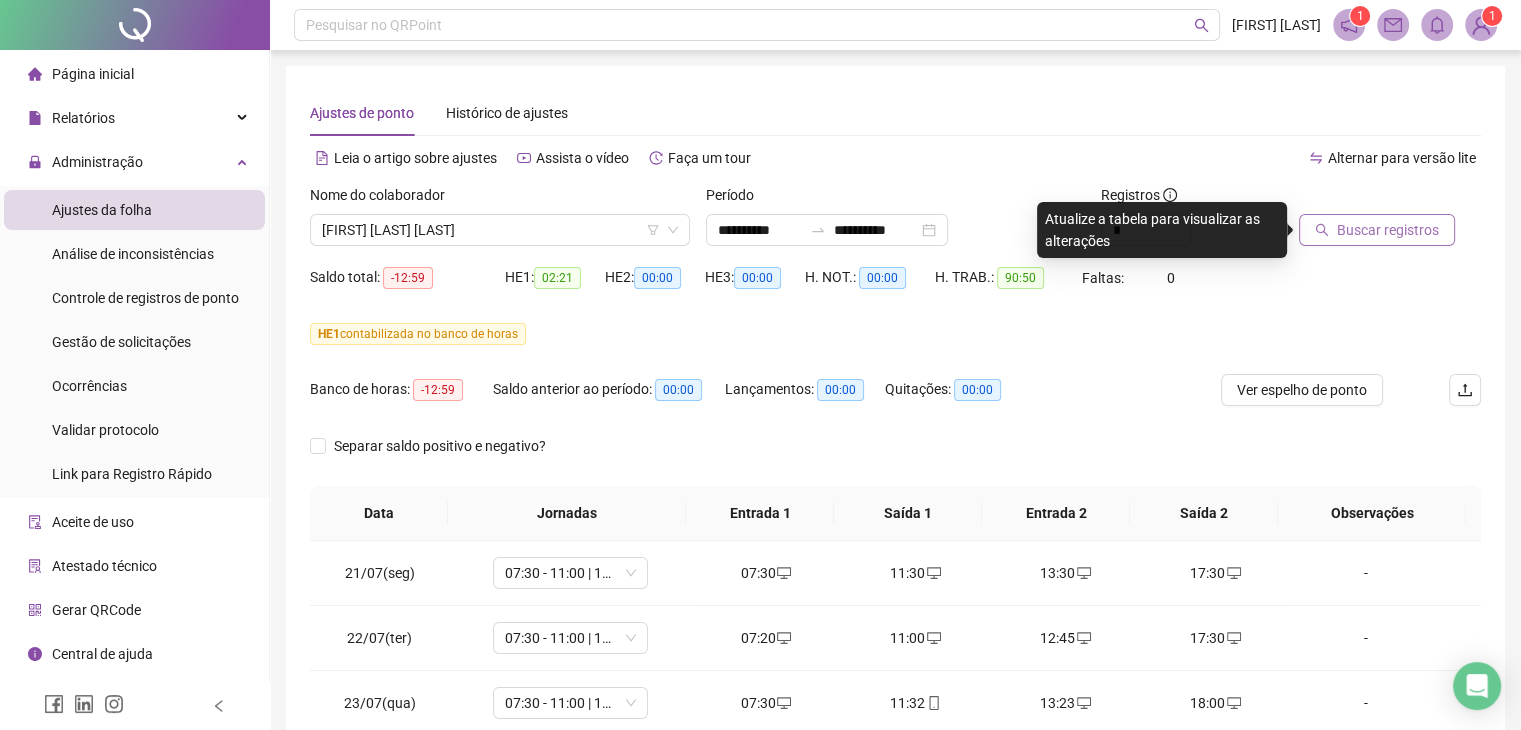 click on "Buscar registros" at bounding box center [1388, 230] 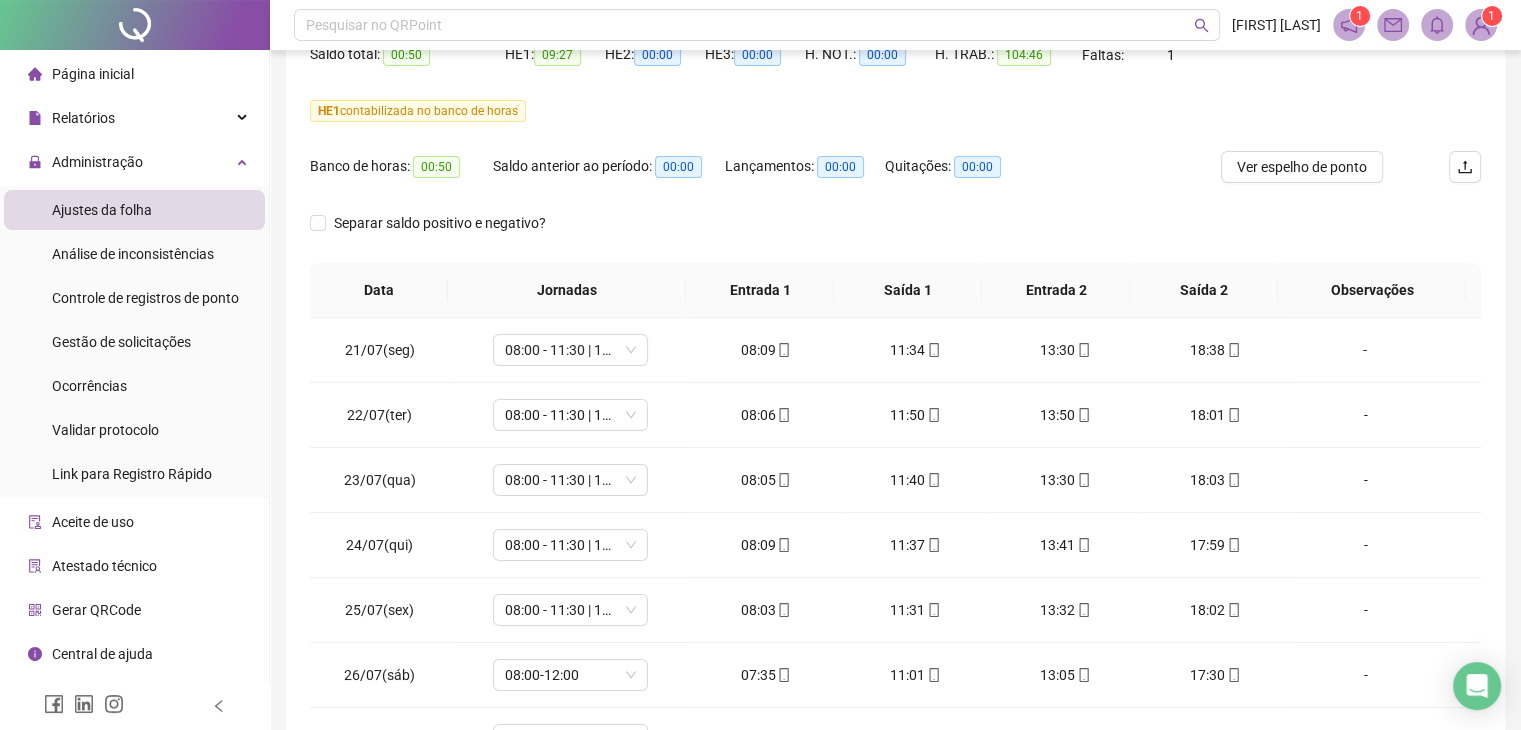 scroll, scrollTop: 348, scrollLeft: 0, axis: vertical 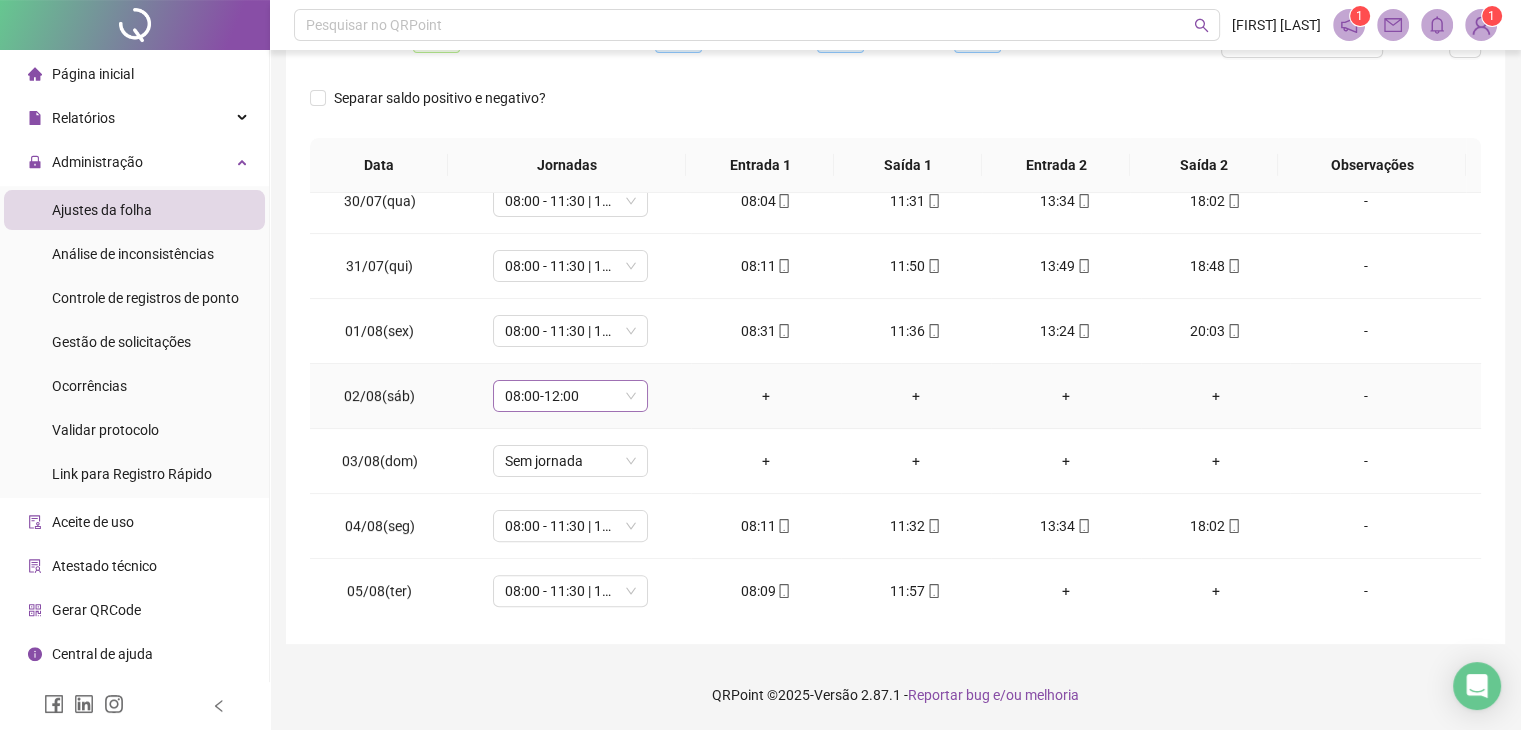 click on "08:00-12:00" at bounding box center (570, 396) 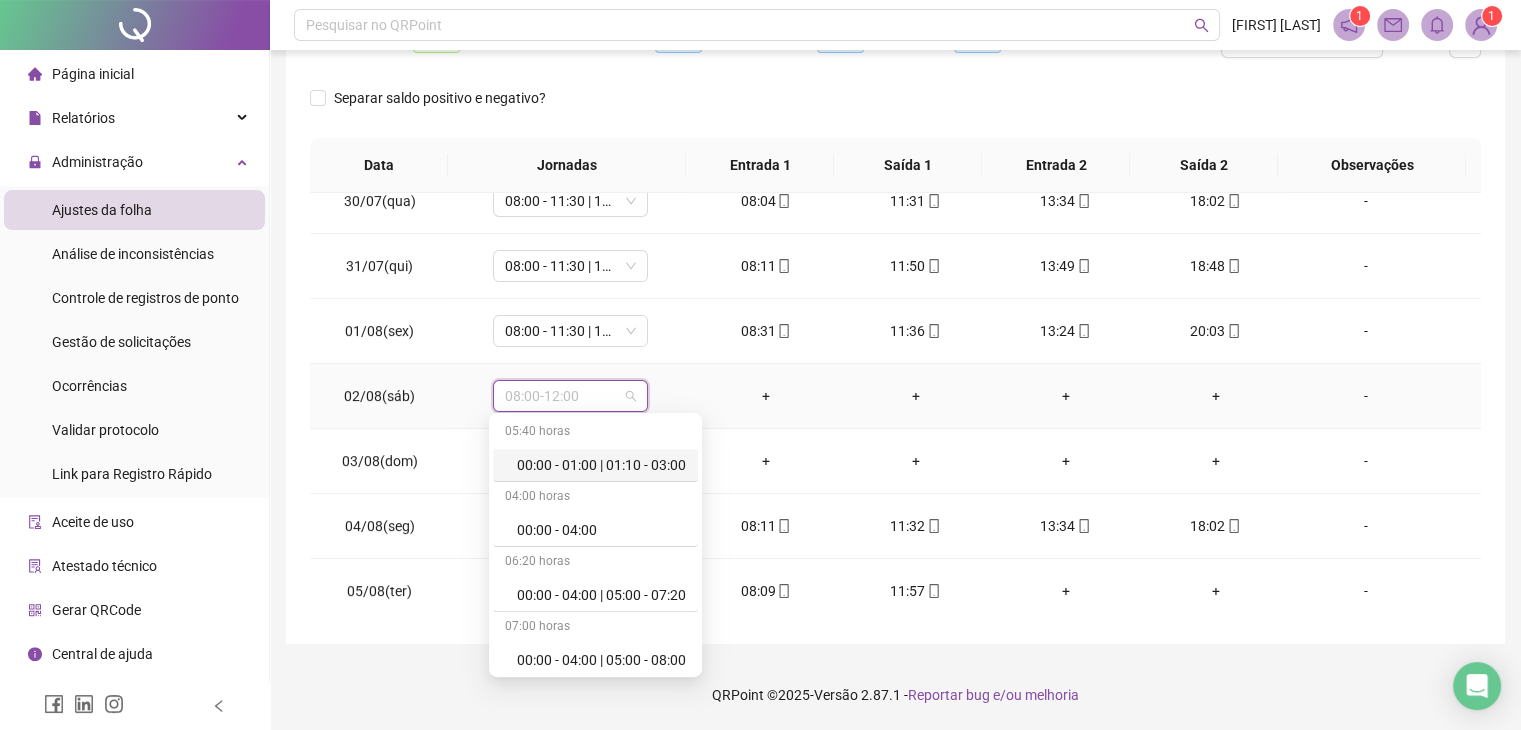 scroll, scrollTop: 11667, scrollLeft: 0, axis: vertical 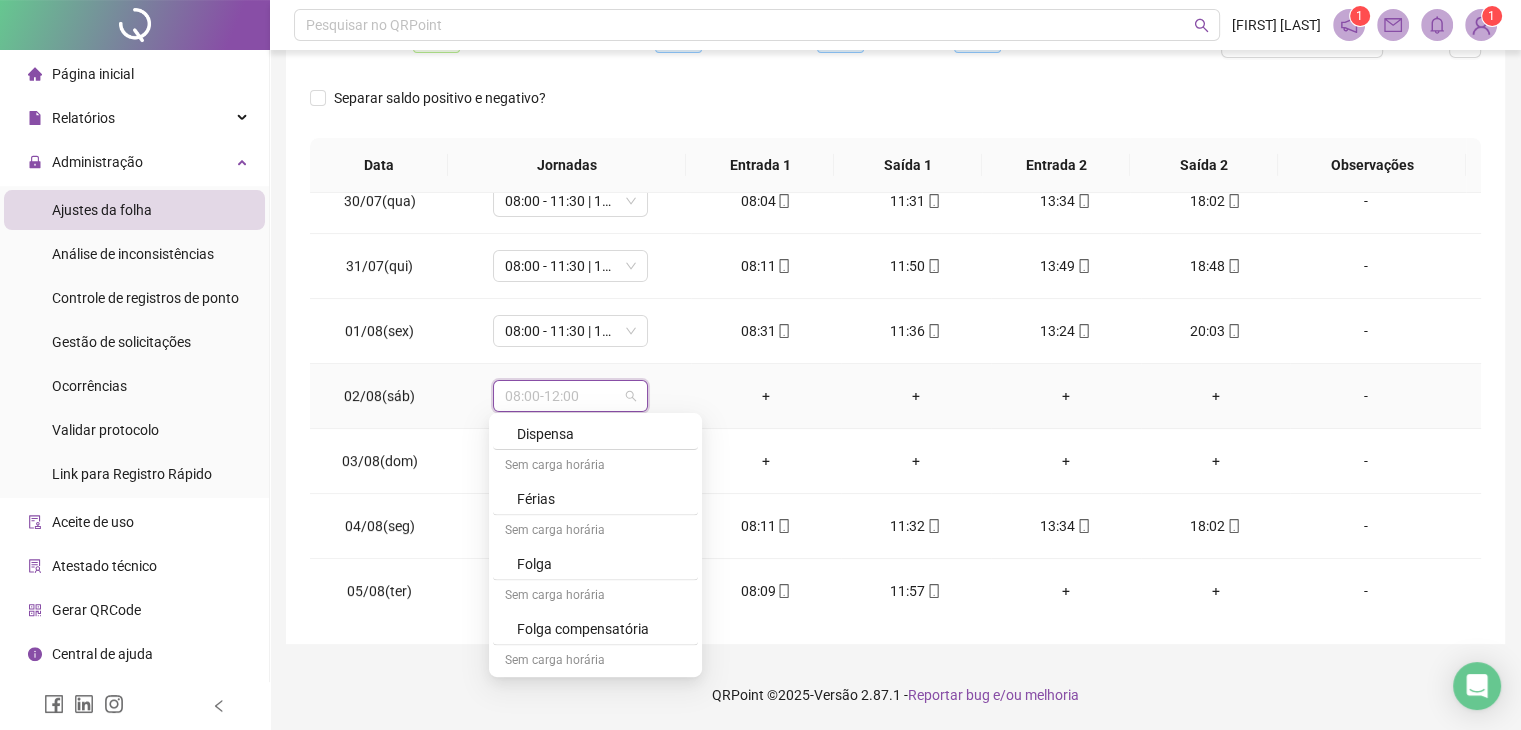 click on "Folga compensatória" at bounding box center [601, 628] 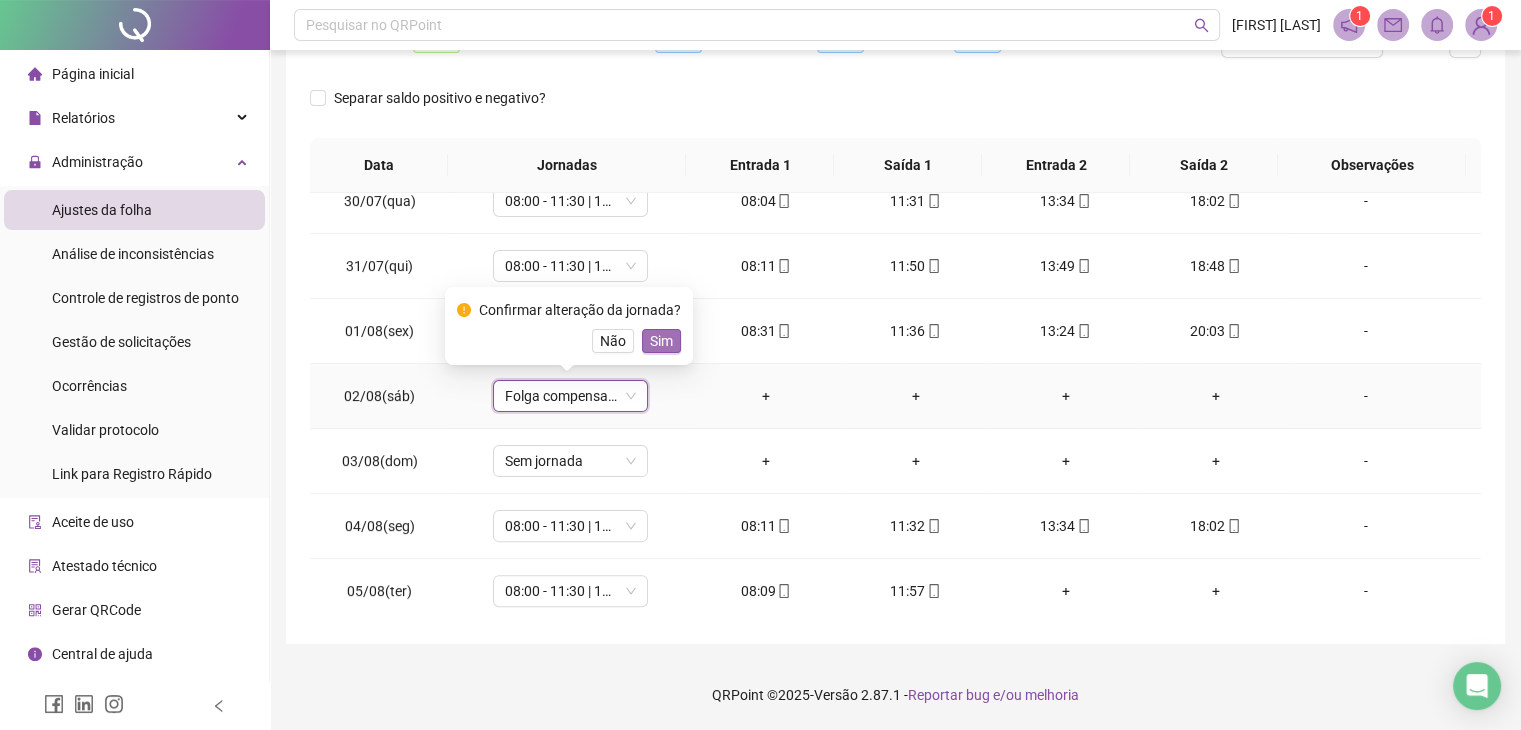 click on "Sim" at bounding box center [661, 341] 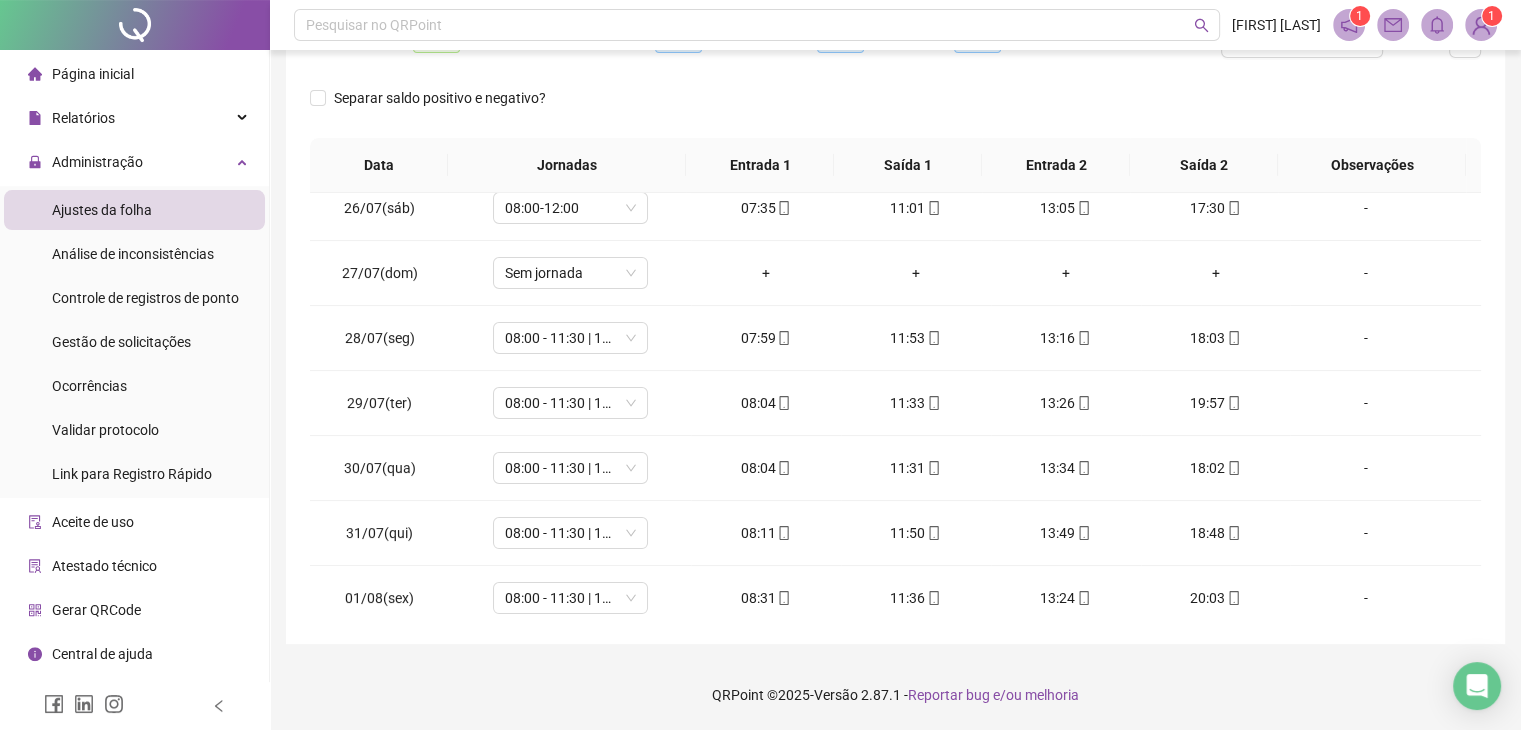 scroll, scrollTop: 209, scrollLeft: 0, axis: vertical 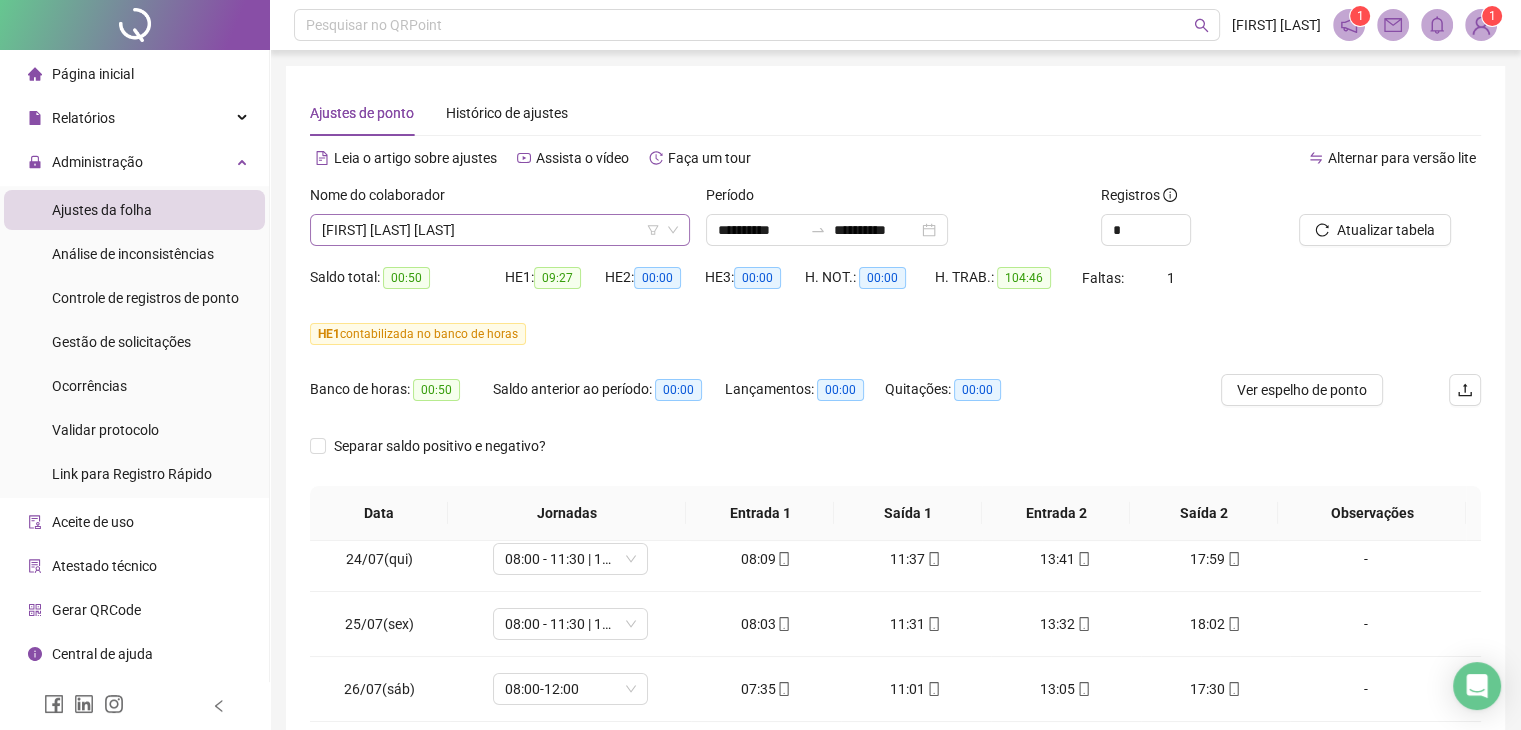 click on "Nome do colaborador" at bounding box center [500, 199] 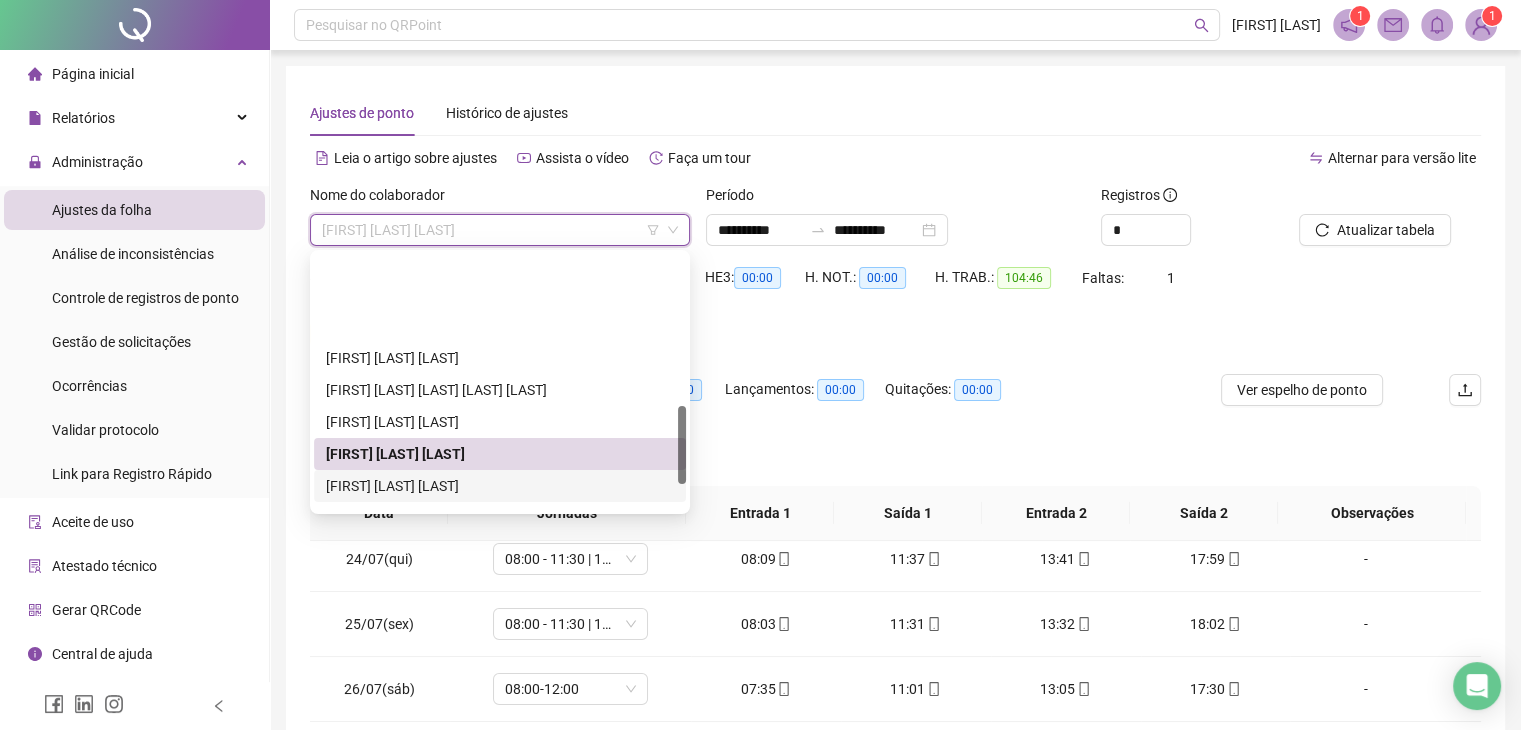 scroll, scrollTop: 492, scrollLeft: 0, axis: vertical 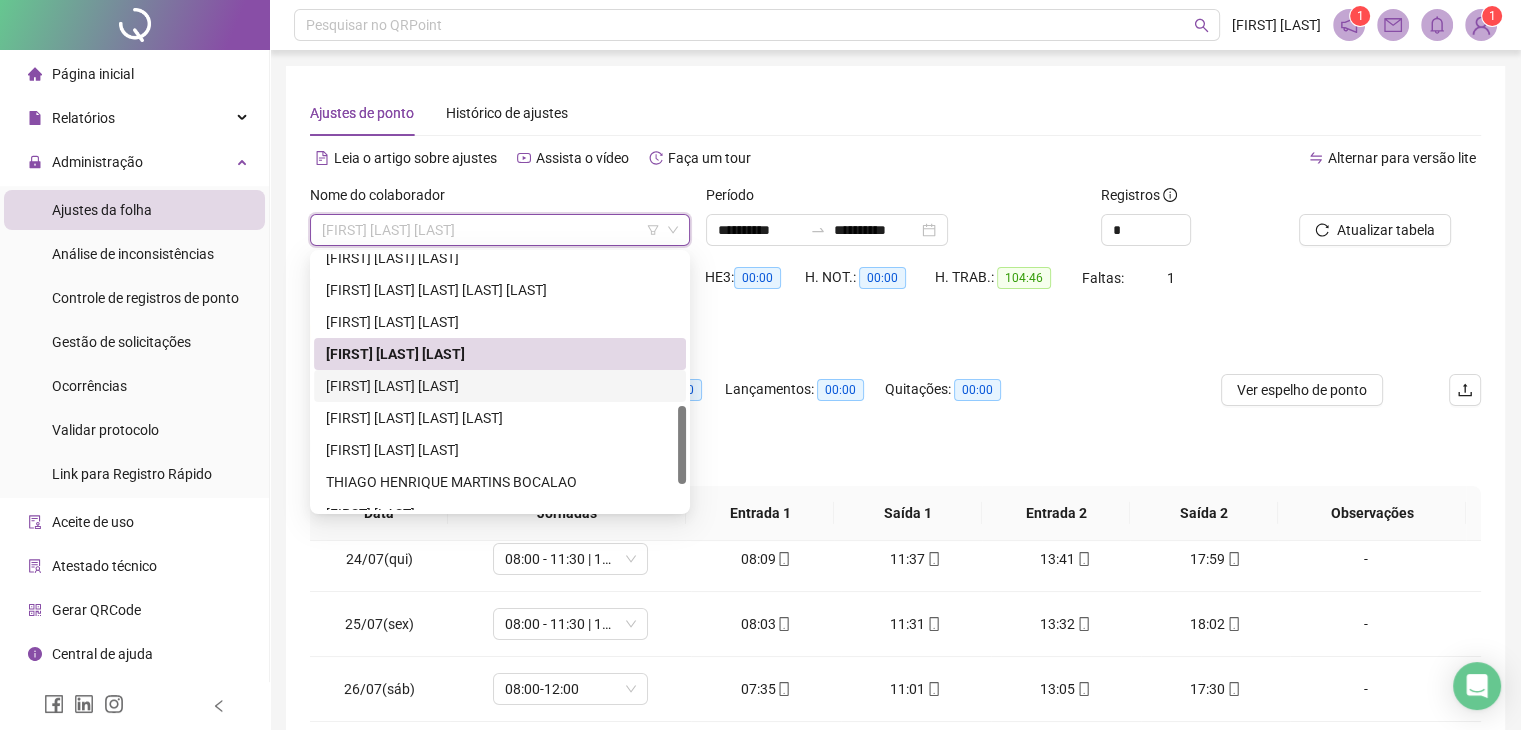 click on "[FIRST] [LAST] [LAST]" at bounding box center (500, 386) 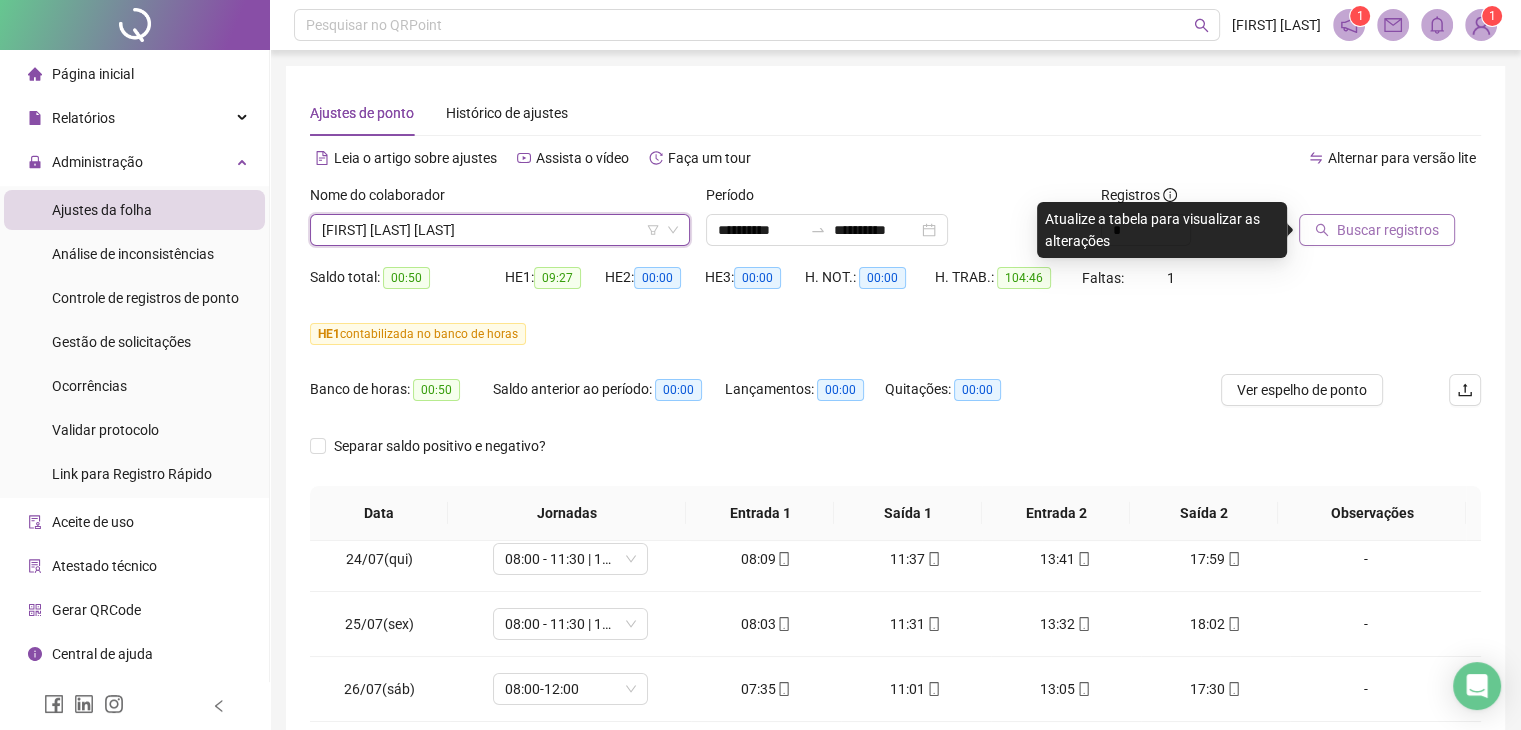 drag, startPoint x: 1412, startPoint y: 231, endPoint x: 1399, endPoint y: 231, distance: 13 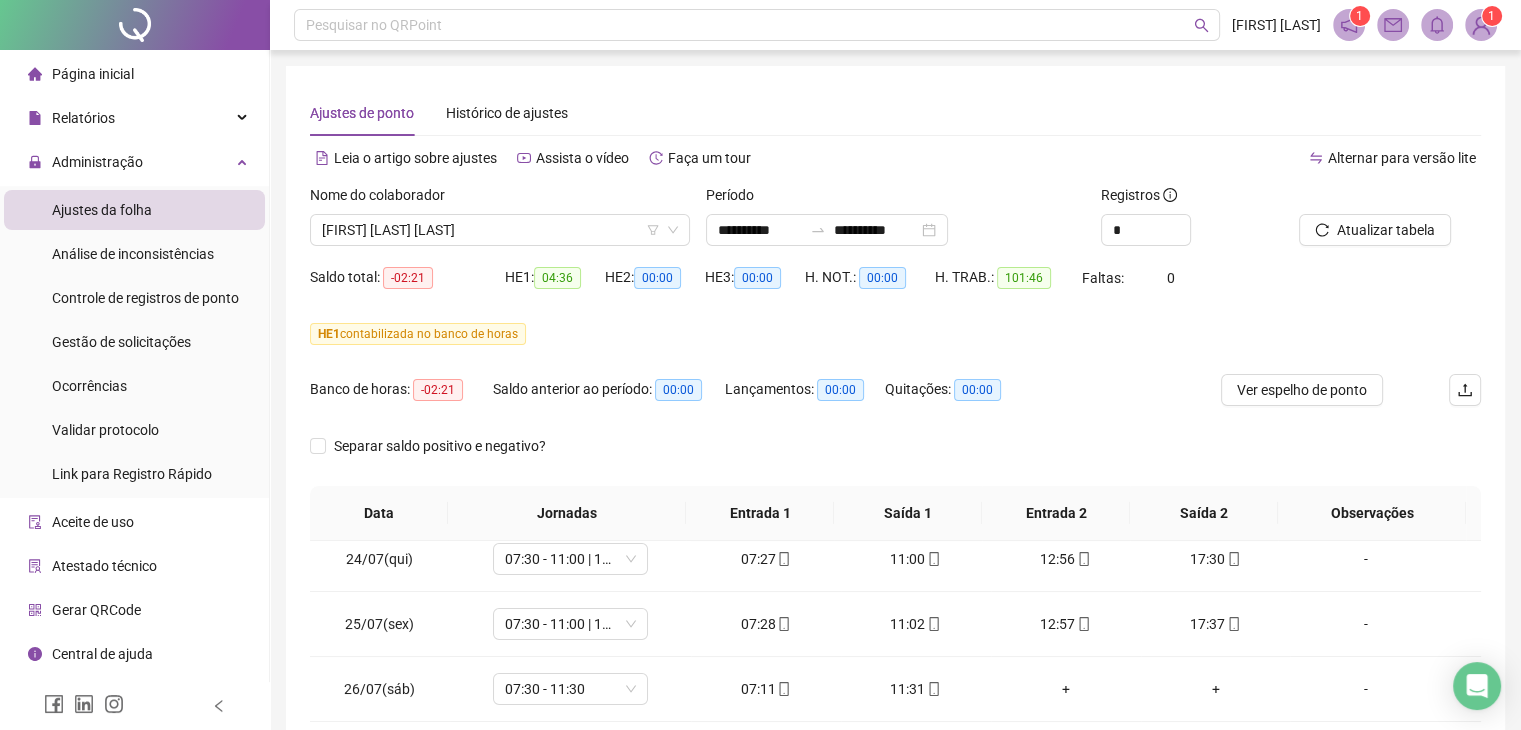 scroll, scrollTop: 348, scrollLeft: 0, axis: vertical 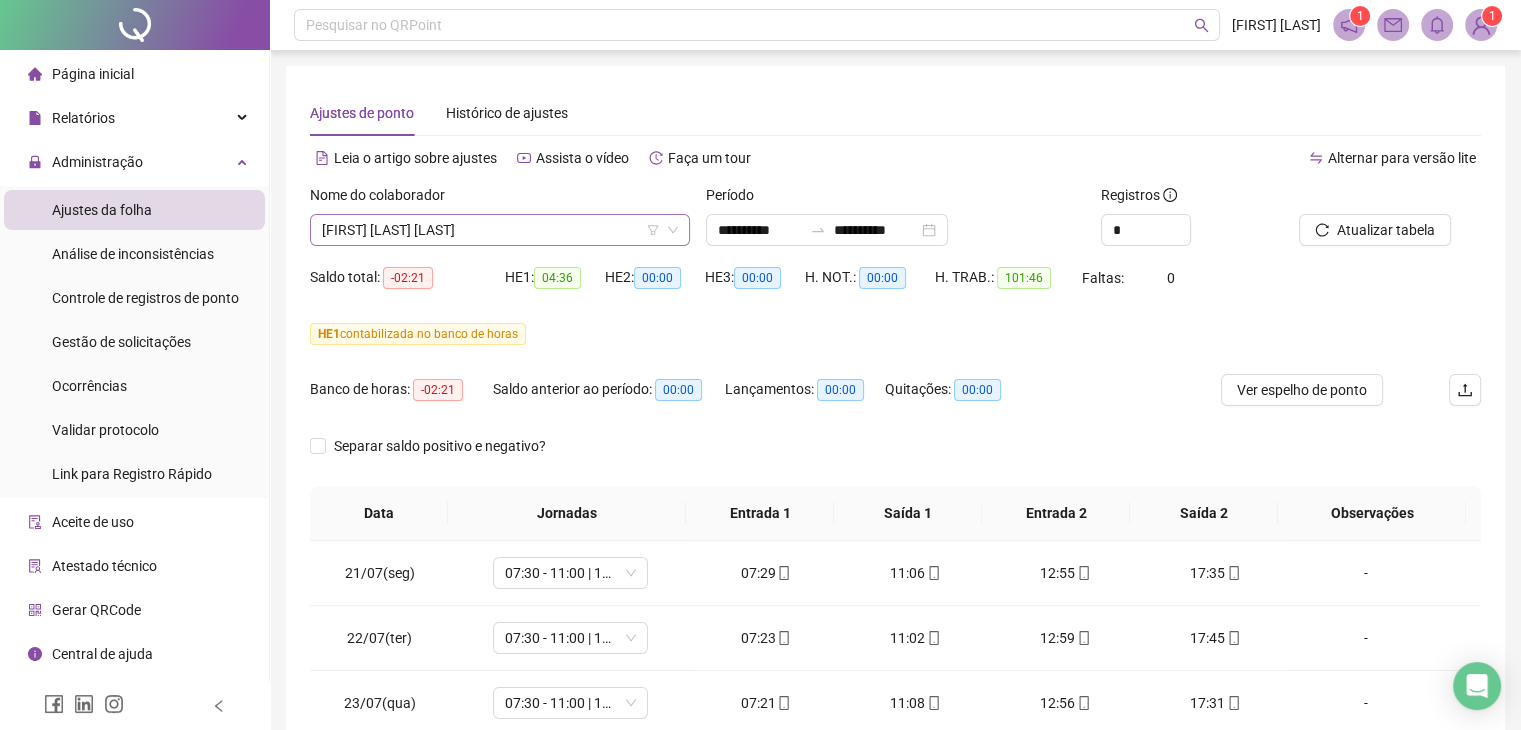 click on "[FIRST] [LAST] [LAST]" at bounding box center [500, 230] 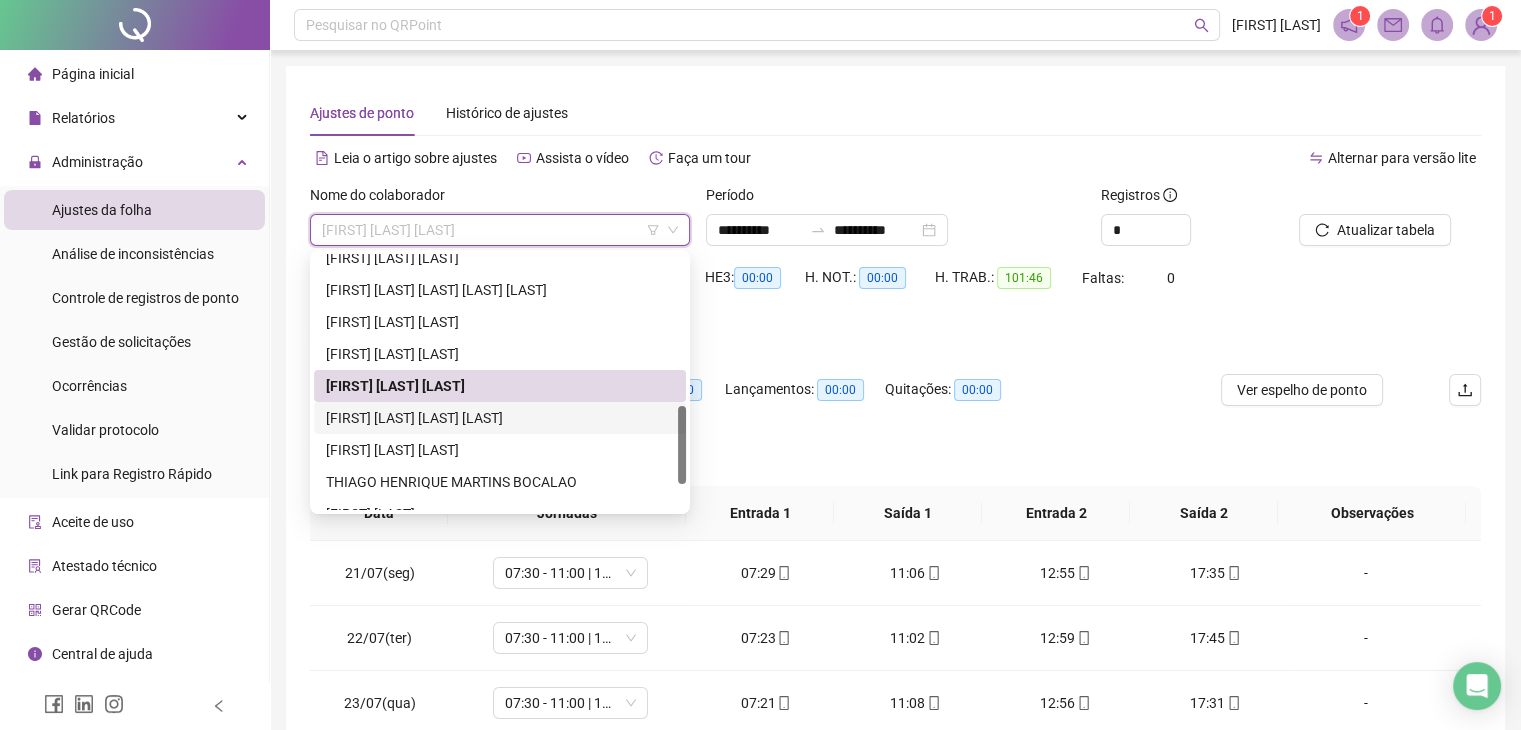 click on "[FIRST] [LAST] [LAST] [LAST]" at bounding box center (500, 418) 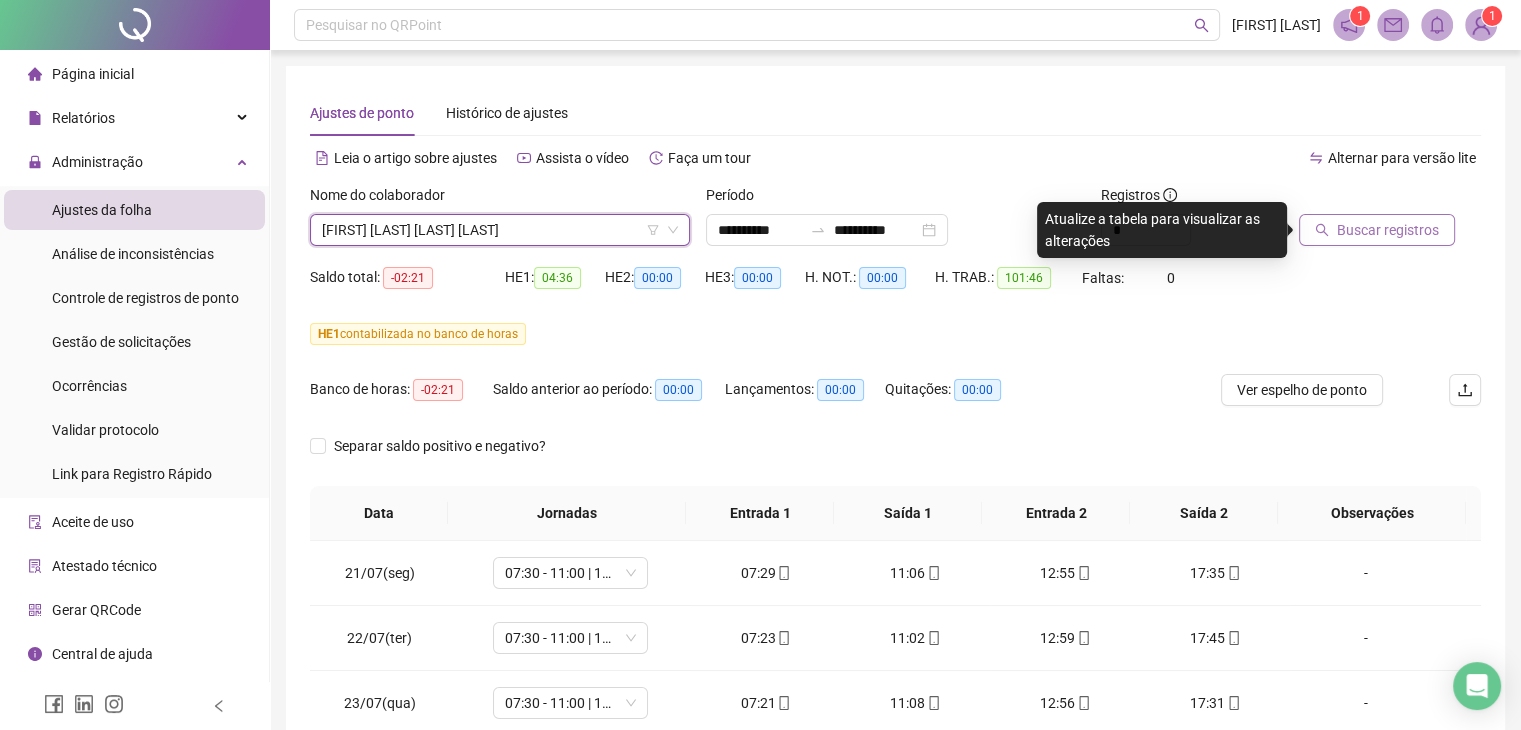 click on "Buscar registros" at bounding box center [1388, 230] 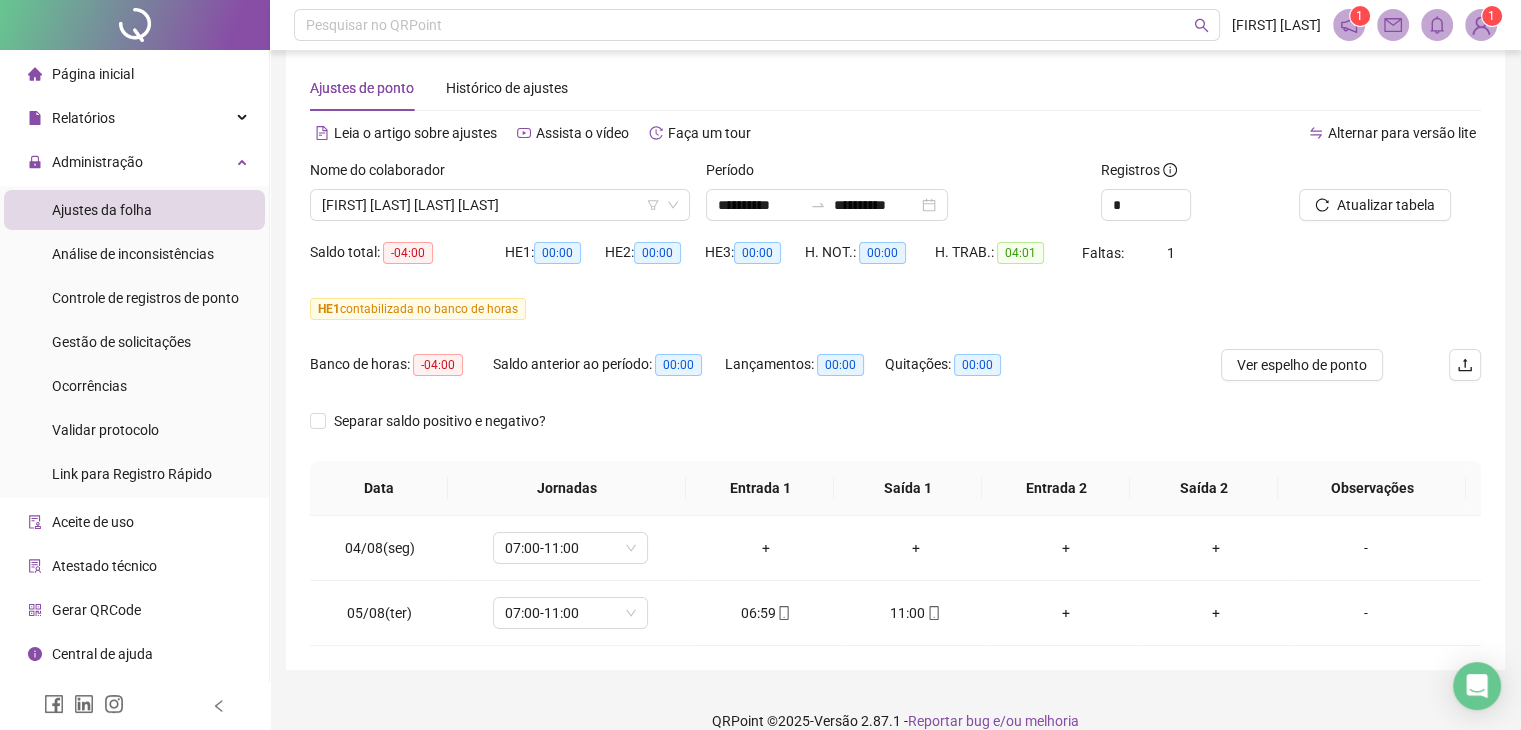 scroll, scrollTop: 51, scrollLeft: 0, axis: vertical 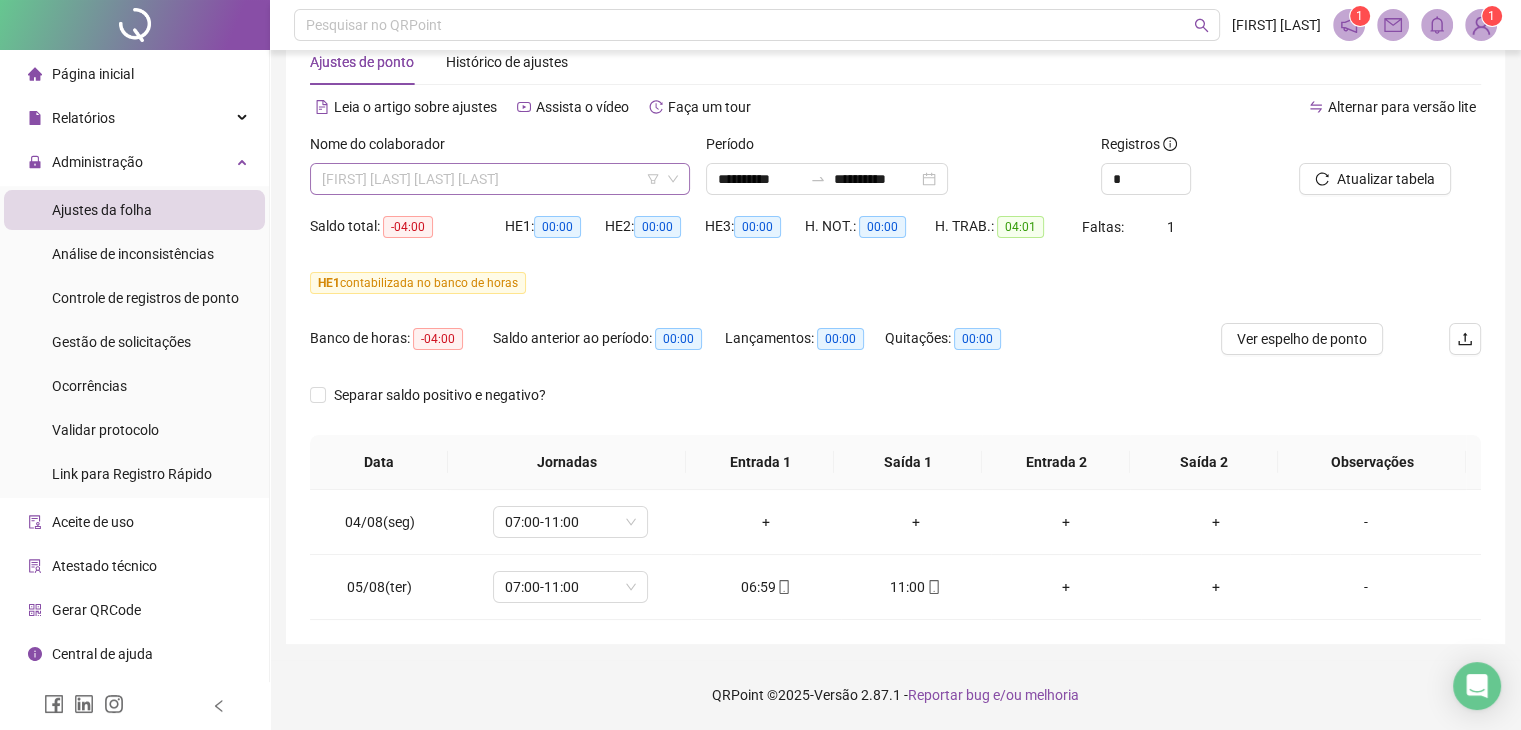 click on "[FIRST] [LAST] [LAST] [LAST]" at bounding box center [500, 179] 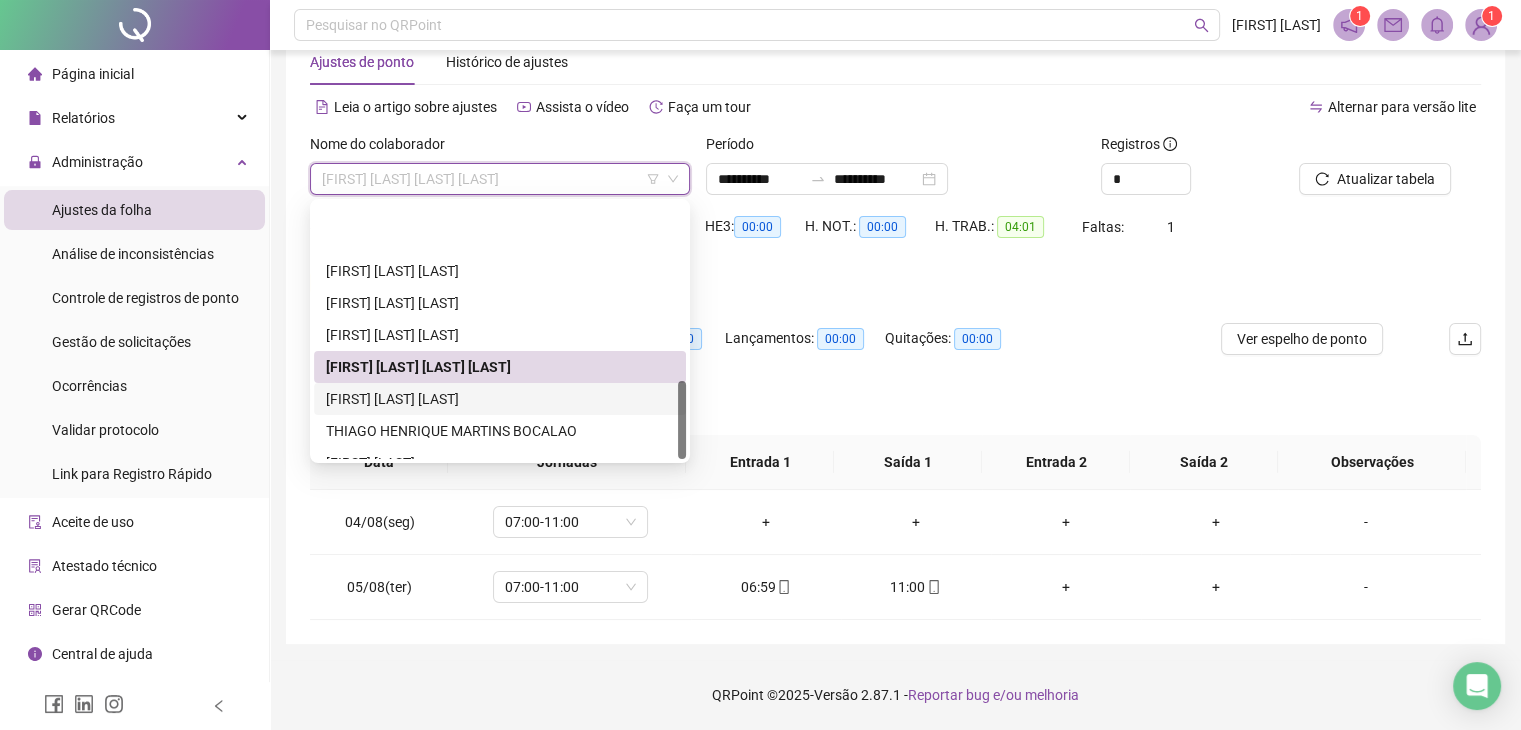 scroll, scrollTop: 576, scrollLeft: 0, axis: vertical 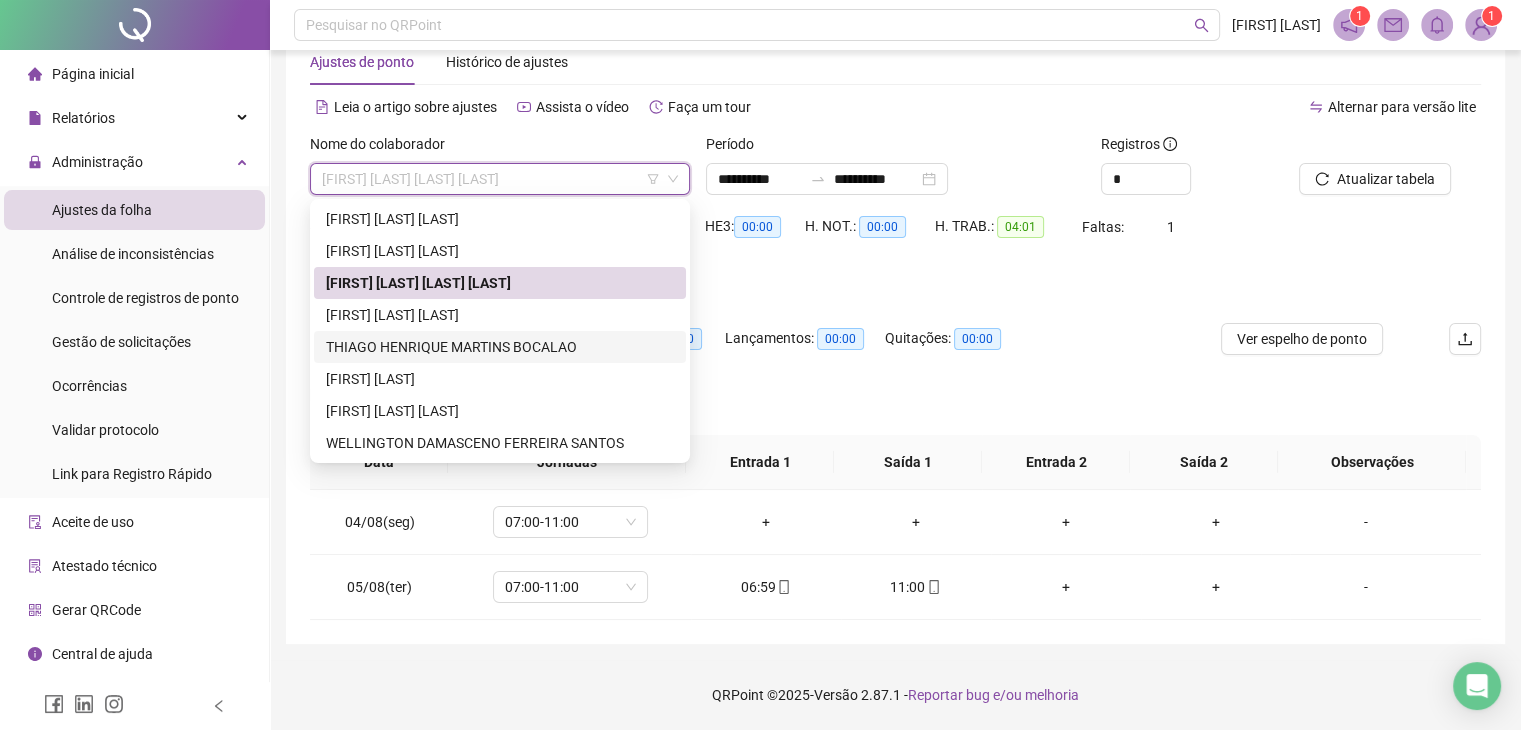 click on "THIAGO HENRIQUE MARTINS BOCALAO" at bounding box center [500, 347] 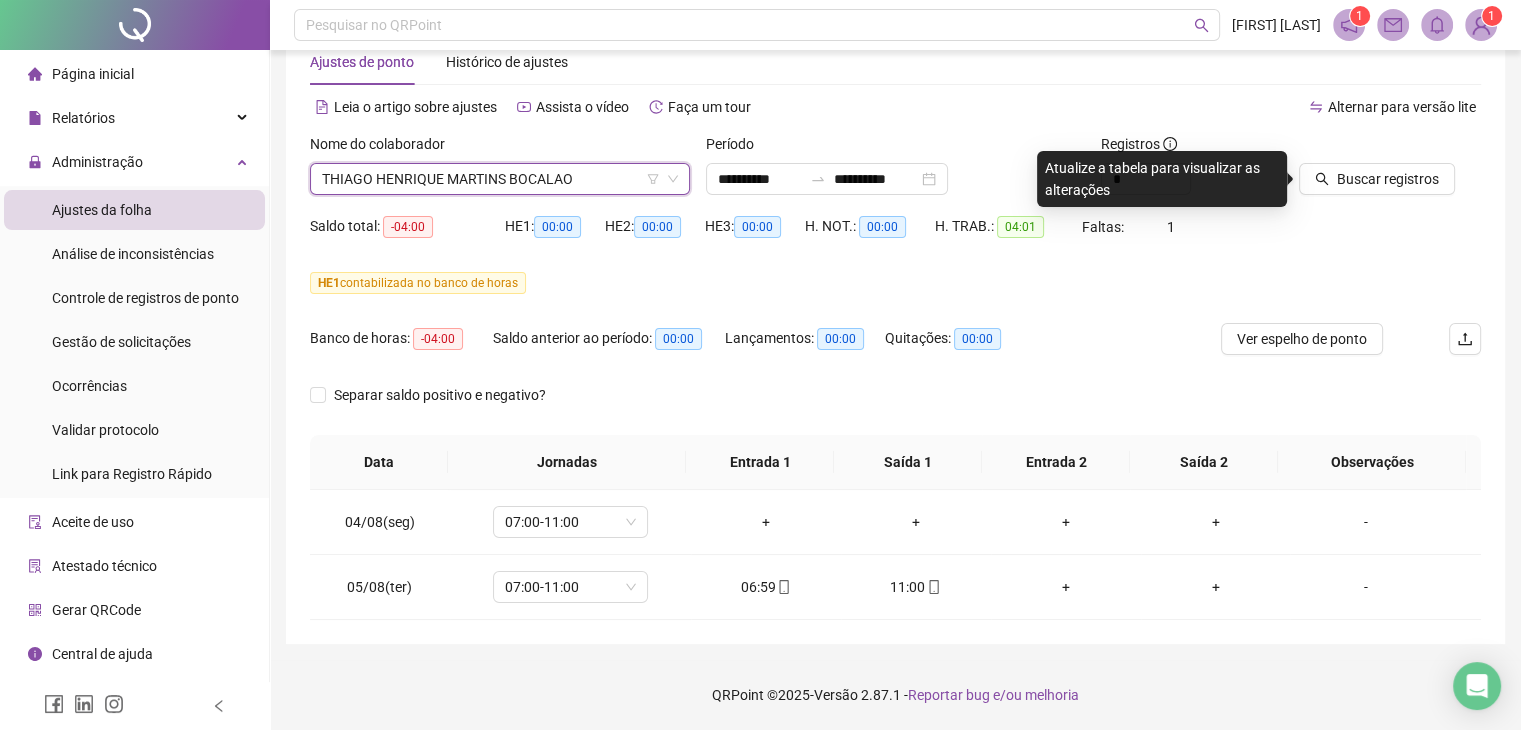 click on "Buscar registros" at bounding box center [1390, 172] 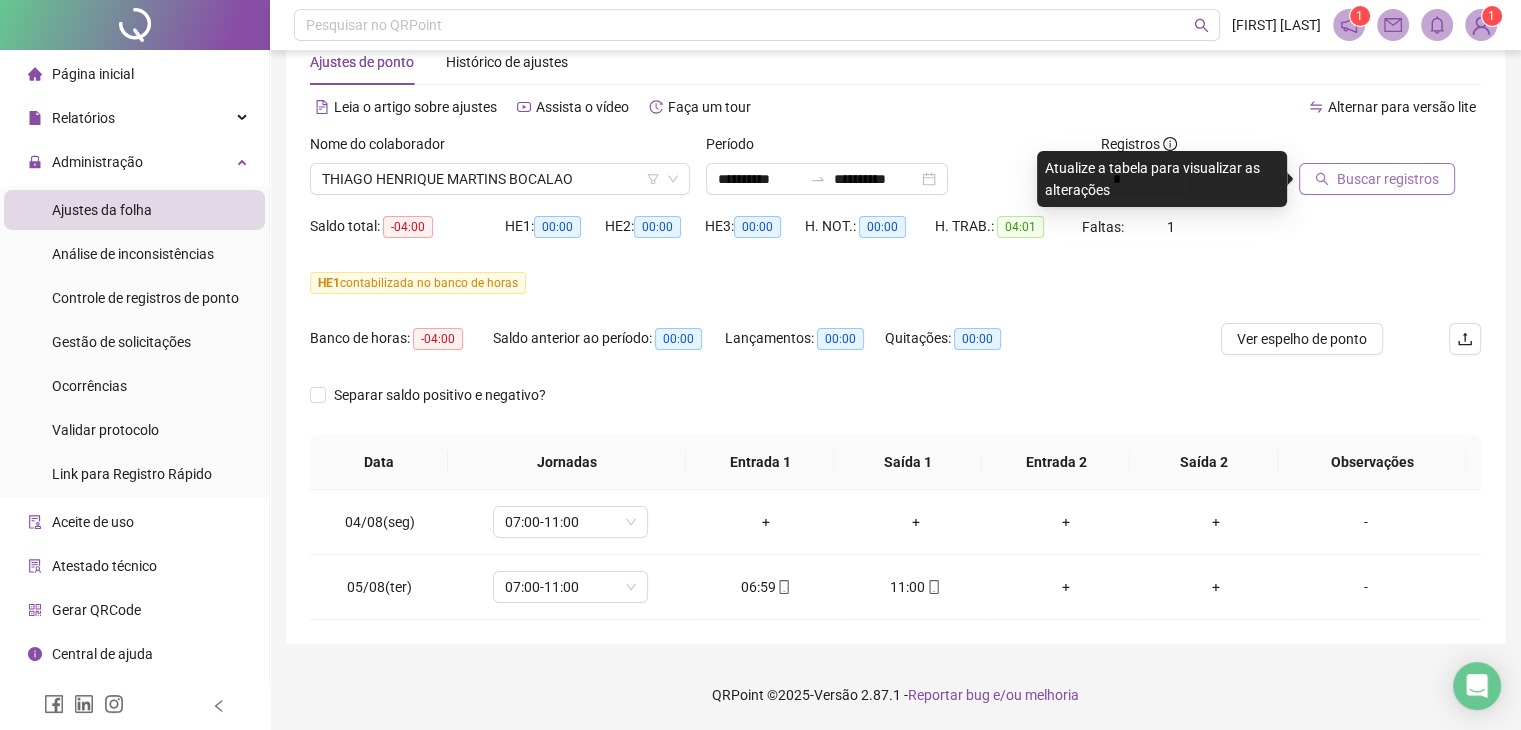 click on "Buscar registros" at bounding box center [1388, 179] 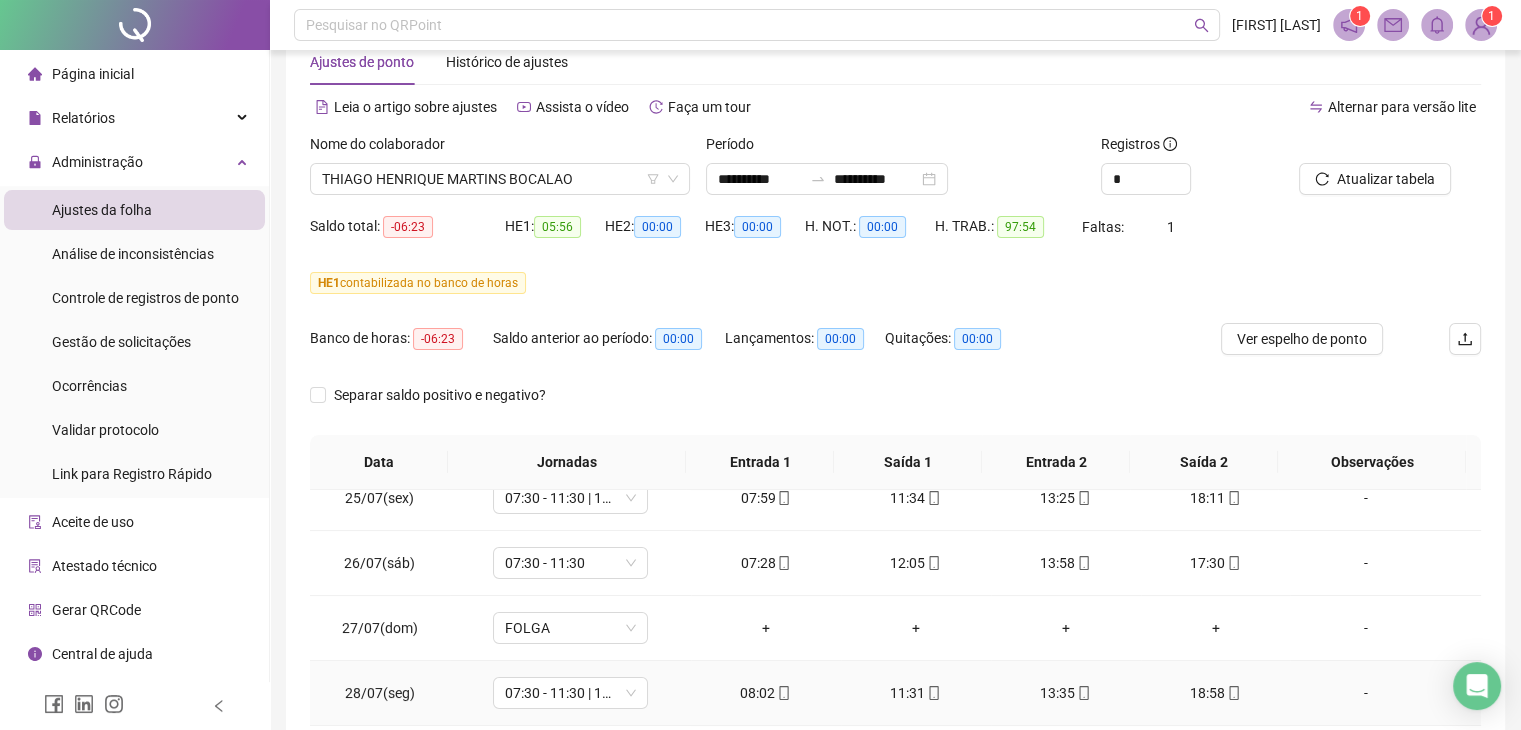 scroll, scrollTop: 400, scrollLeft: 0, axis: vertical 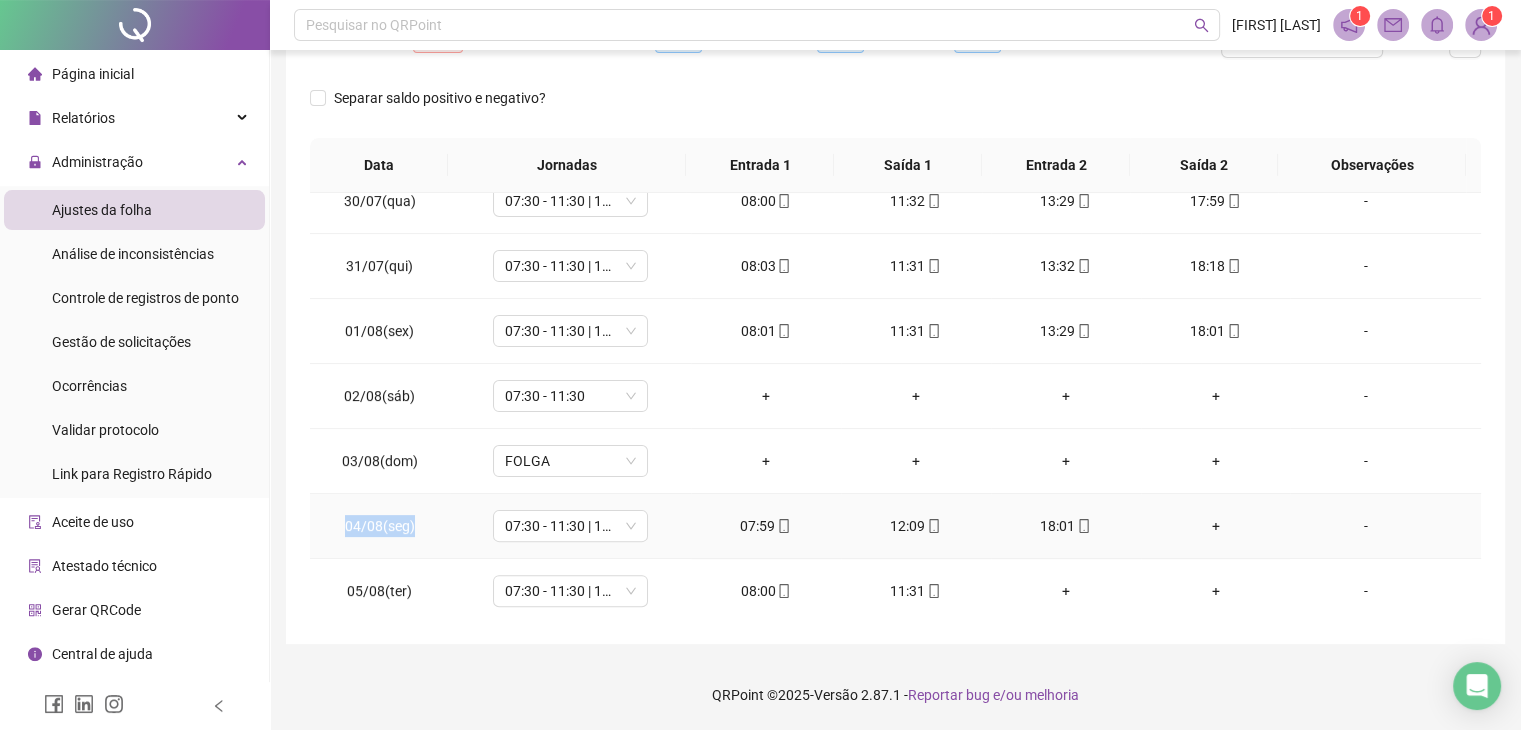 drag, startPoint x: 367, startPoint y: 522, endPoint x: 329, endPoint y: 522, distance: 38 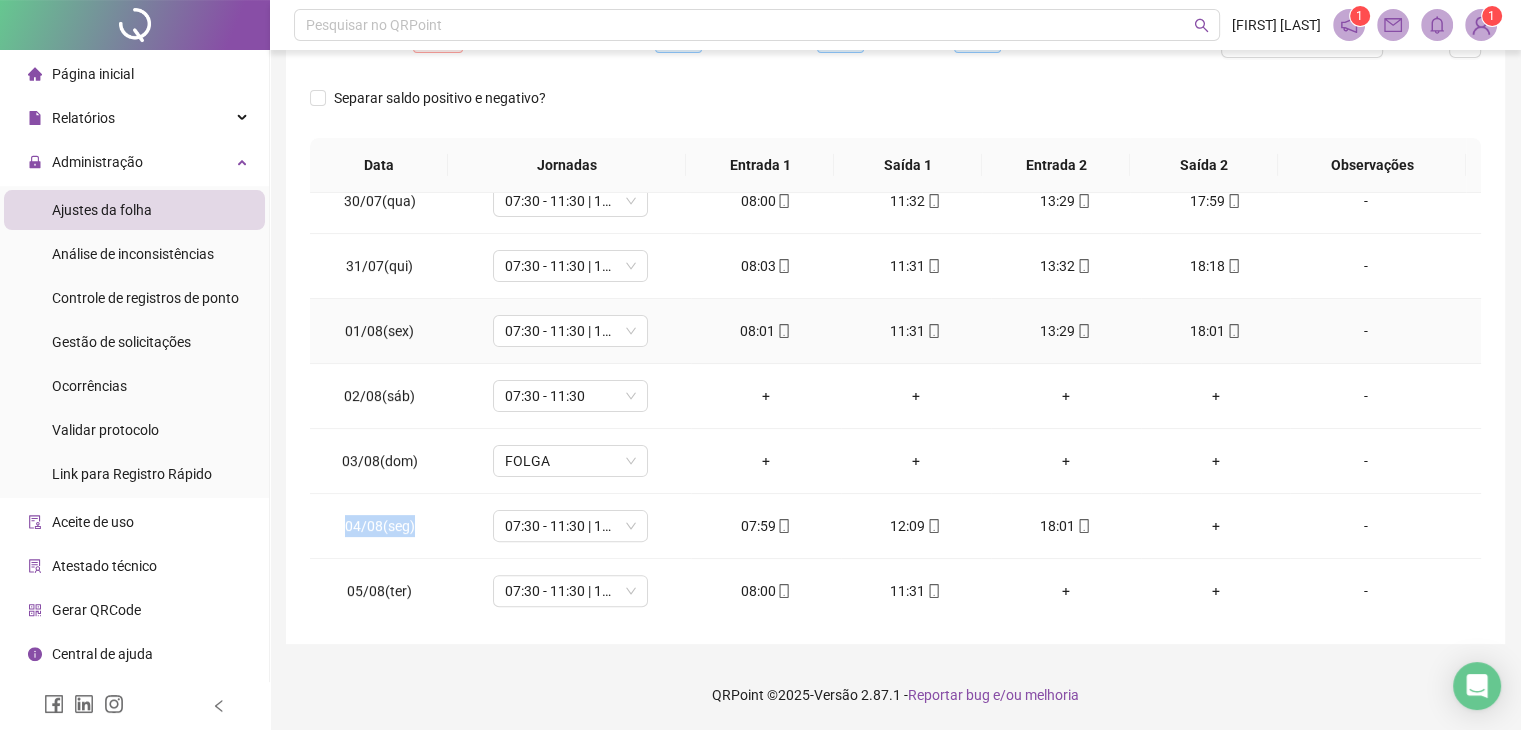 scroll, scrollTop: 109, scrollLeft: 0, axis: vertical 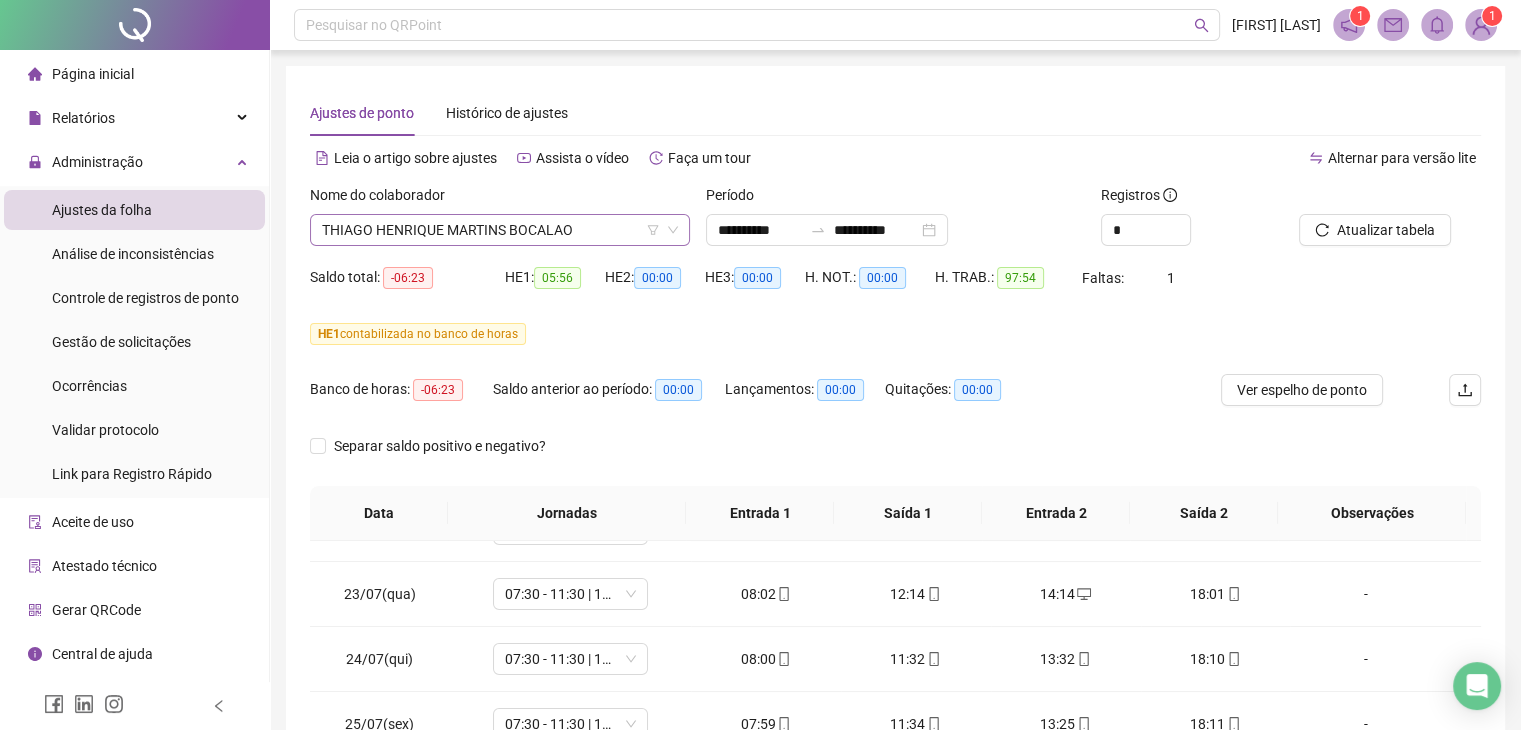 click on "THIAGO HENRIQUE MARTINS BOCALAO" at bounding box center [500, 230] 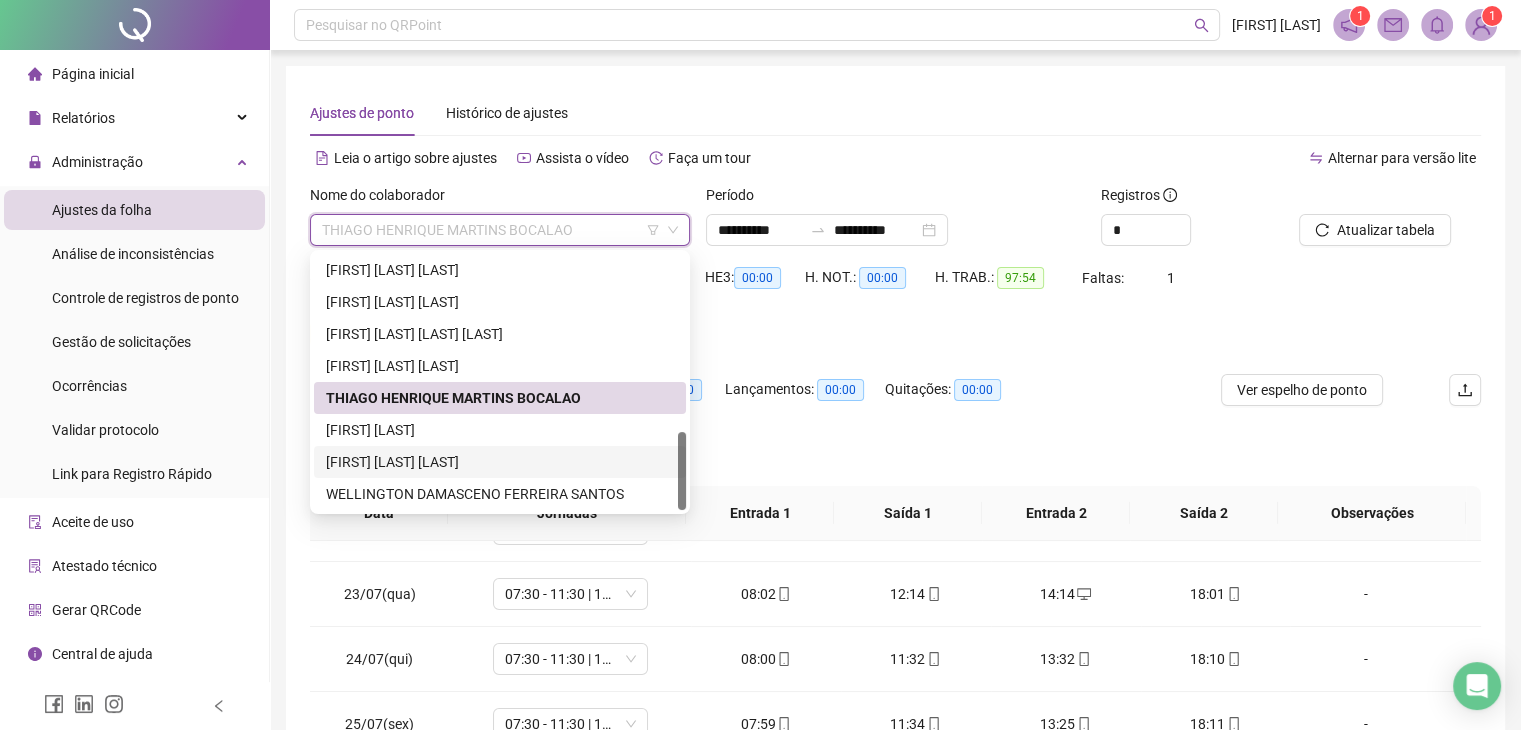 click on "[FIRST] [LAST] [LAST]" at bounding box center [500, 462] 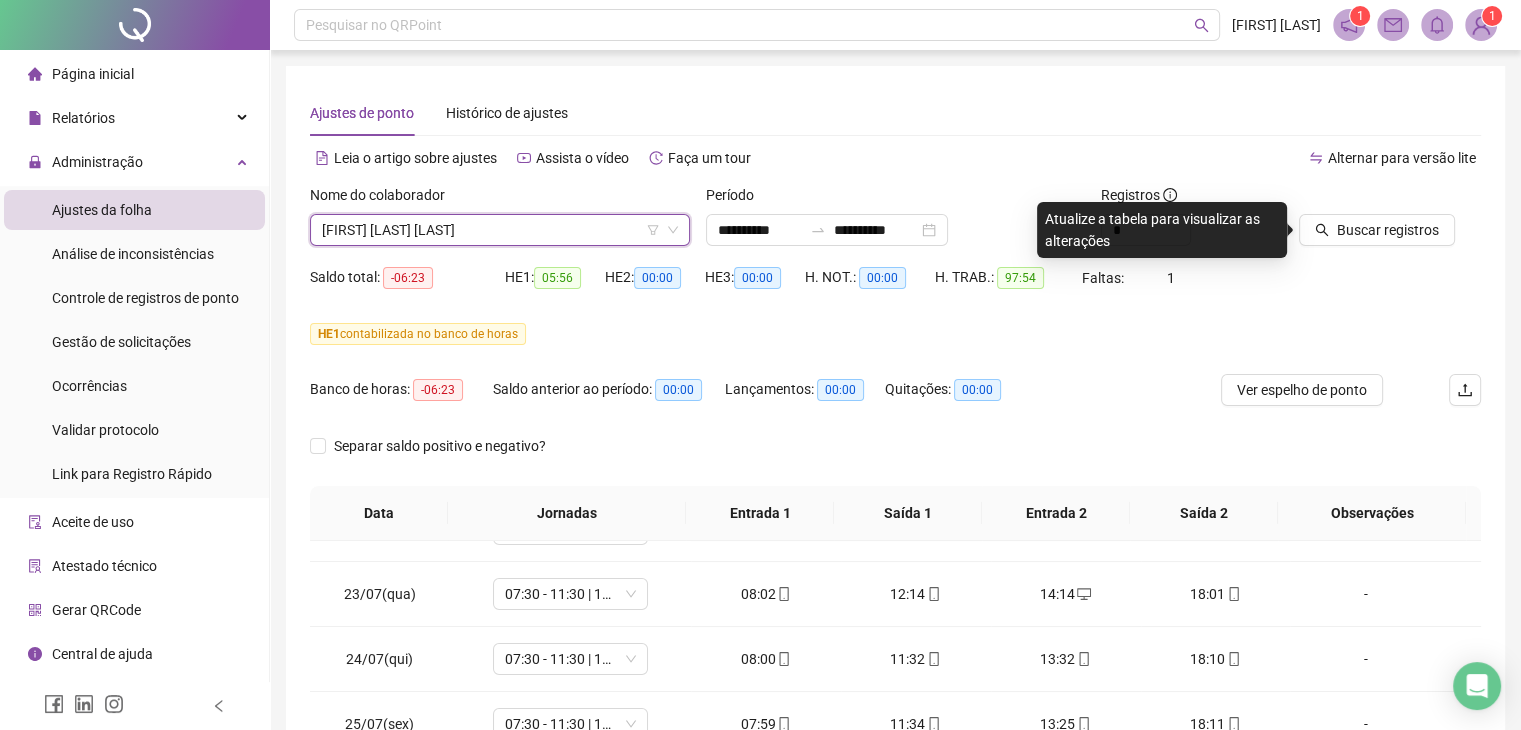 drag, startPoint x: 424, startPoint y: 207, endPoint x: 424, endPoint y: 223, distance: 16 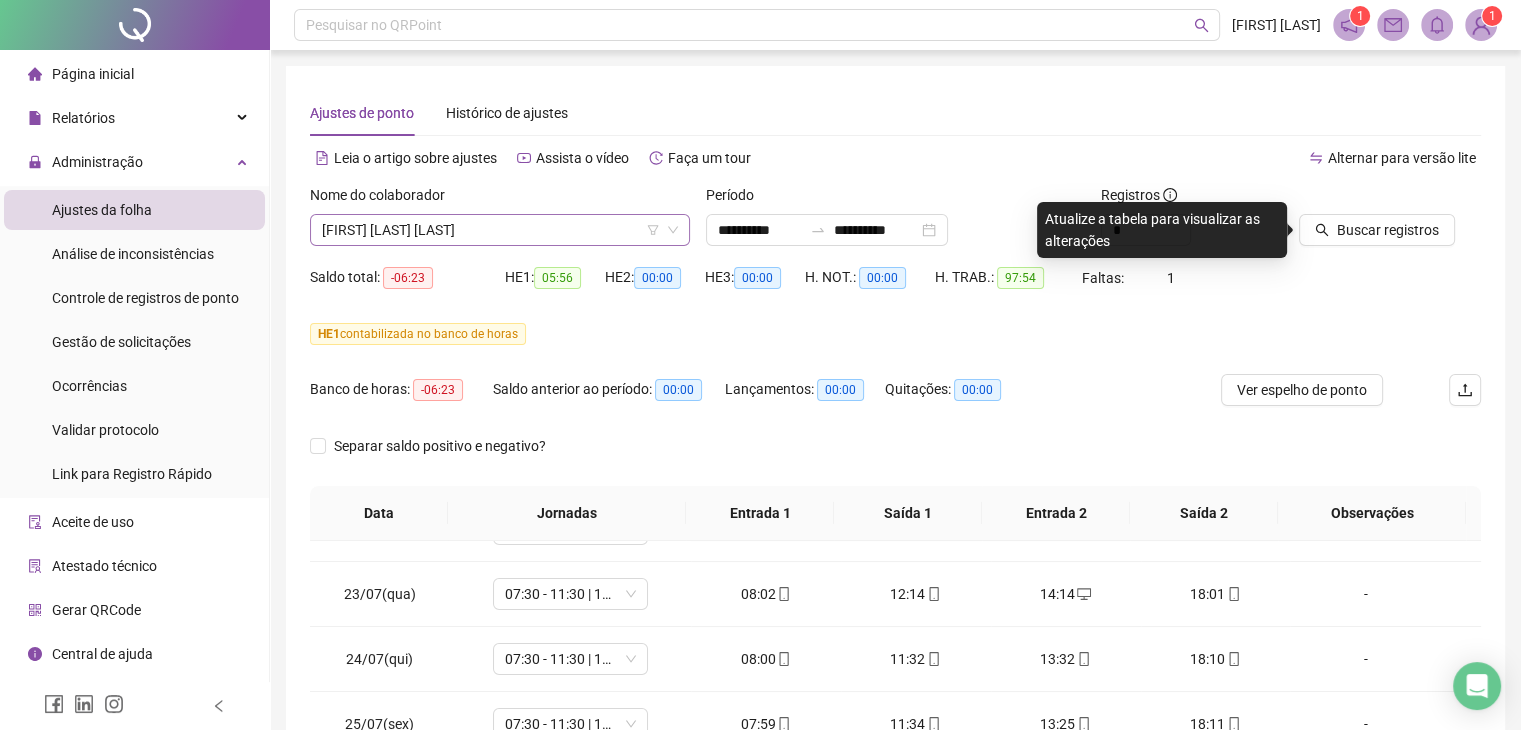 click on "[FIRST] [LAST] [LAST]" at bounding box center (500, 230) 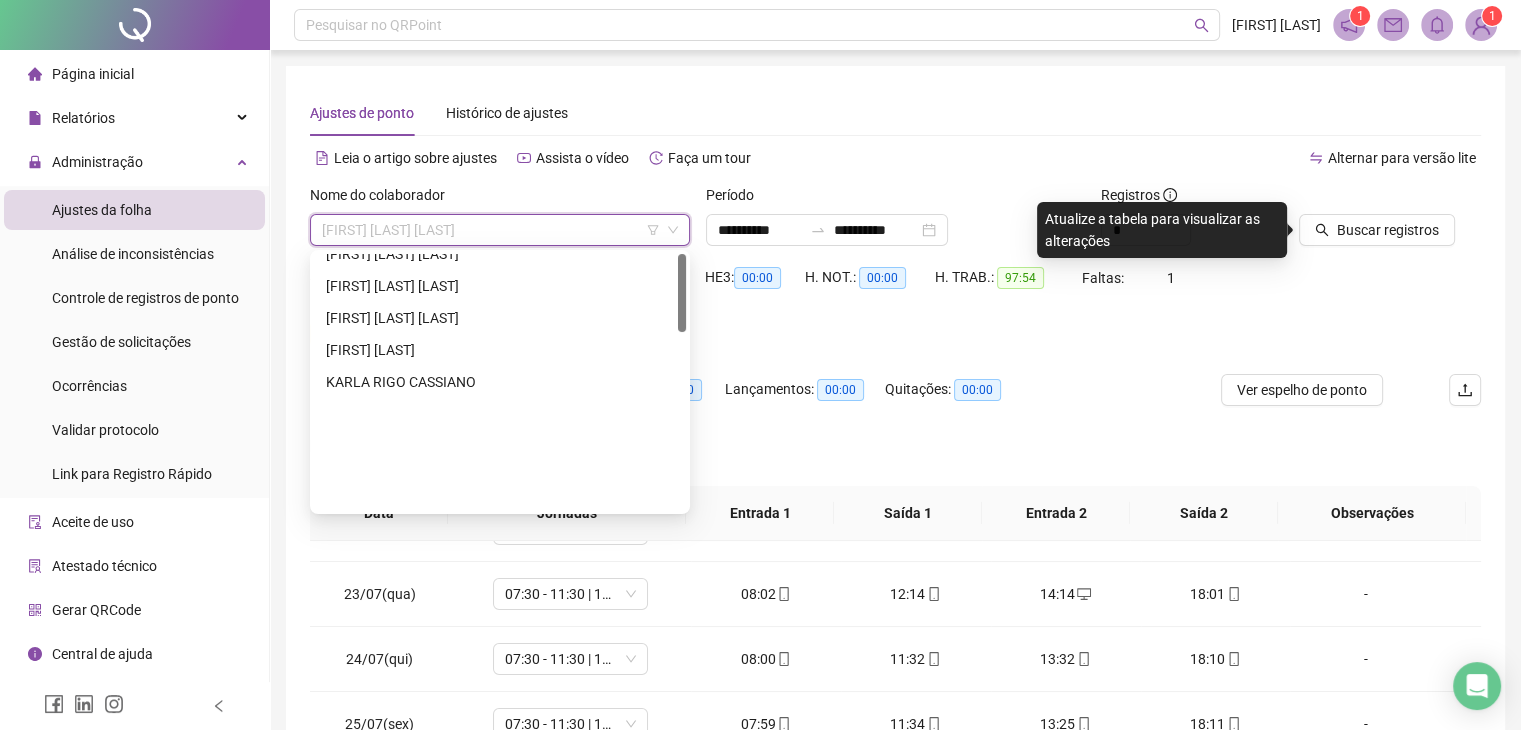 scroll, scrollTop: 0, scrollLeft: 0, axis: both 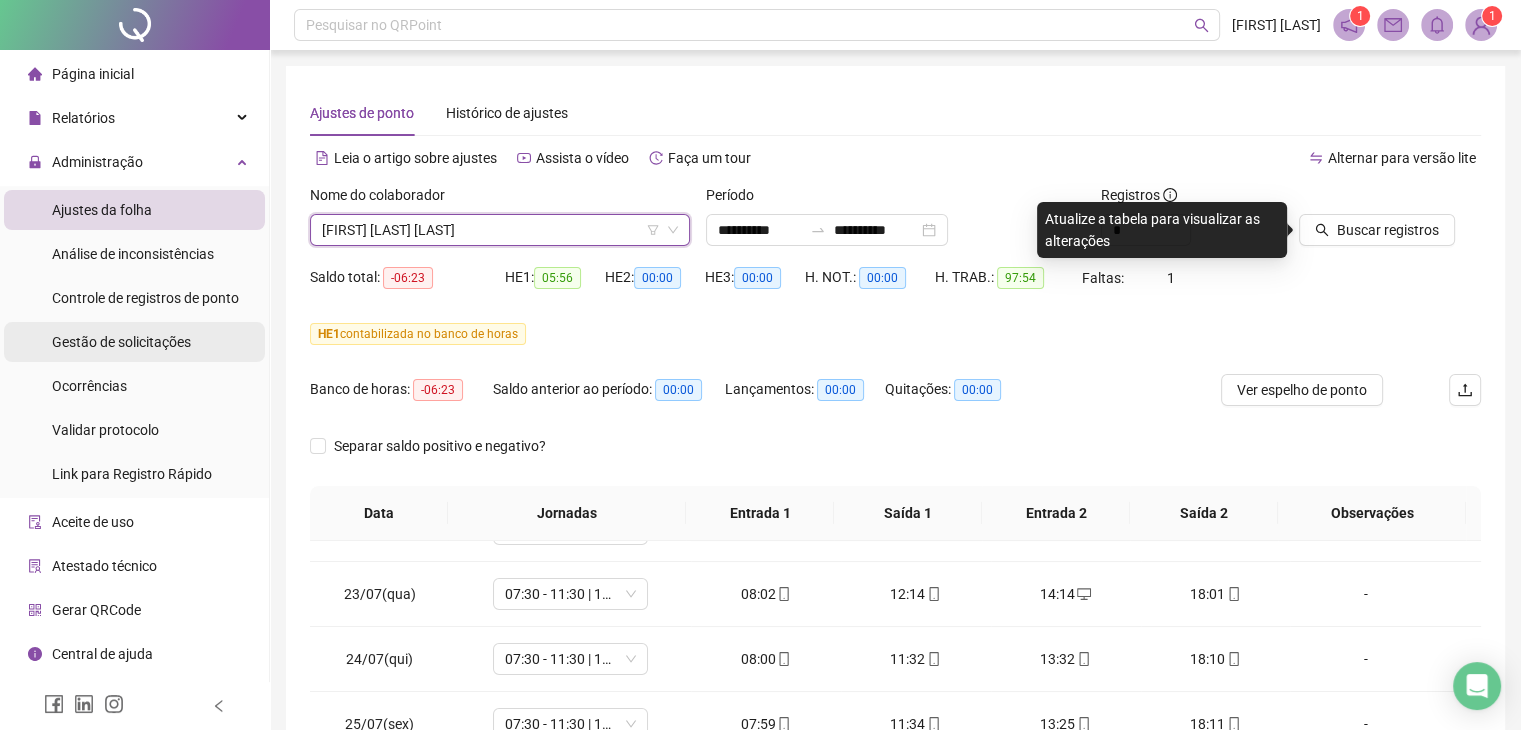 click on "Gestão de solicitações" at bounding box center [134, 342] 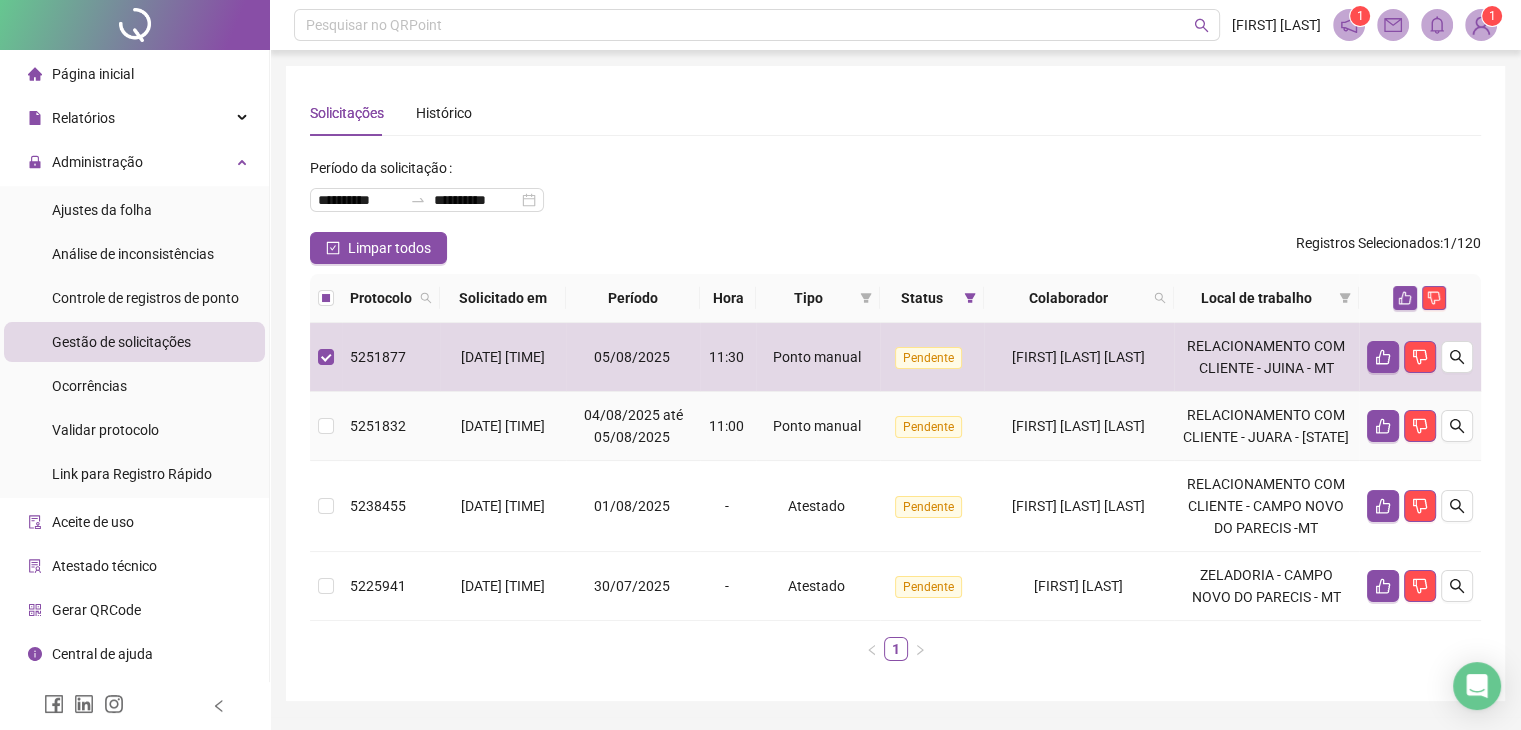 click at bounding box center [326, 426] 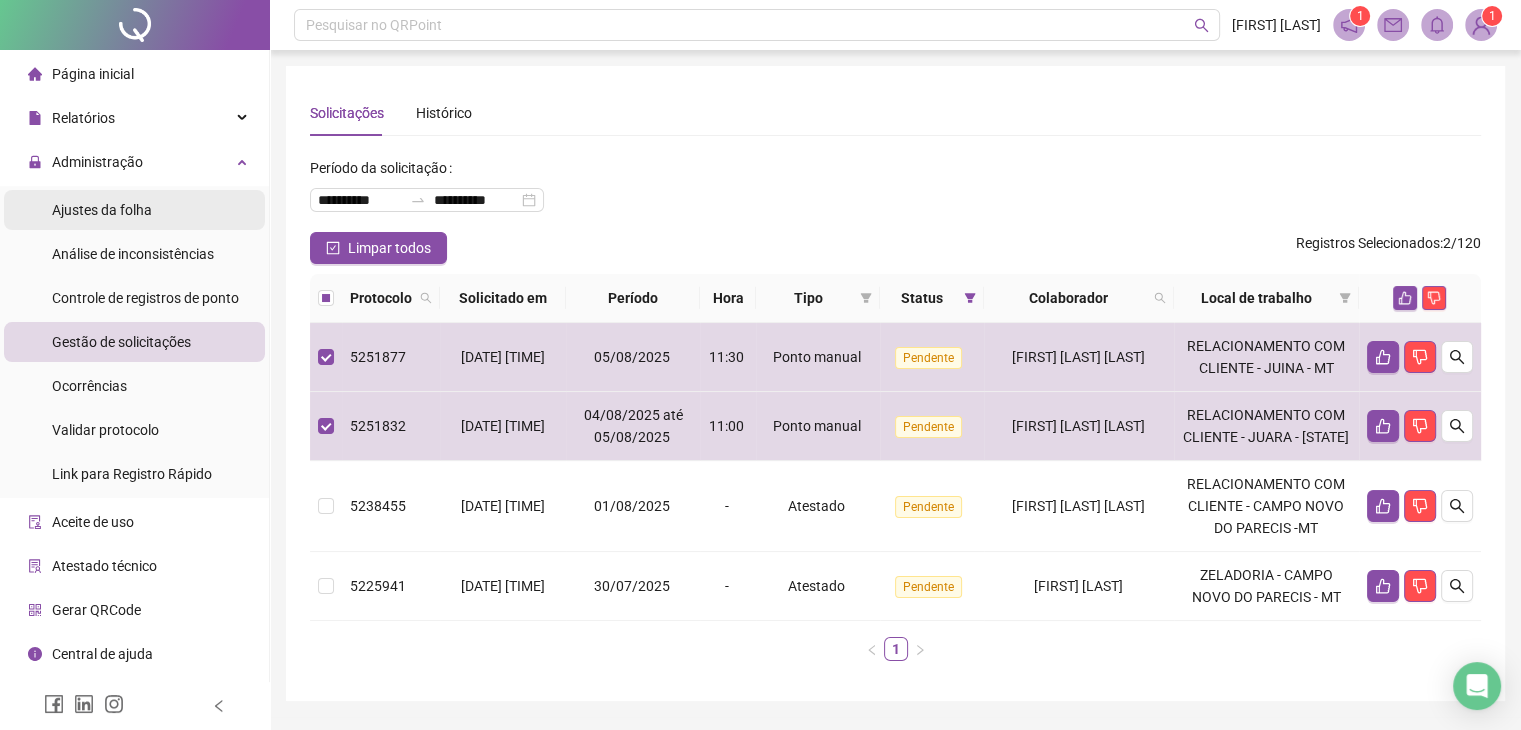 click on "Ajustes da folha" at bounding box center (134, 210) 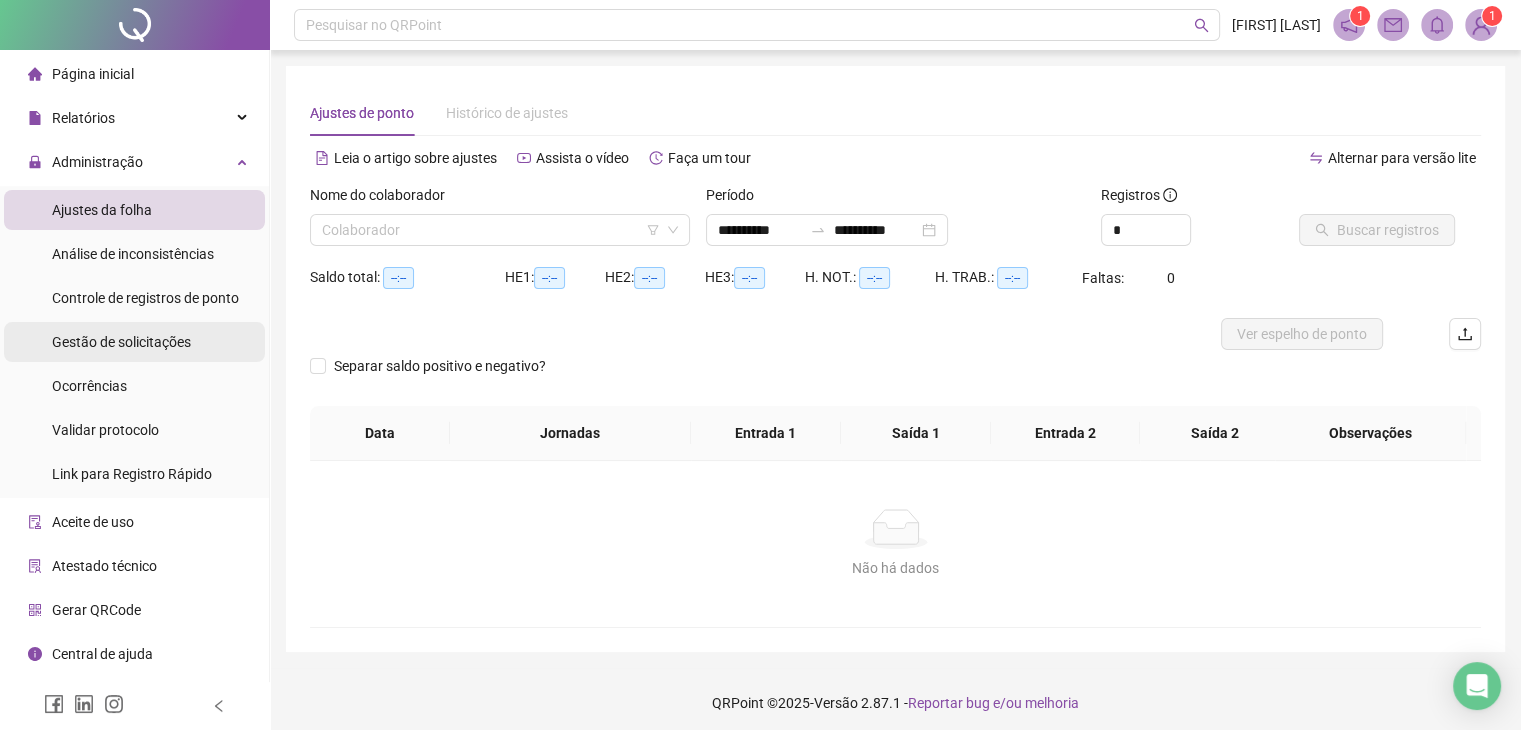 click on "Gestão de solicitações" at bounding box center [121, 342] 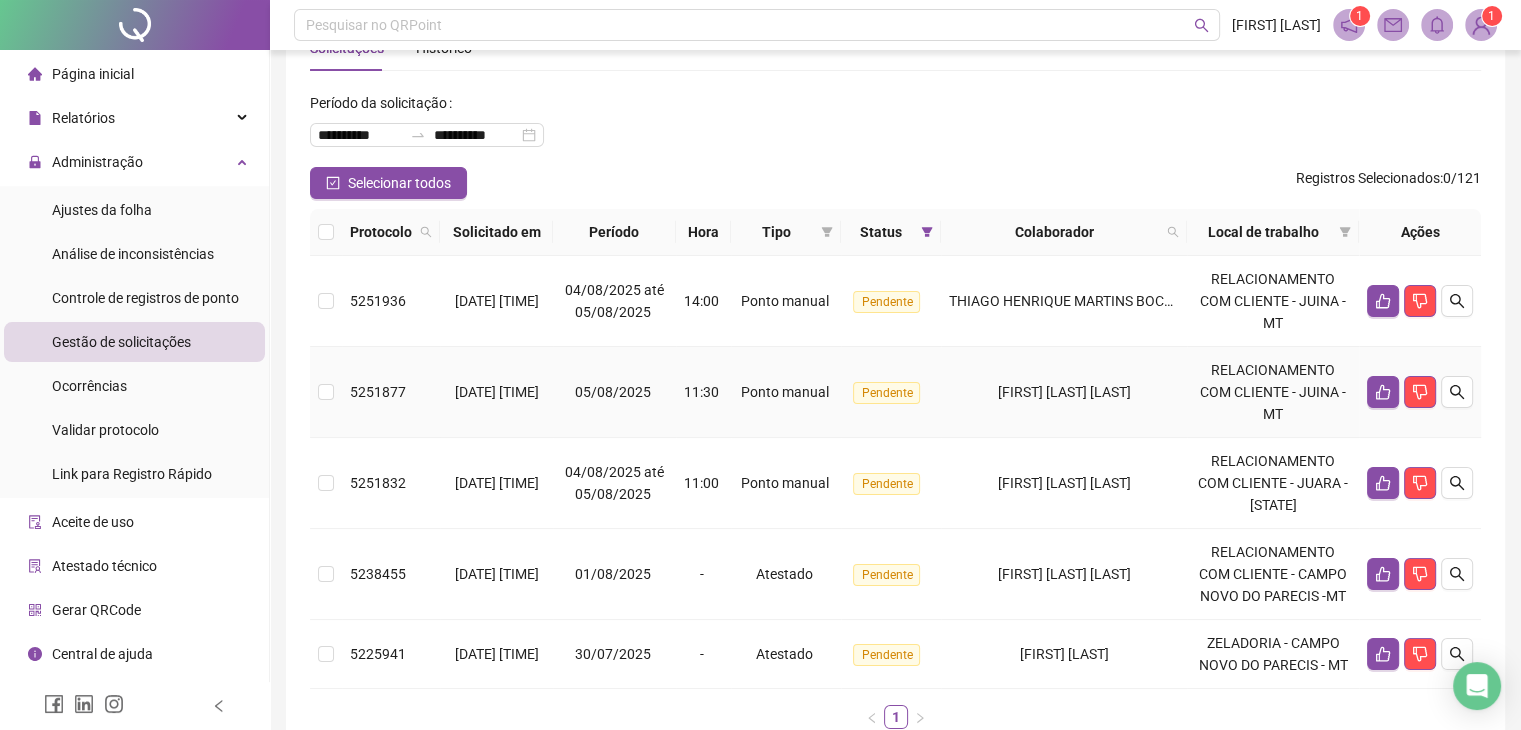 scroll, scrollTop: 100, scrollLeft: 0, axis: vertical 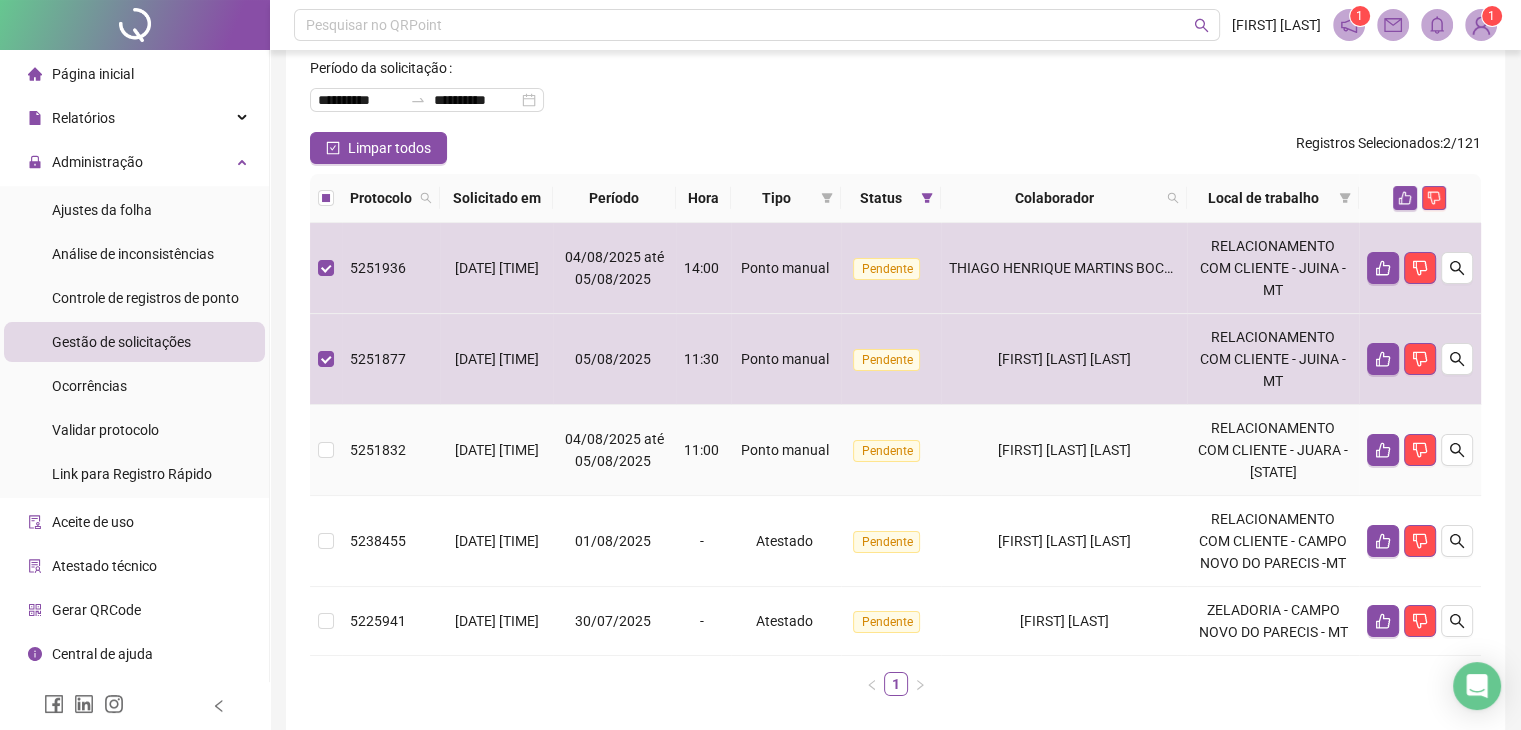 click at bounding box center [326, 450] 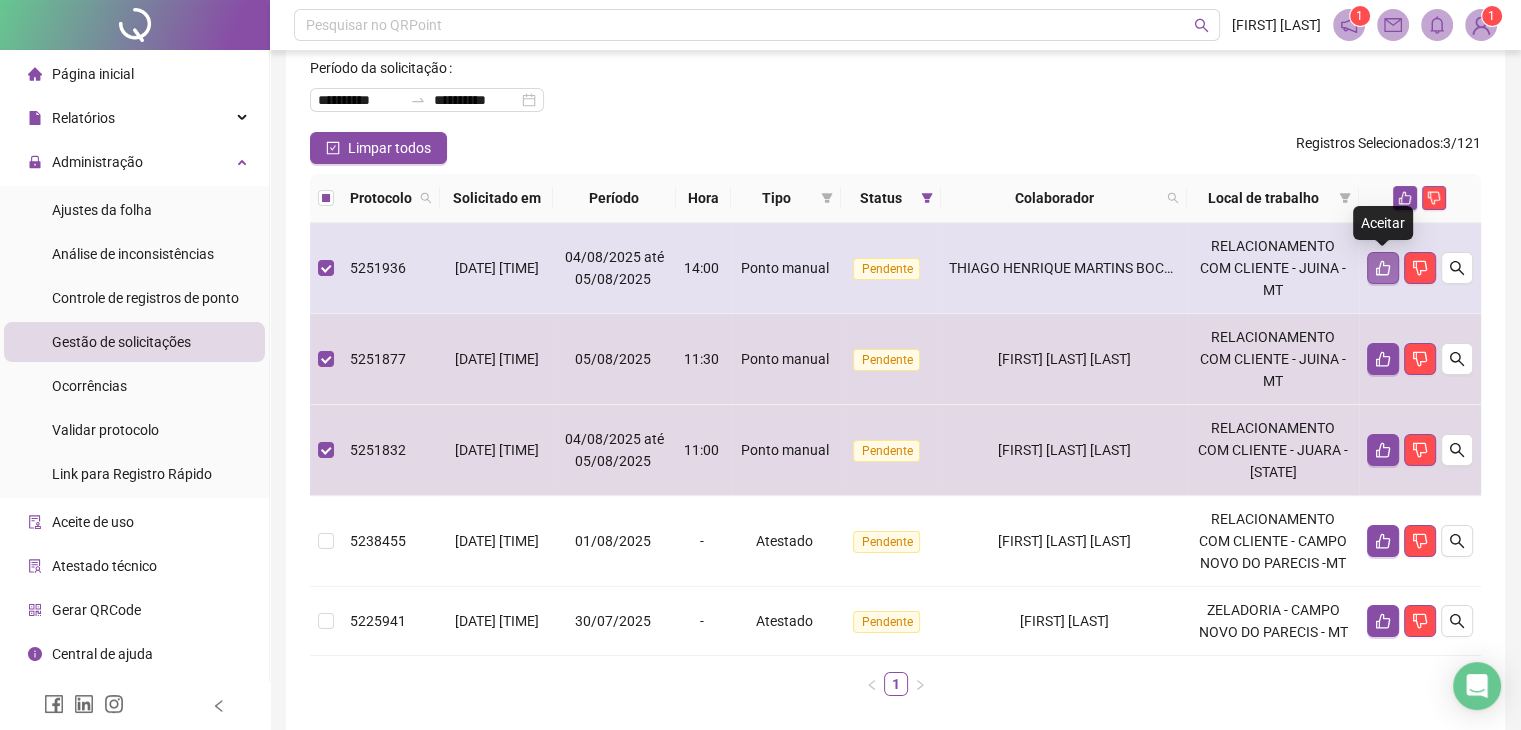 click at bounding box center (1383, 268) 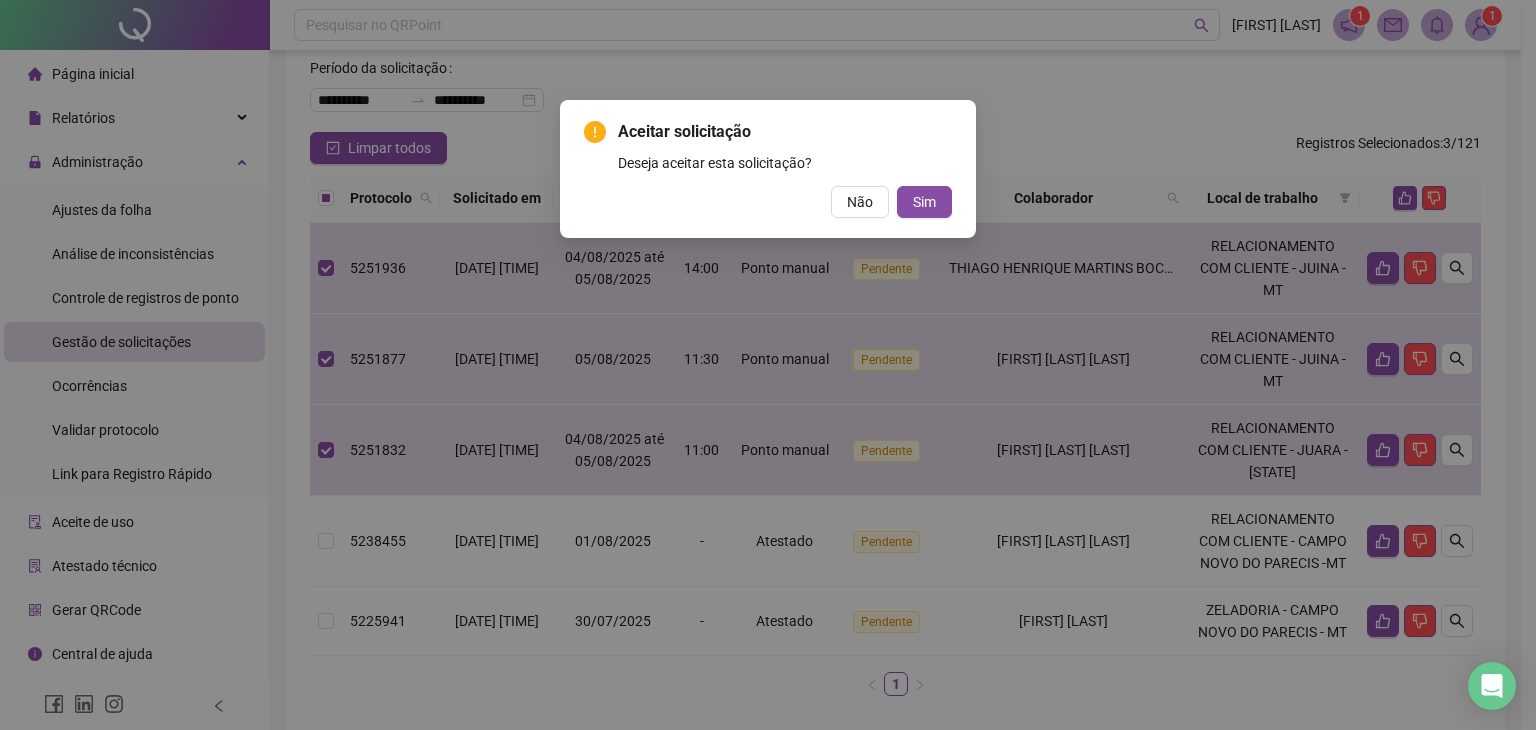drag, startPoint x: 928, startPoint y: 196, endPoint x: 920, endPoint y: 237, distance: 41.773197 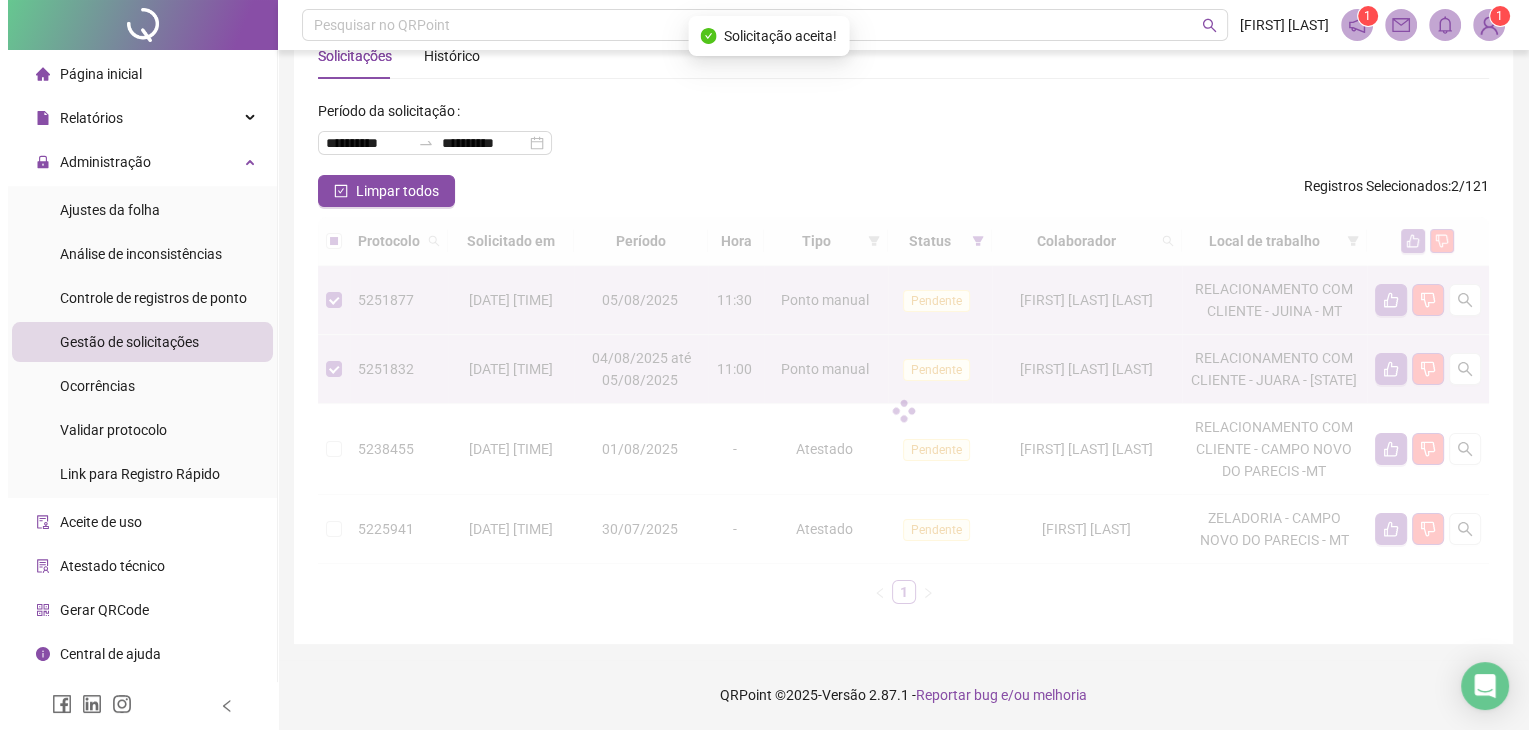 scroll, scrollTop: 56, scrollLeft: 0, axis: vertical 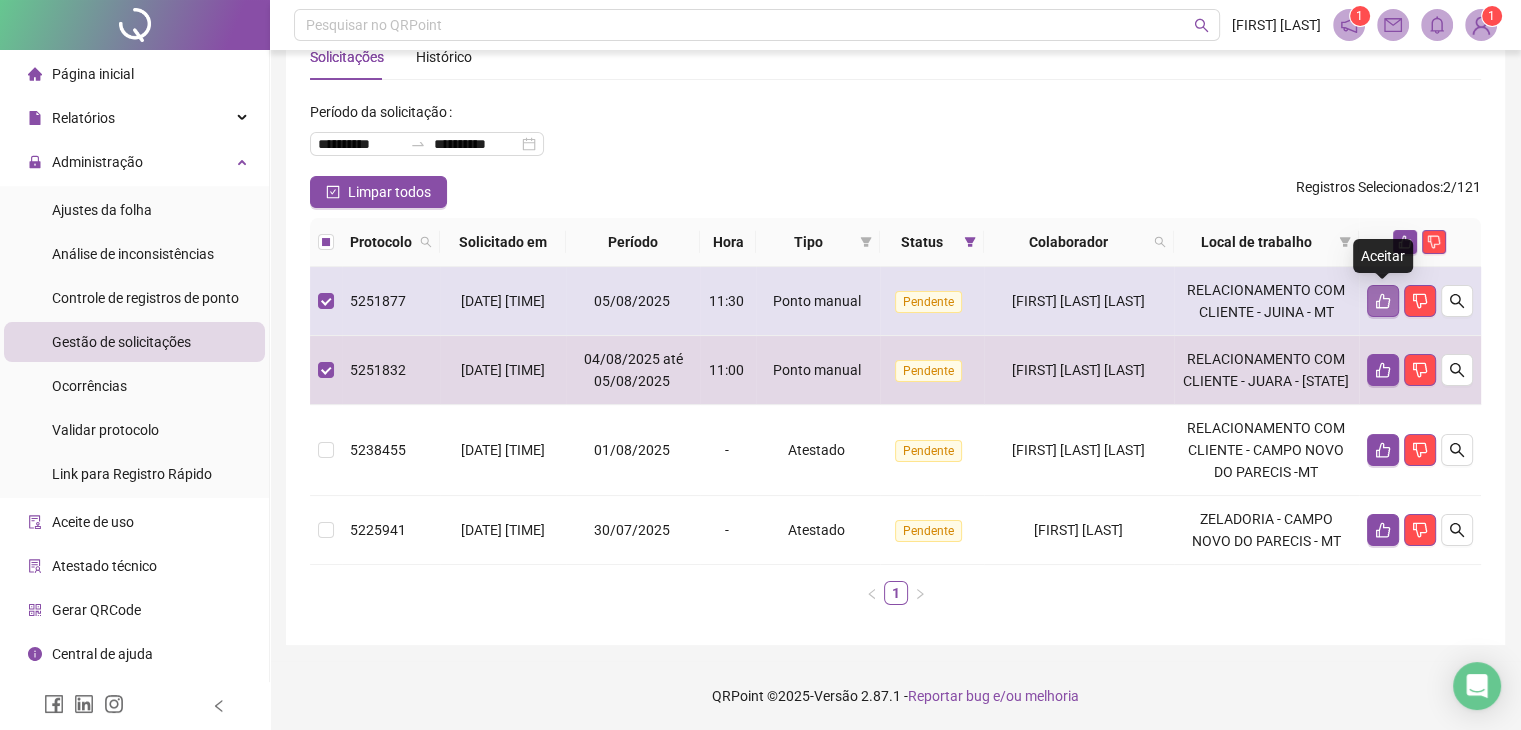 click at bounding box center (1383, 301) 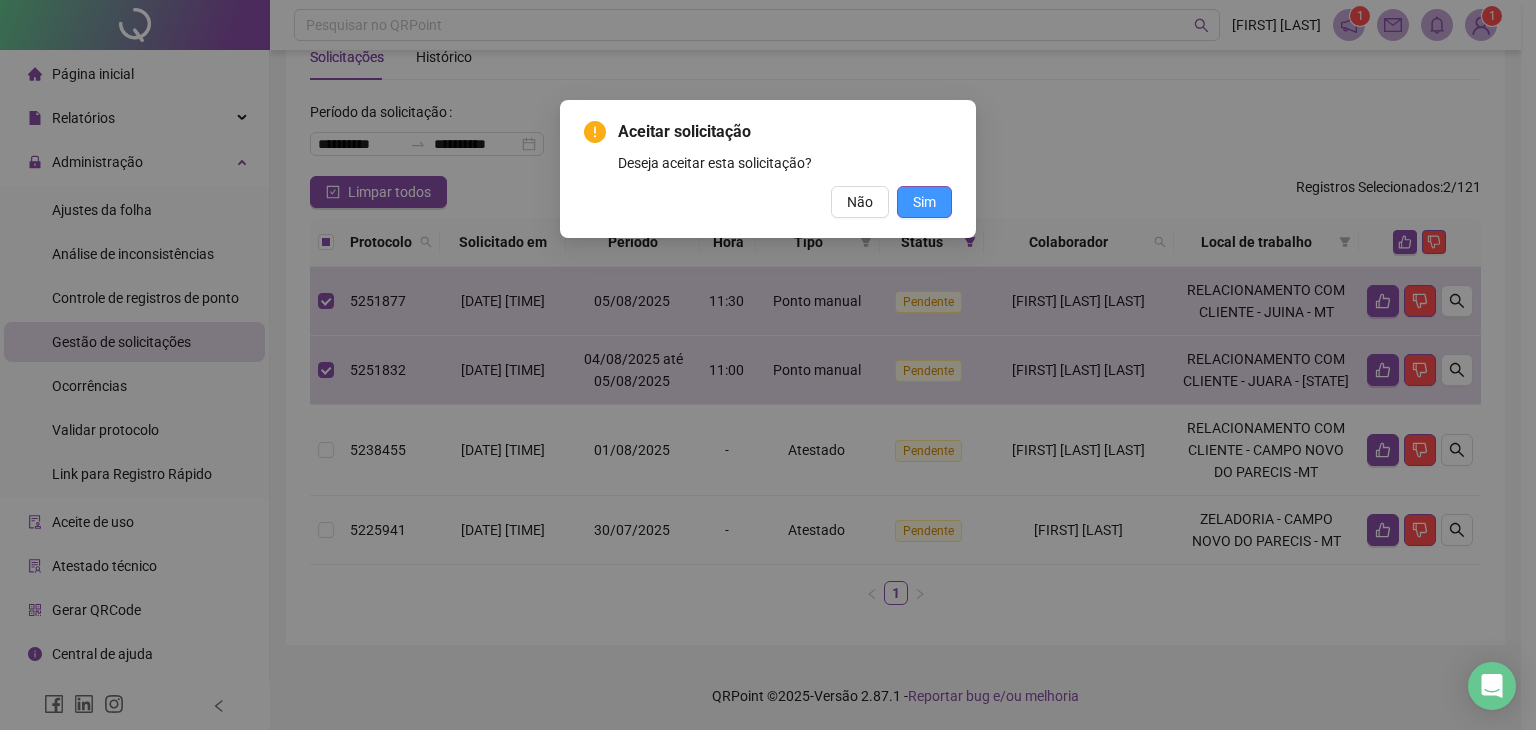 click on "Sim" at bounding box center [924, 202] 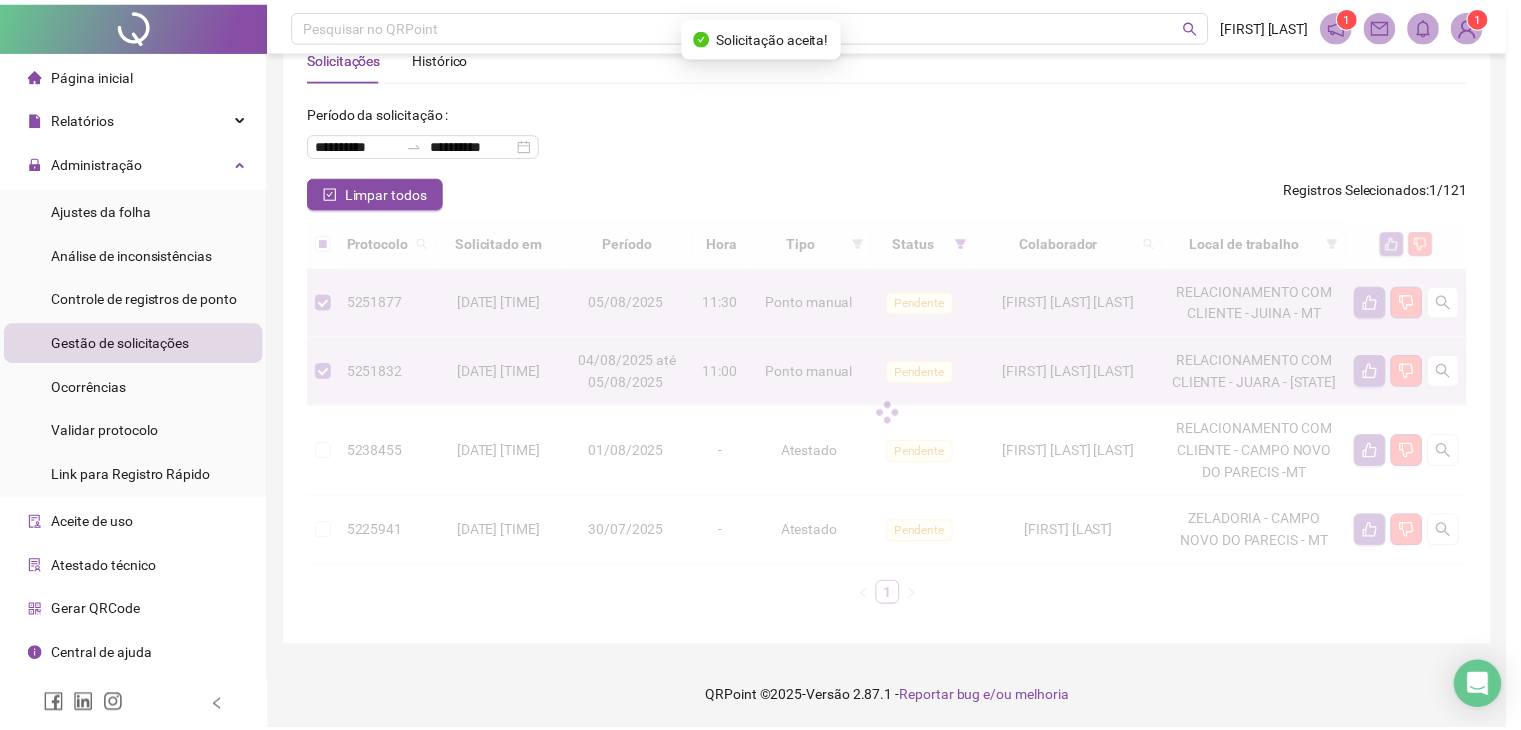 scroll, scrollTop: 0, scrollLeft: 0, axis: both 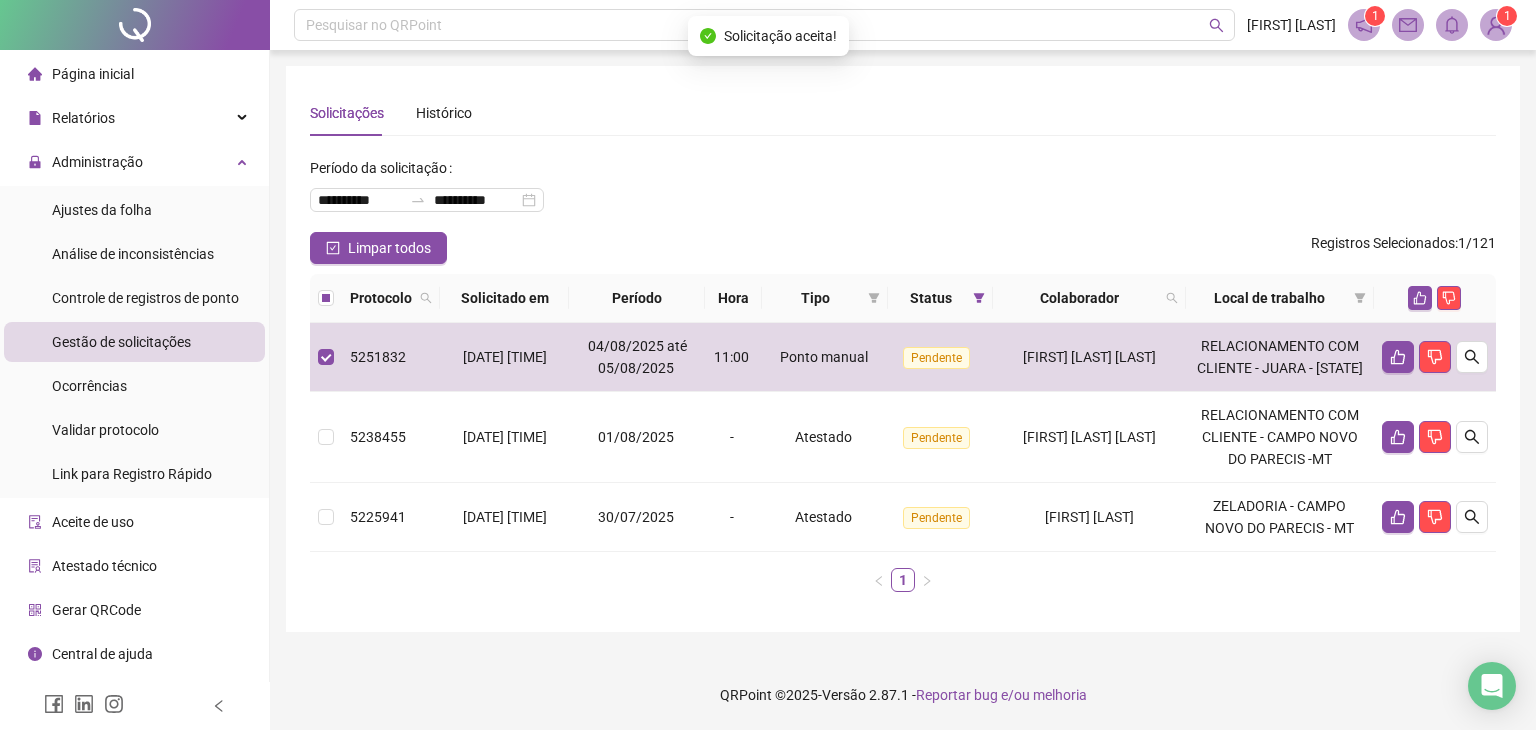 click on "Solicitações Histórico" at bounding box center [903, 113] 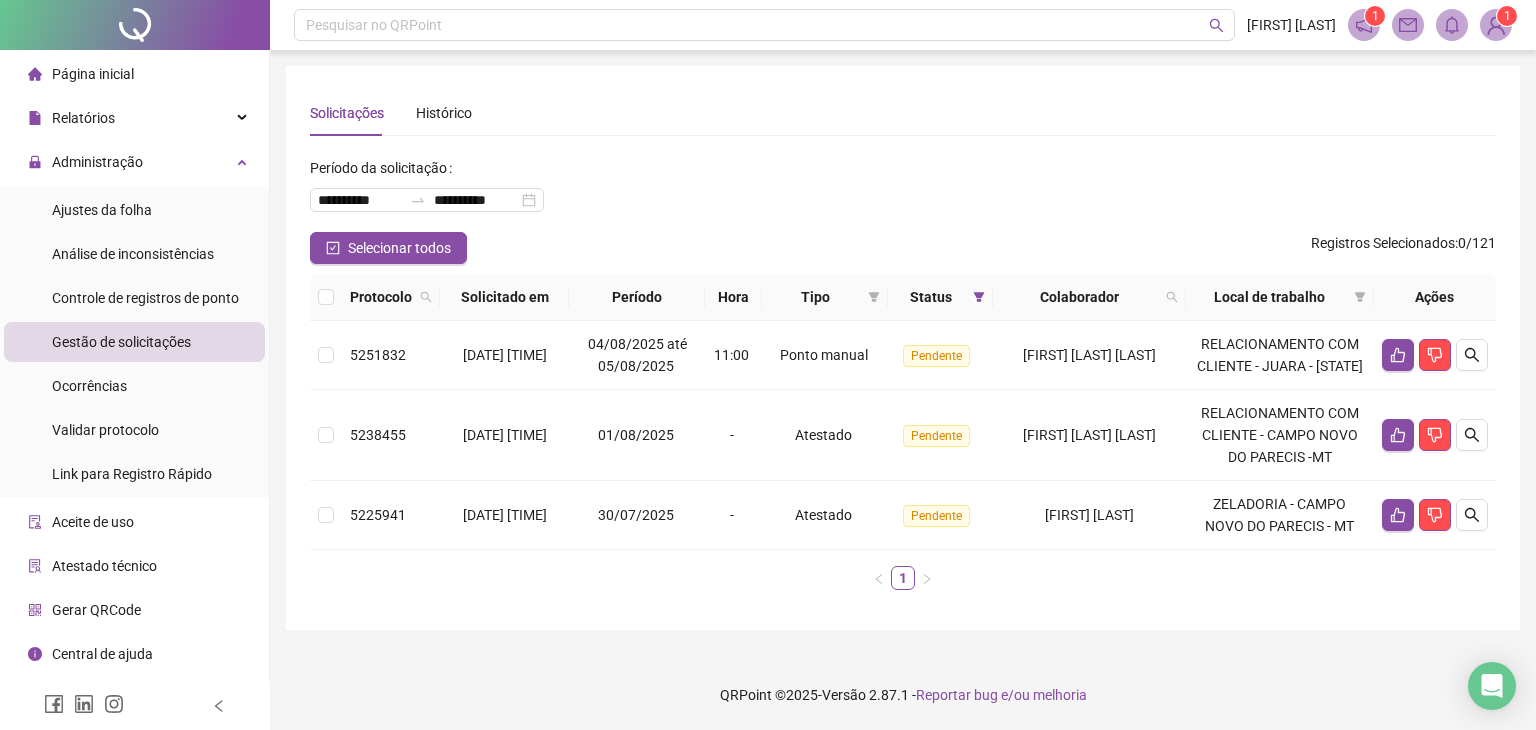 click on "Solicitações Histórico" at bounding box center [903, 113] 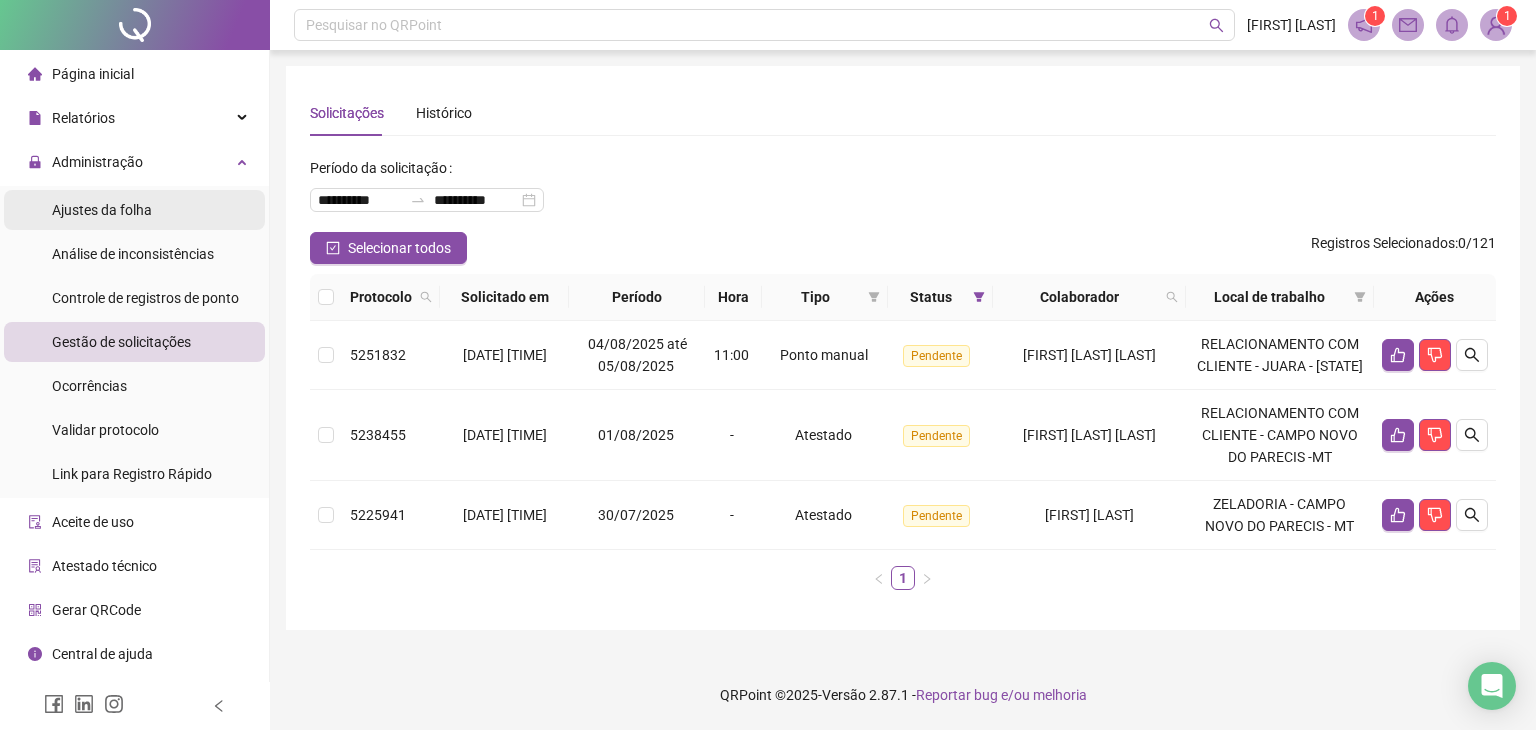 click on "Ajustes da folha" at bounding box center (102, 210) 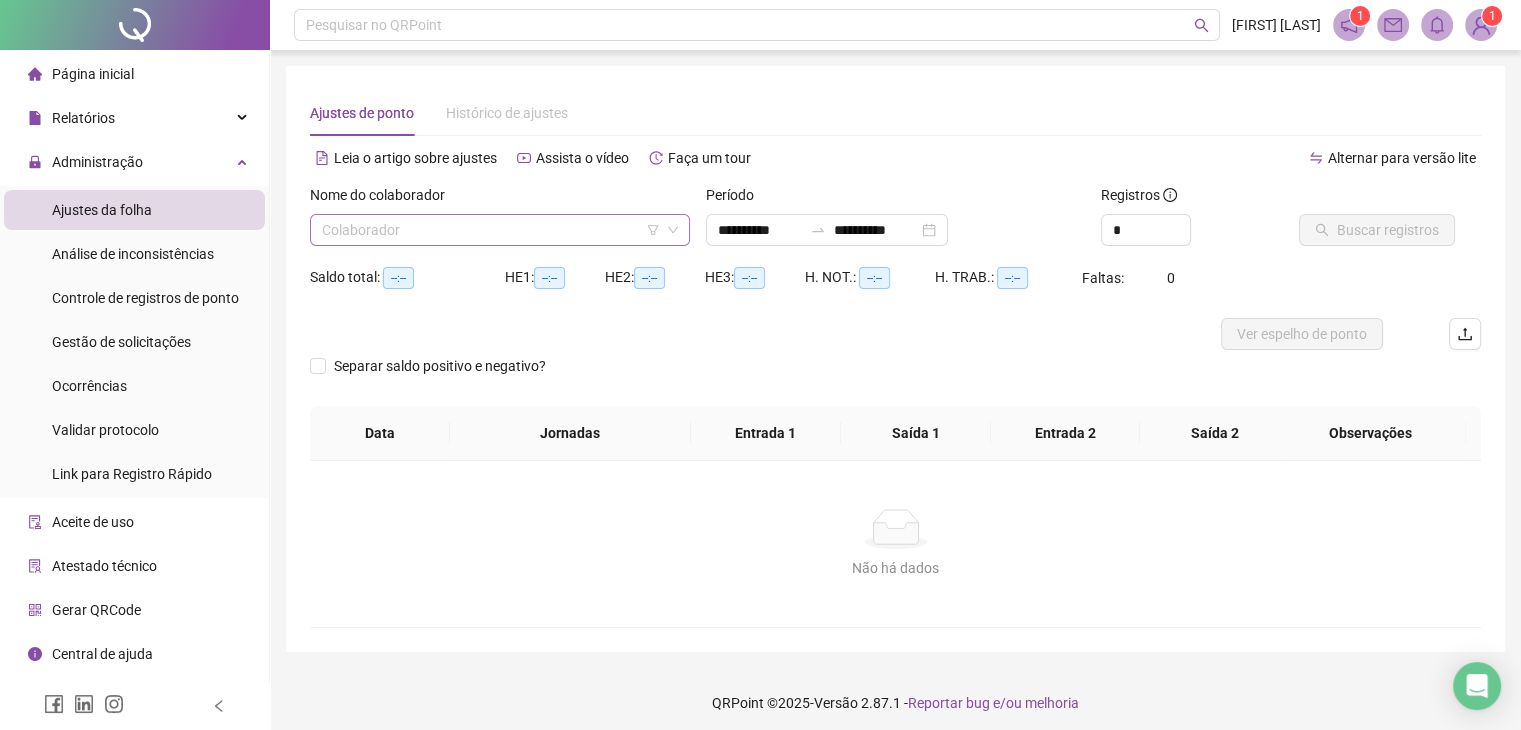click at bounding box center (494, 230) 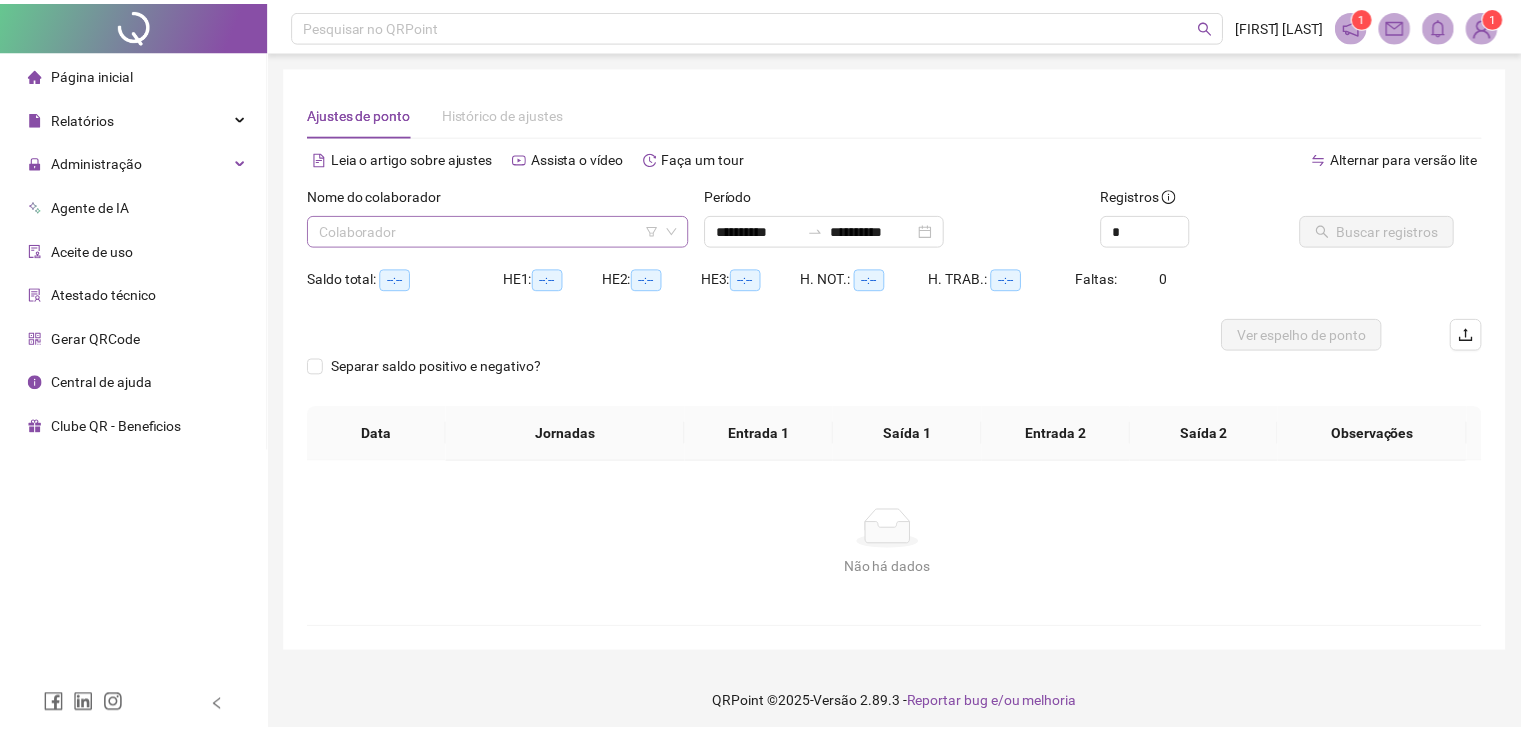 scroll, scrollTop: 0, scrollLeft: 0, axis: both 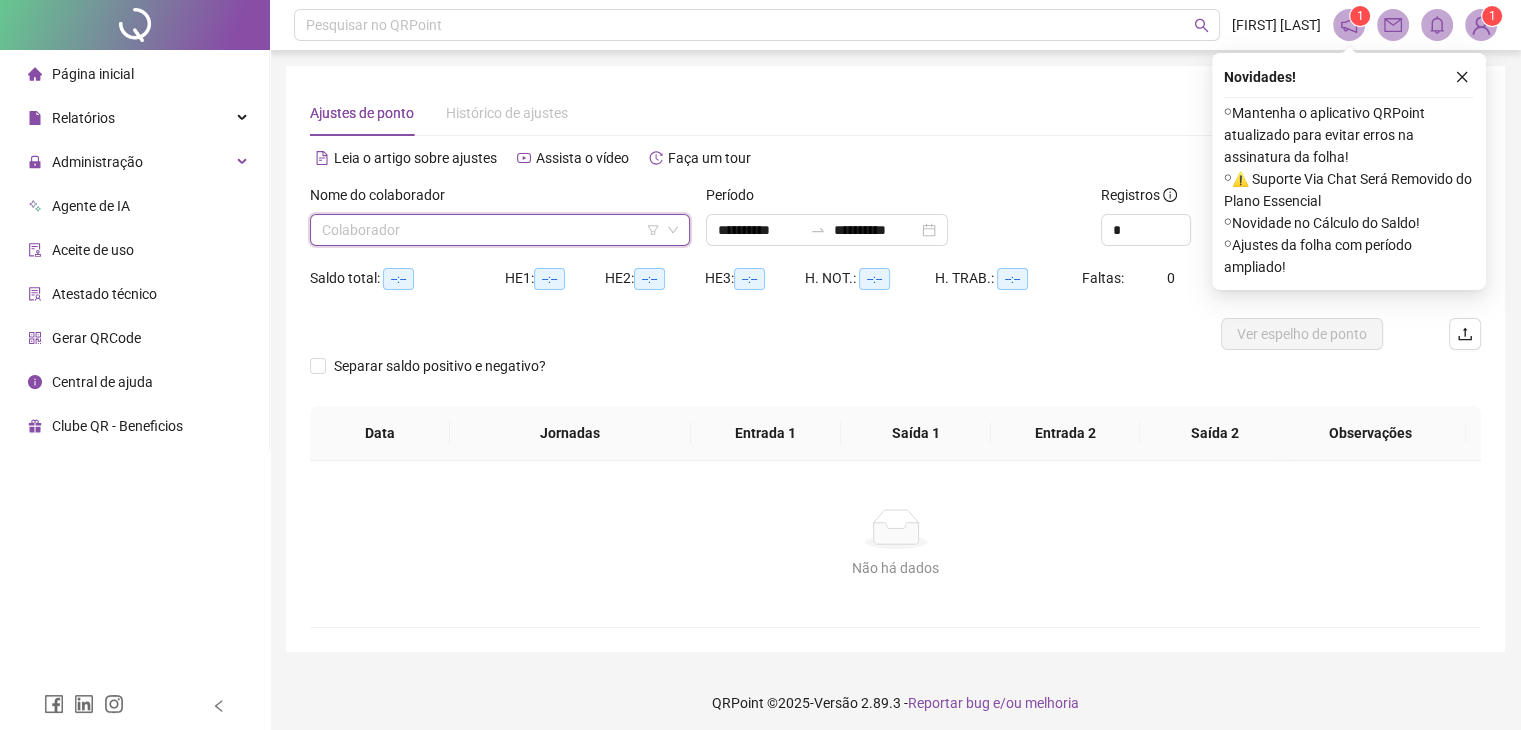 click at bounding box center [491, 230] 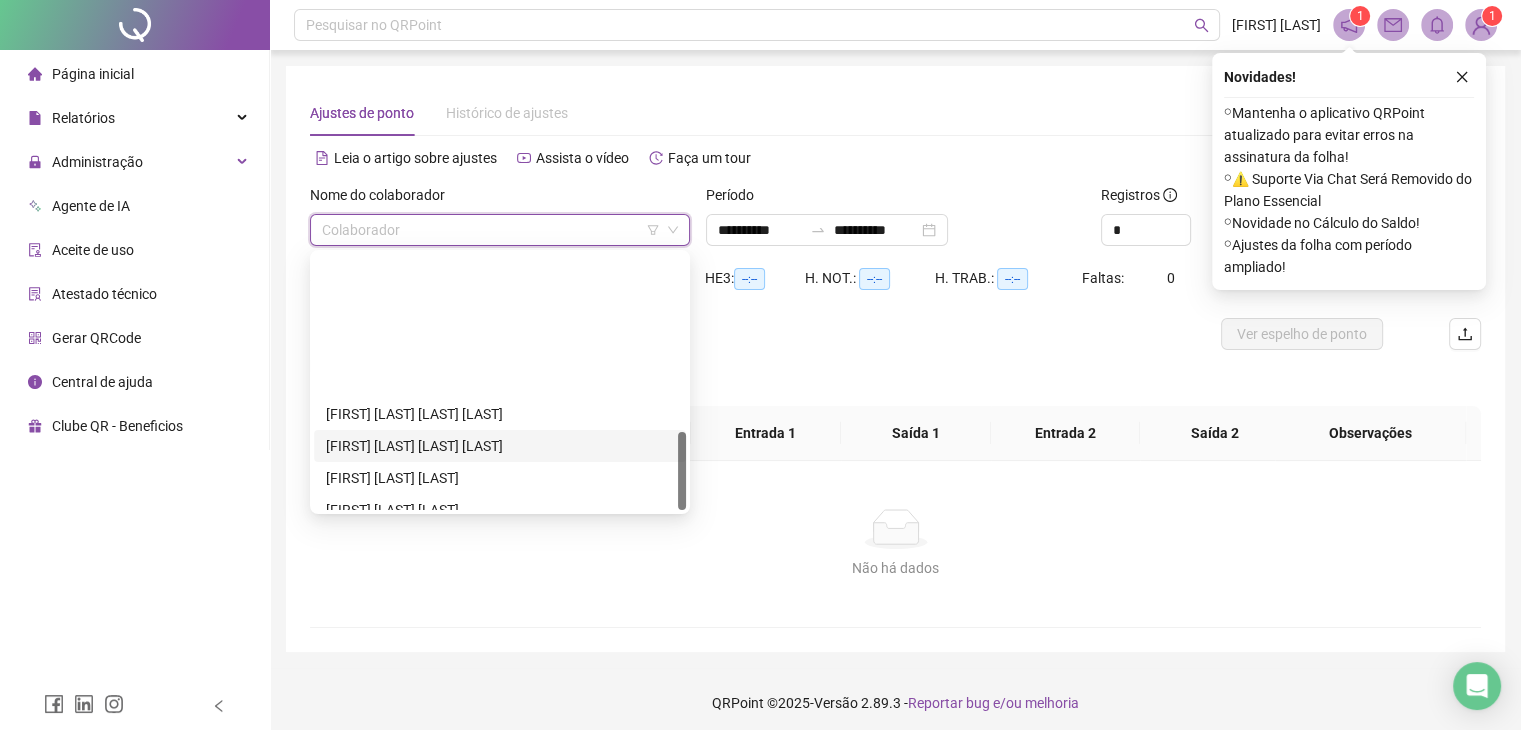 scroll, scrollTop: 576, scrollLeft: 0, axis: vertical 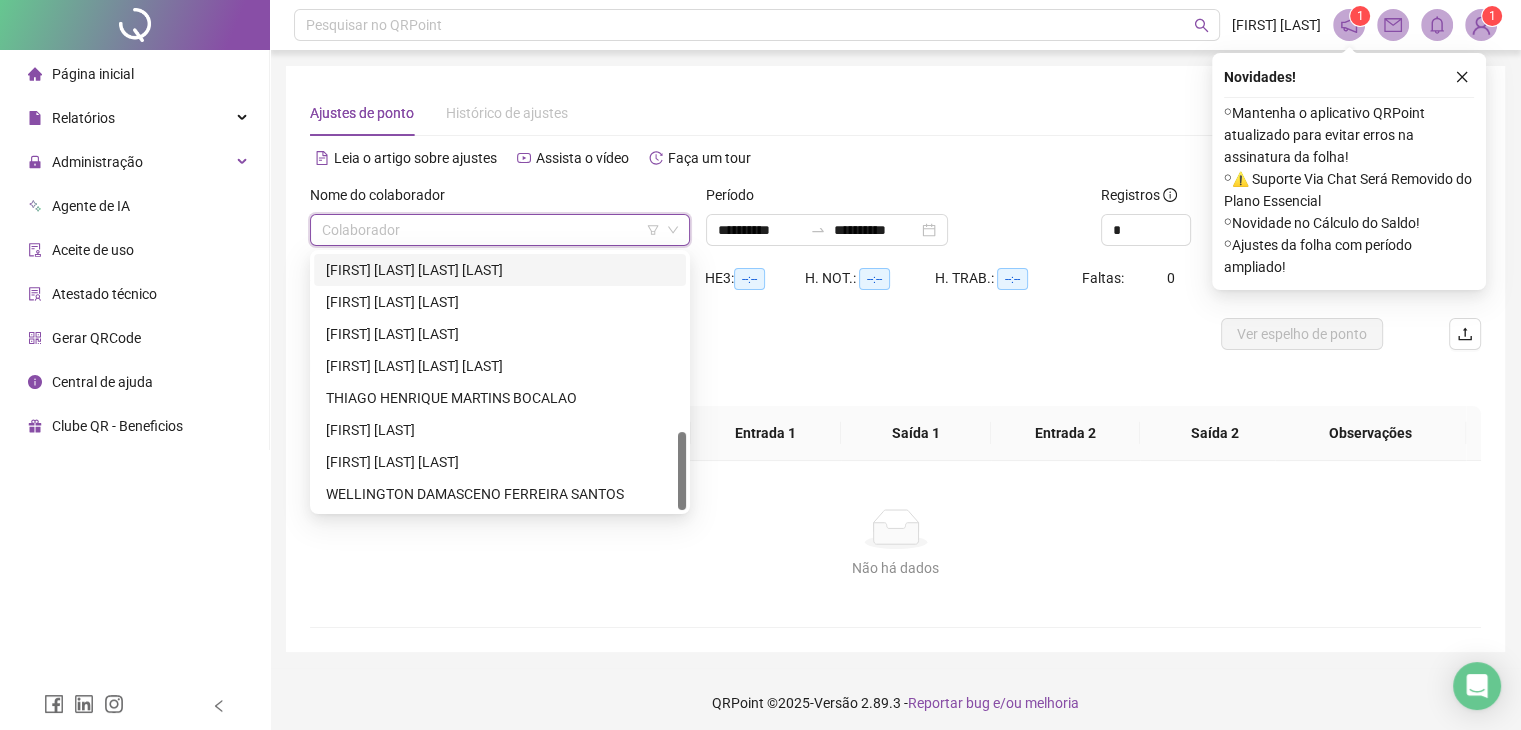 click on "[FIRST] [LAST] [LAST] [LAST]" at bounding box center (500, 270) 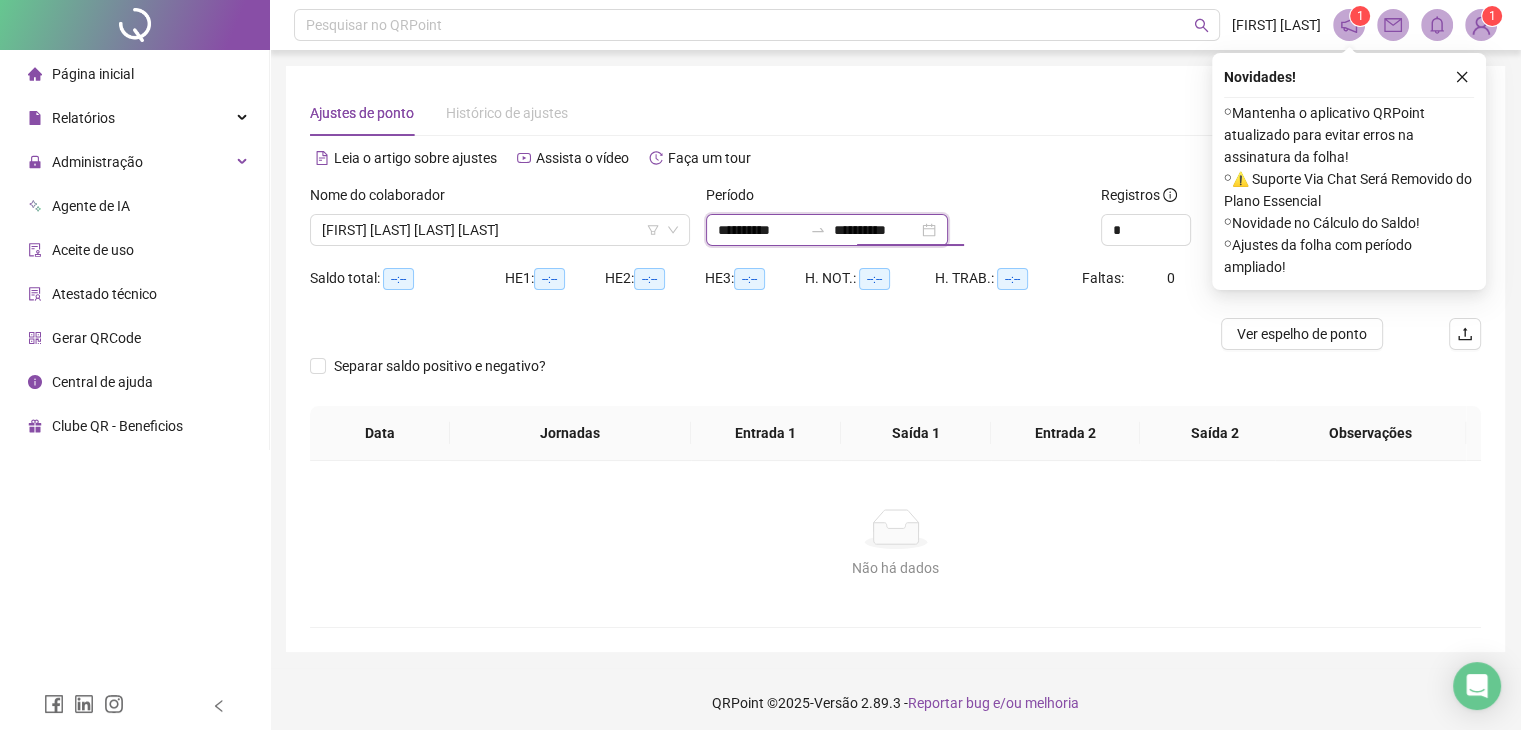 drag, startPoint x: 871, startPoint y: 229, endPoint x: 884, endPoint y: 255, distance: 29.068884 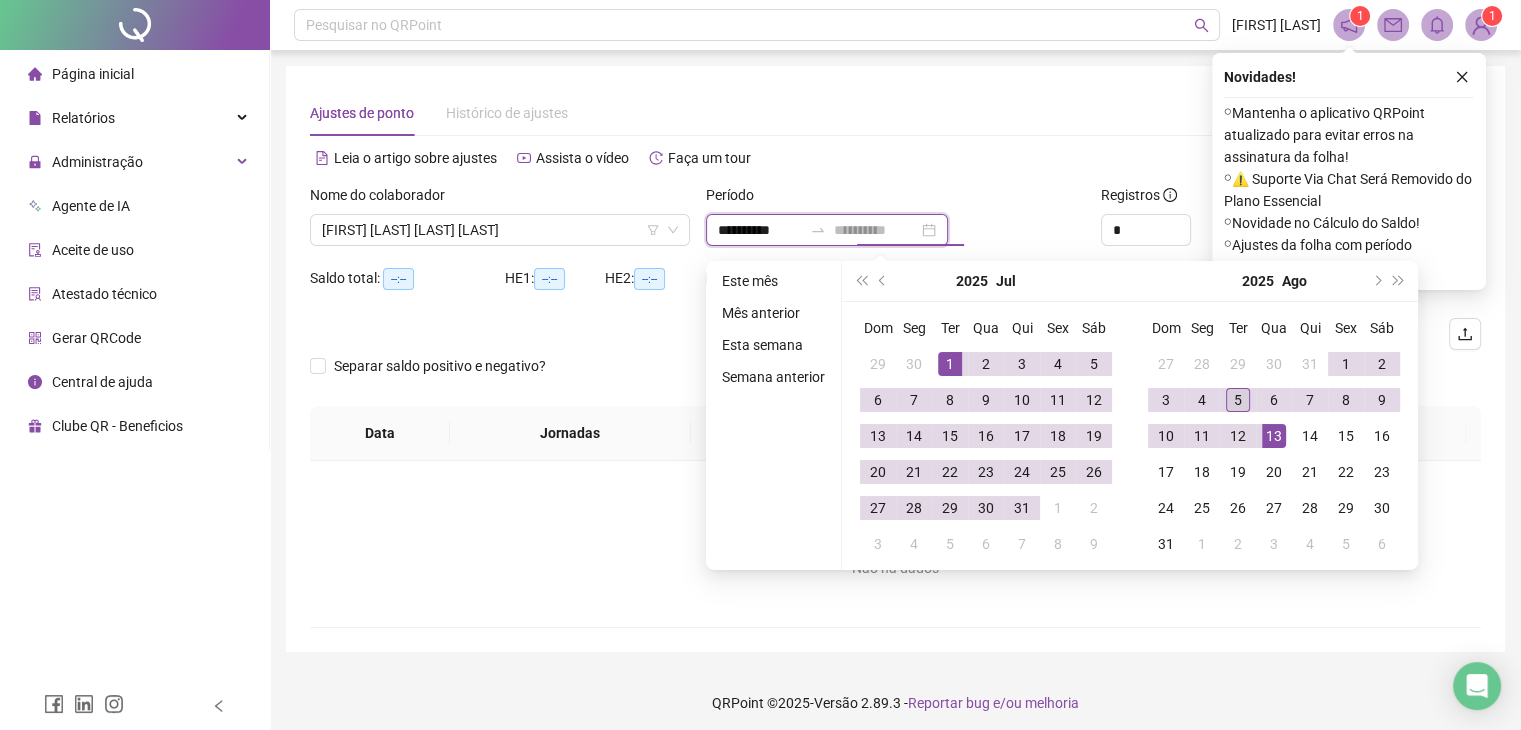 type on "**********" 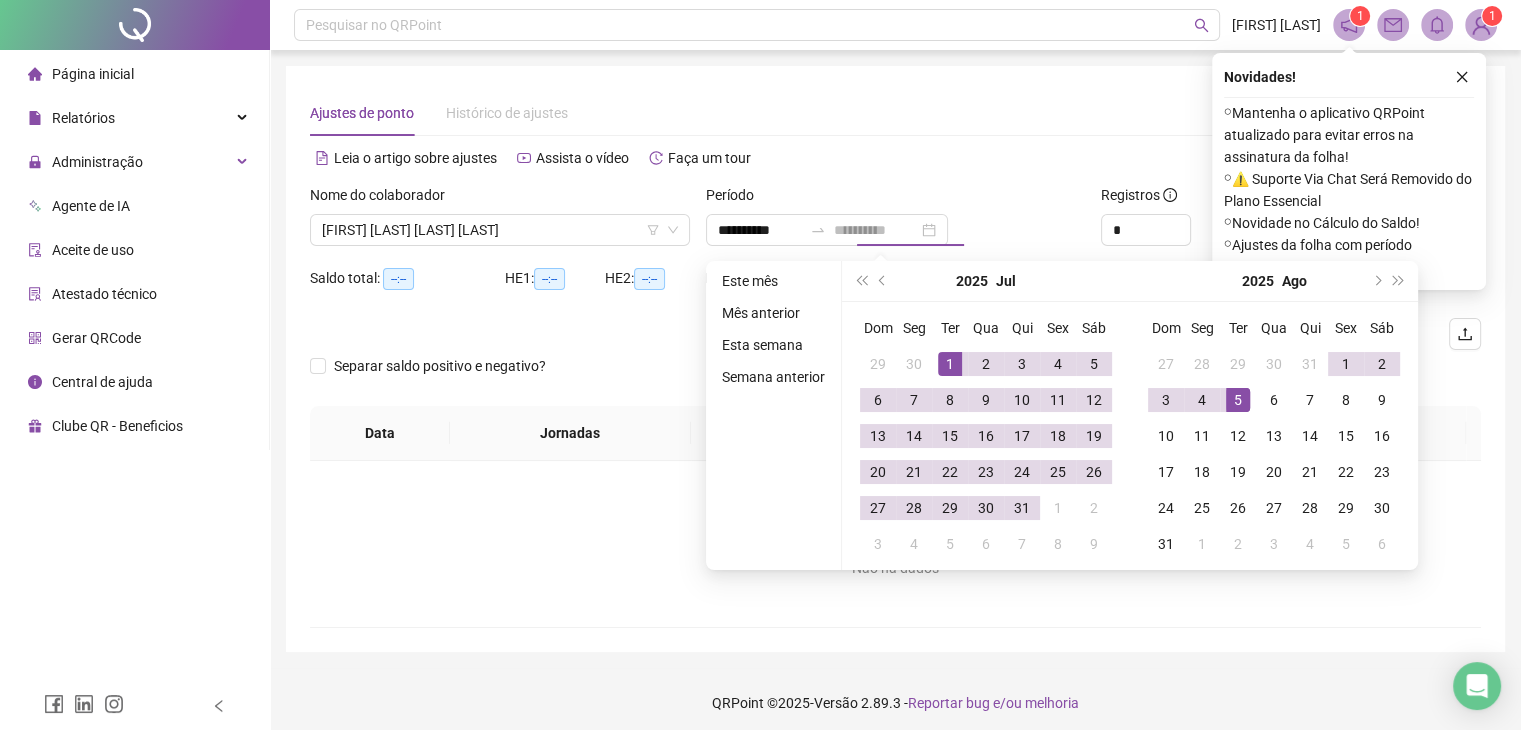 click on "5" at bounding box center [1238, 400] 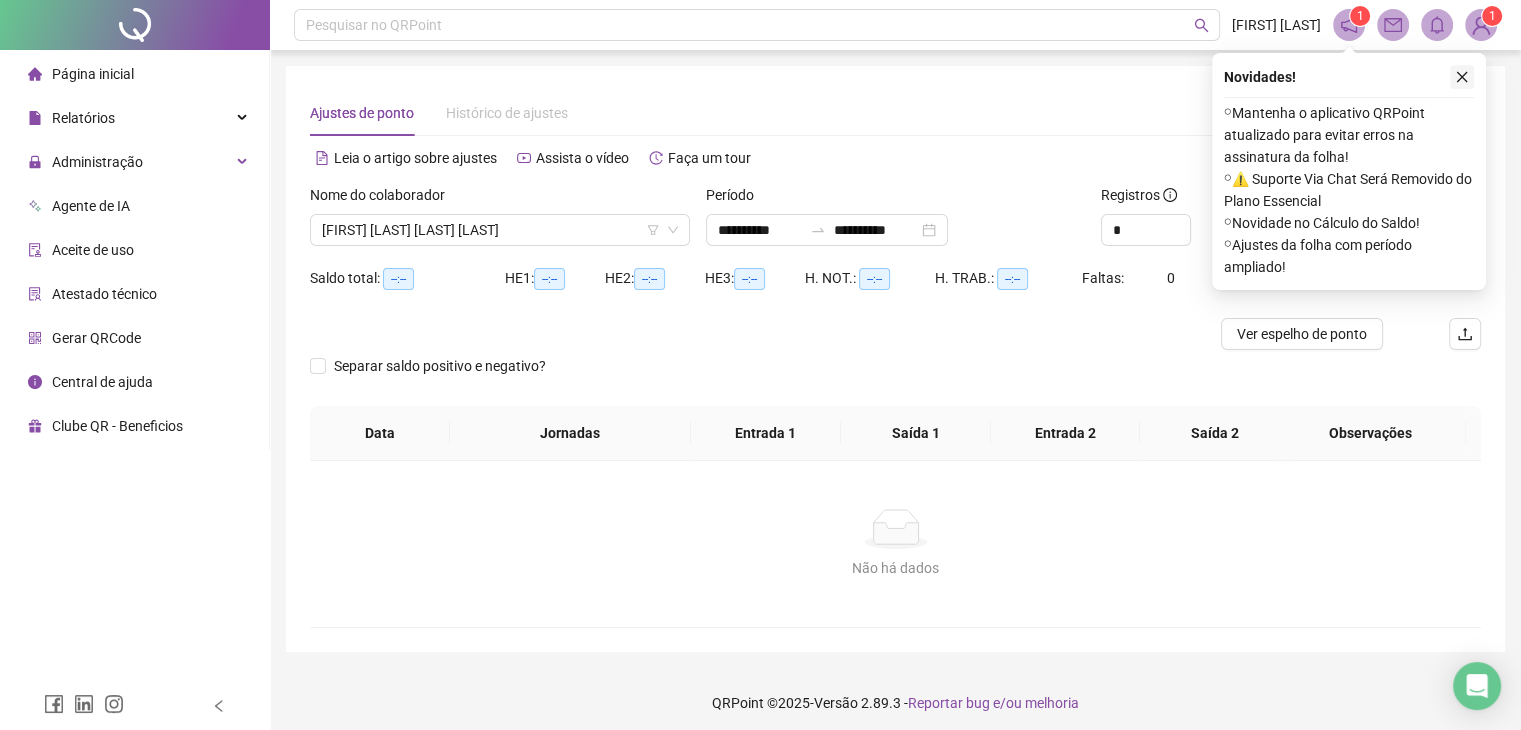 click 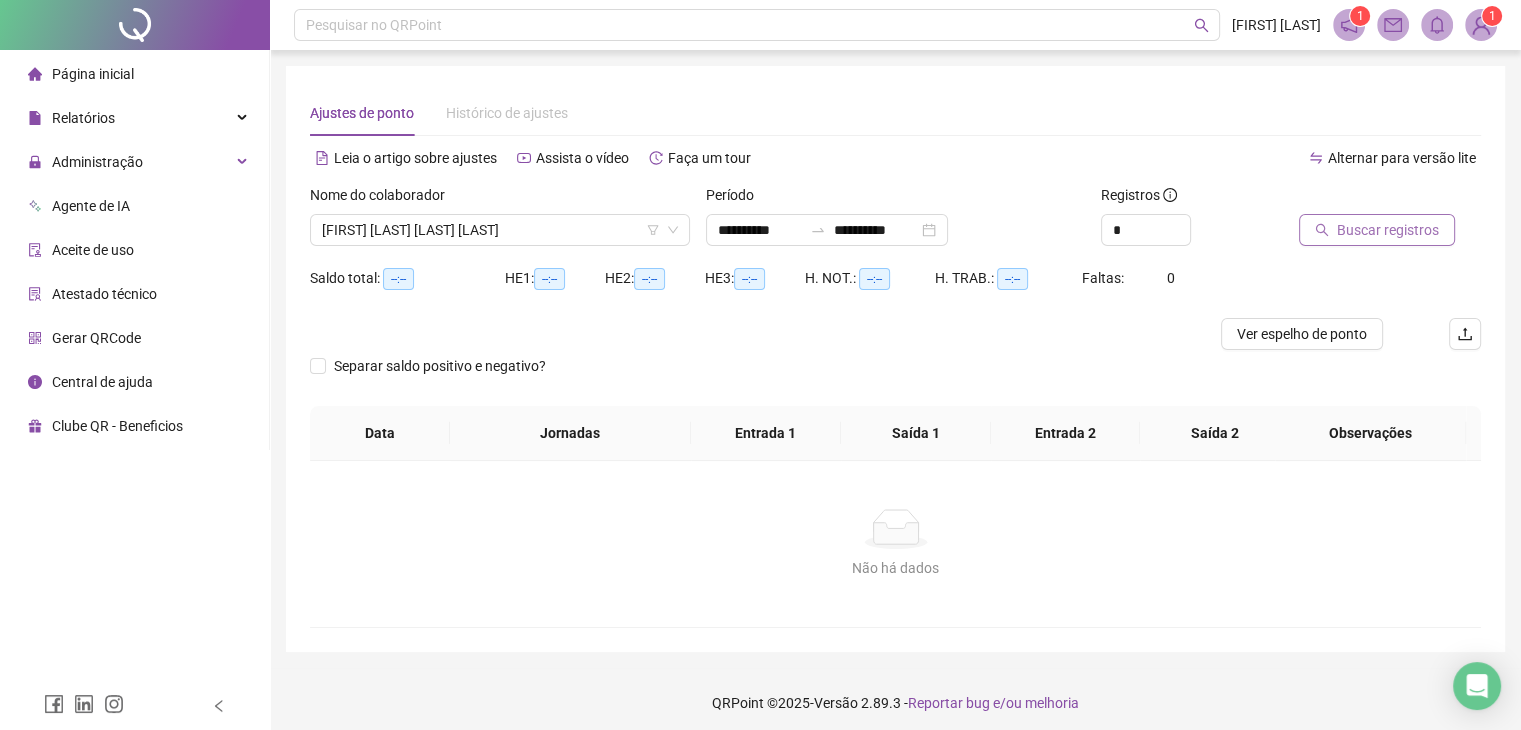 click on "Buscar registros" at bounding box center (1388, 230) 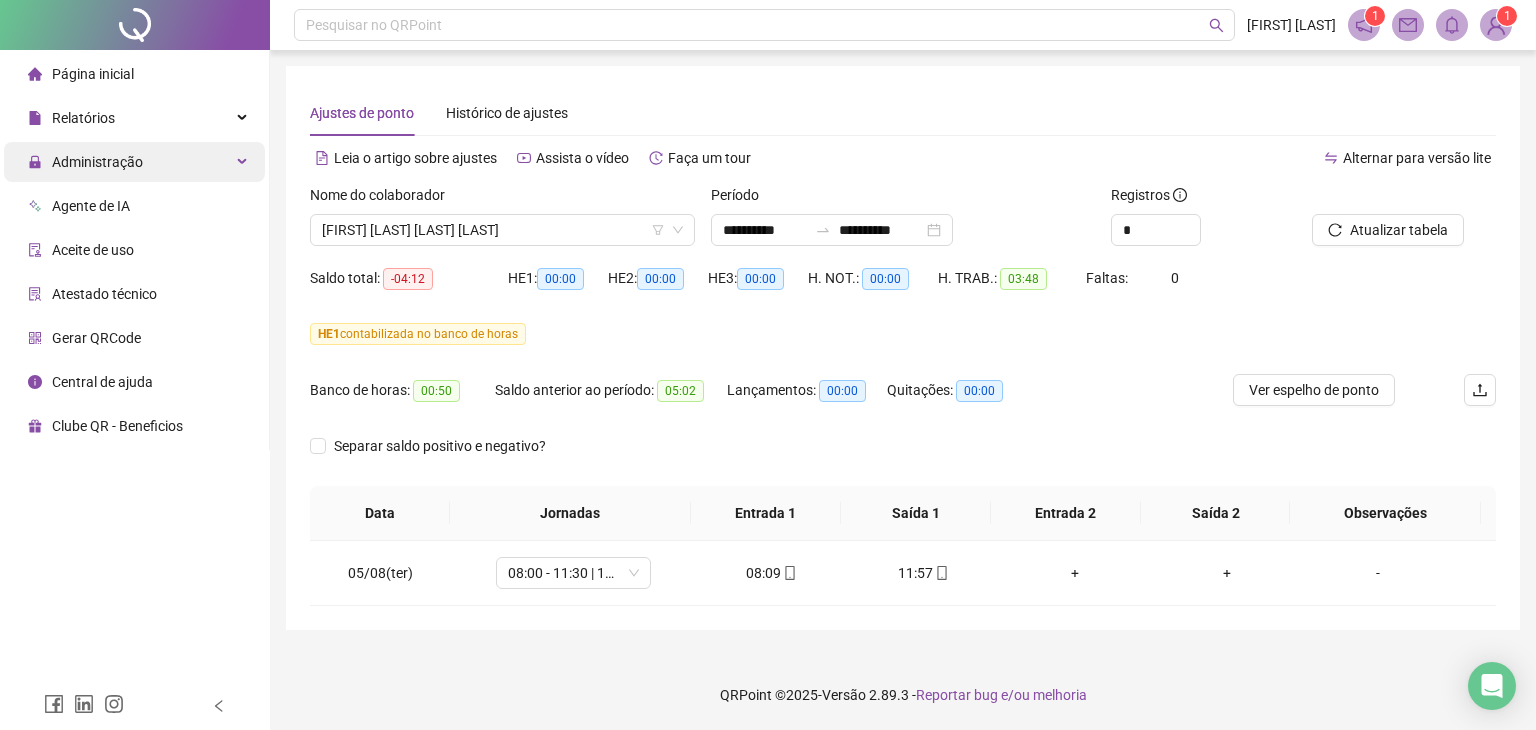 drag, startPoint x: 174, startPoint y: 149, endPoint x: 169, endPoint y: 178, distance: 29.427877 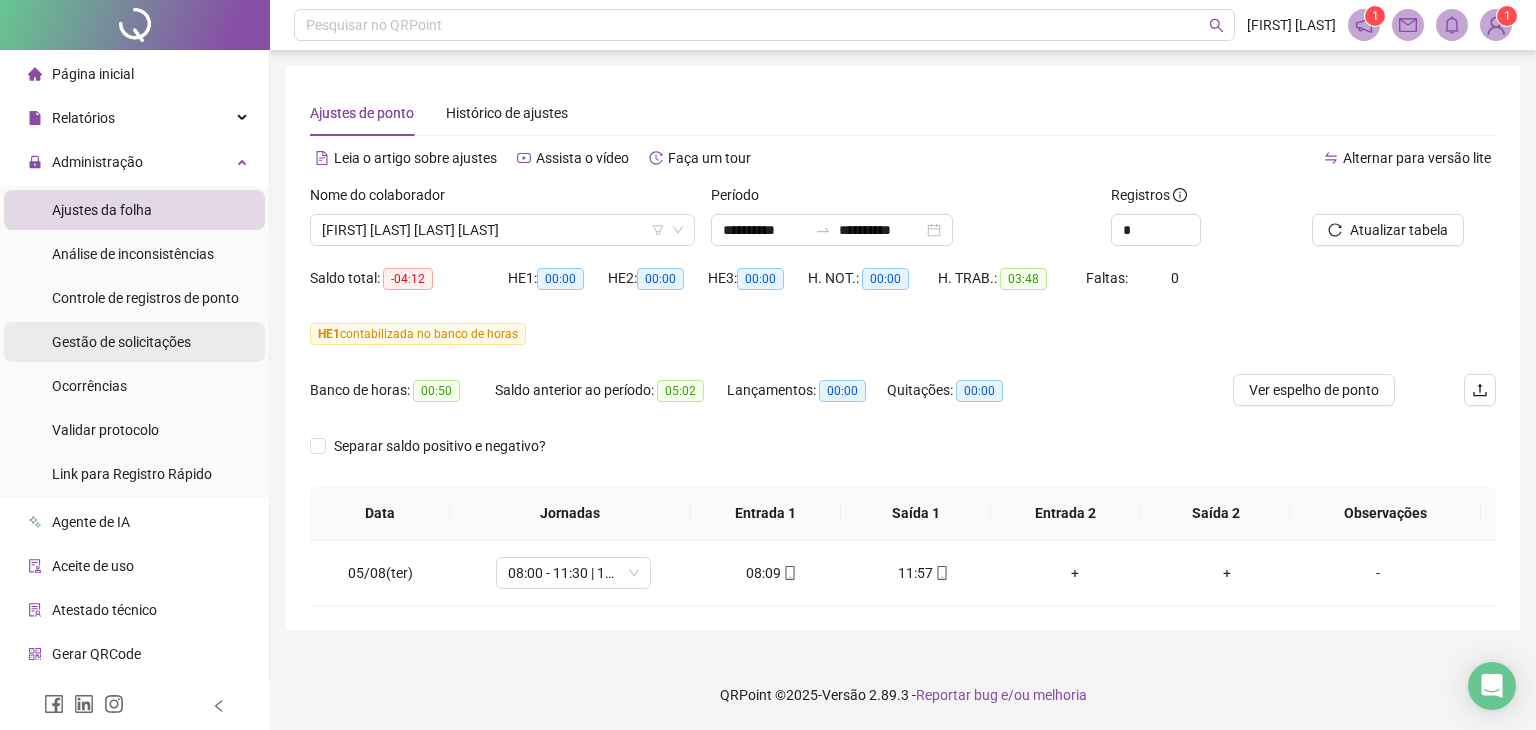 drag, startPoint x: 156, startPoint y: 346, endPoint x: 245, endPoint y: 353, distance: 89.27486 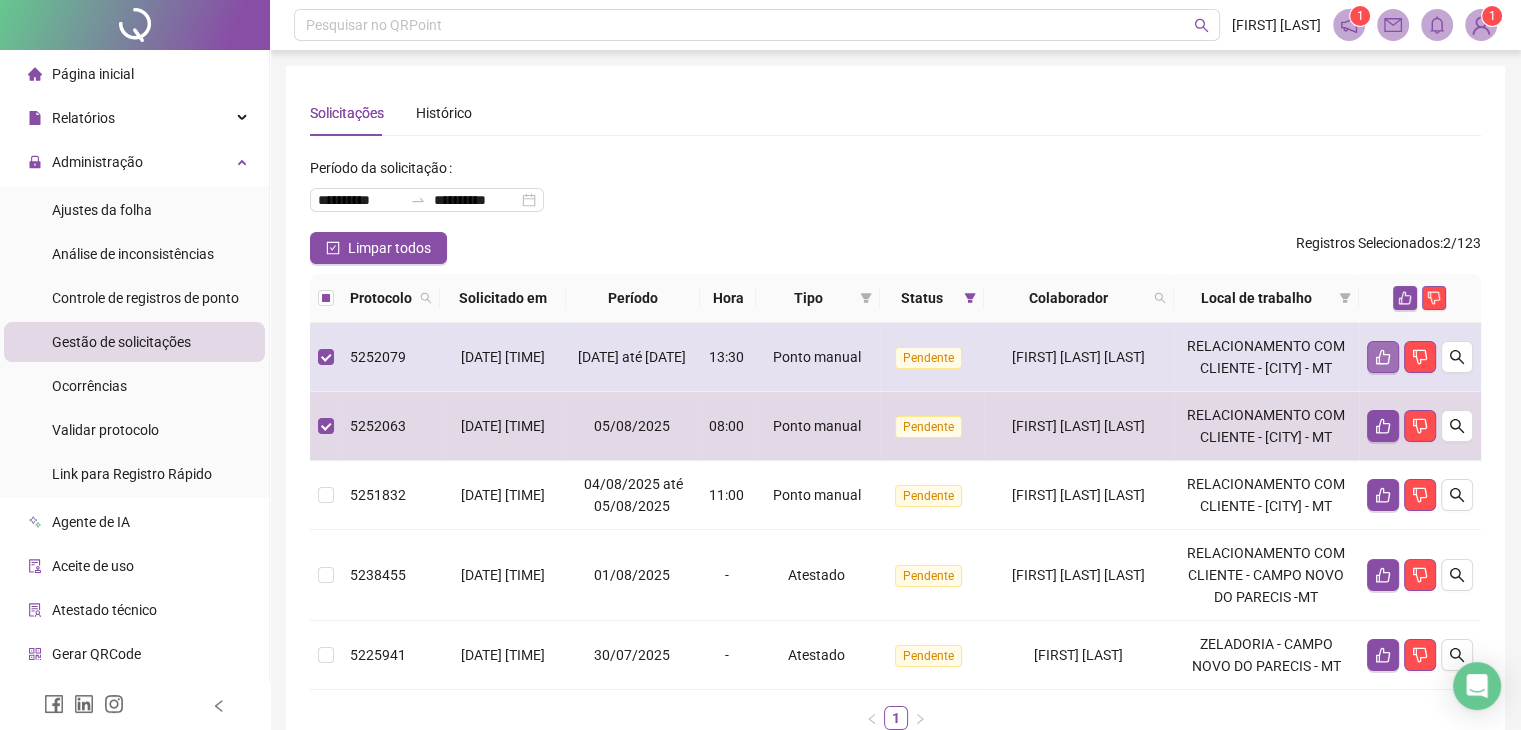 click 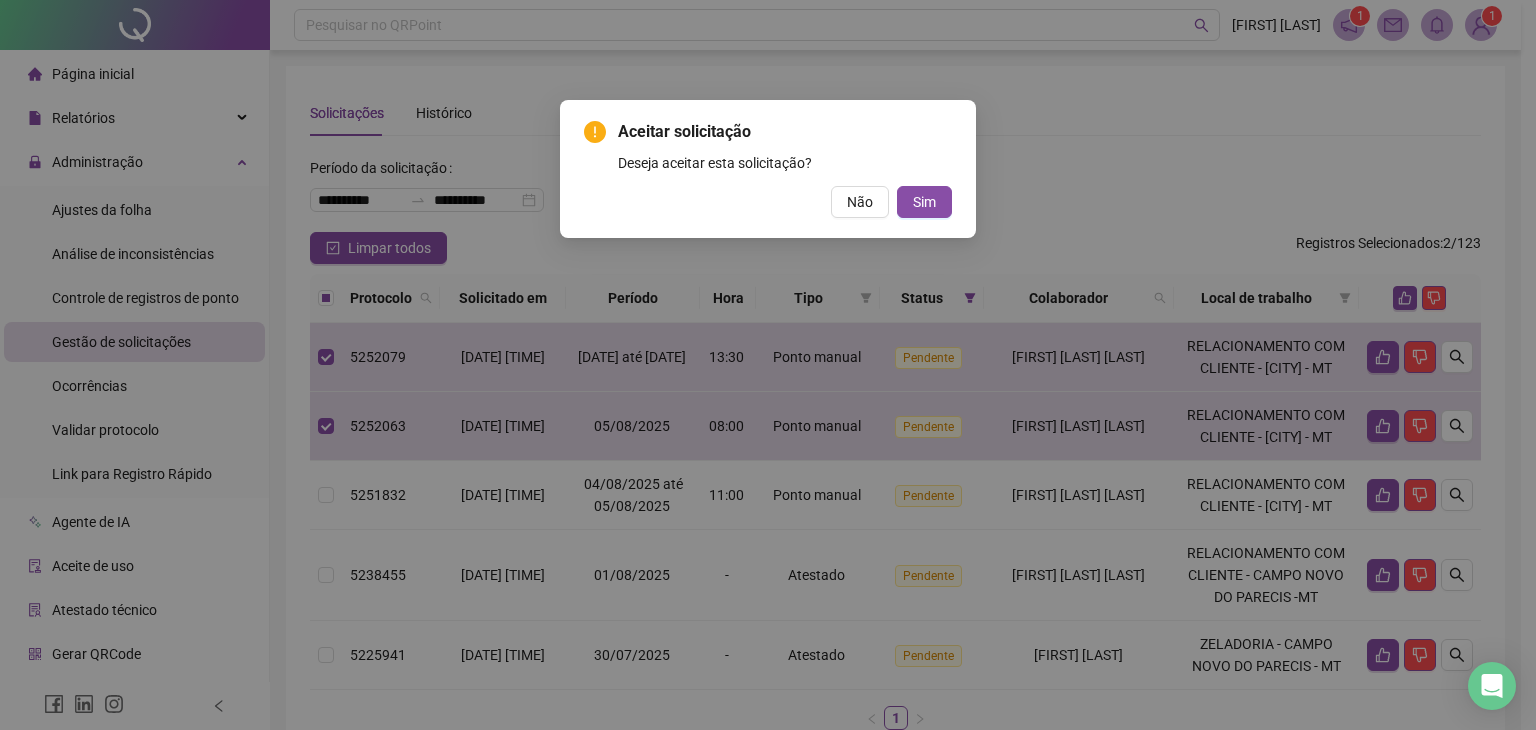 click on "Aceitar solicitação Deseja aceitar esta solicitação? Não Sim" at bounding box center [768, 365] 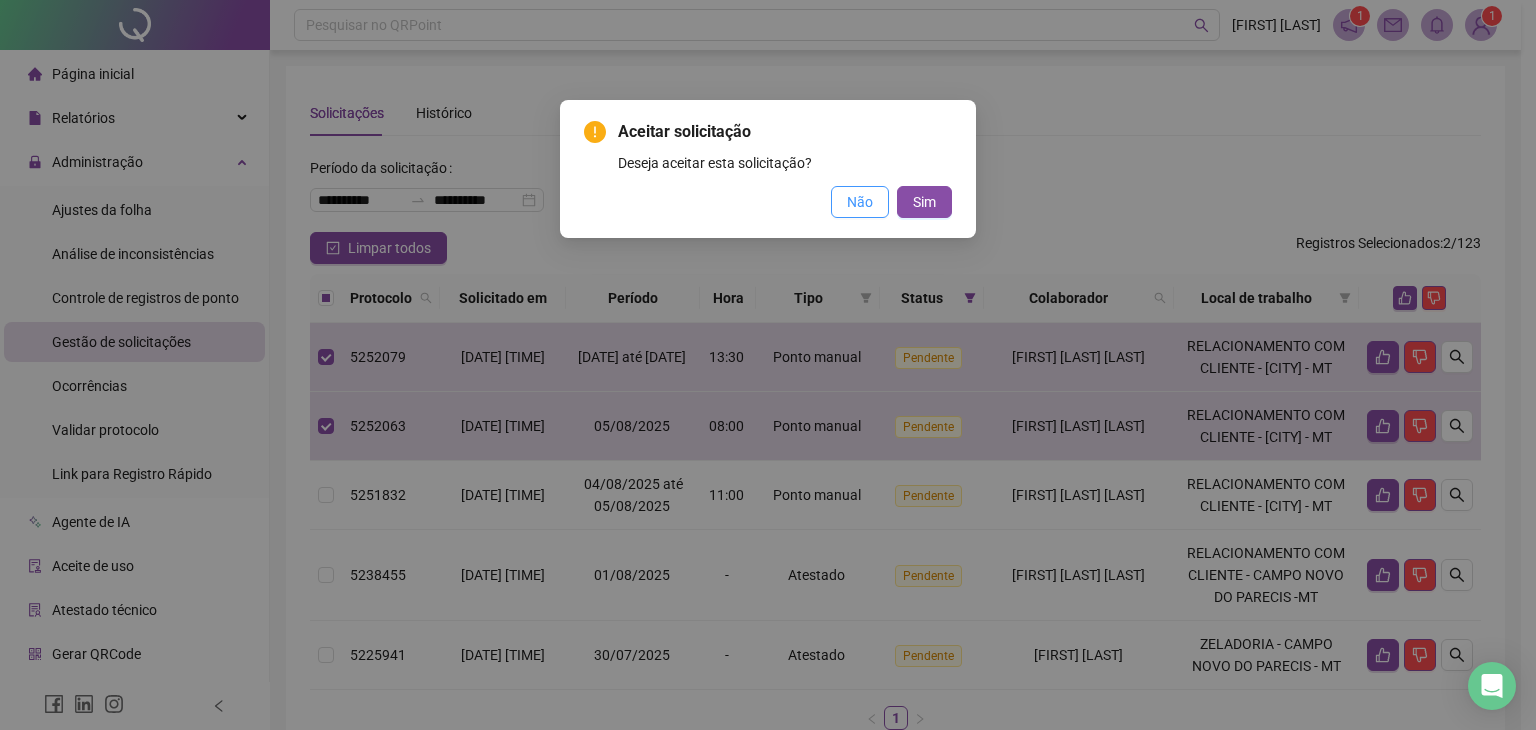 click on "Não" at bounding box center (860, 202) 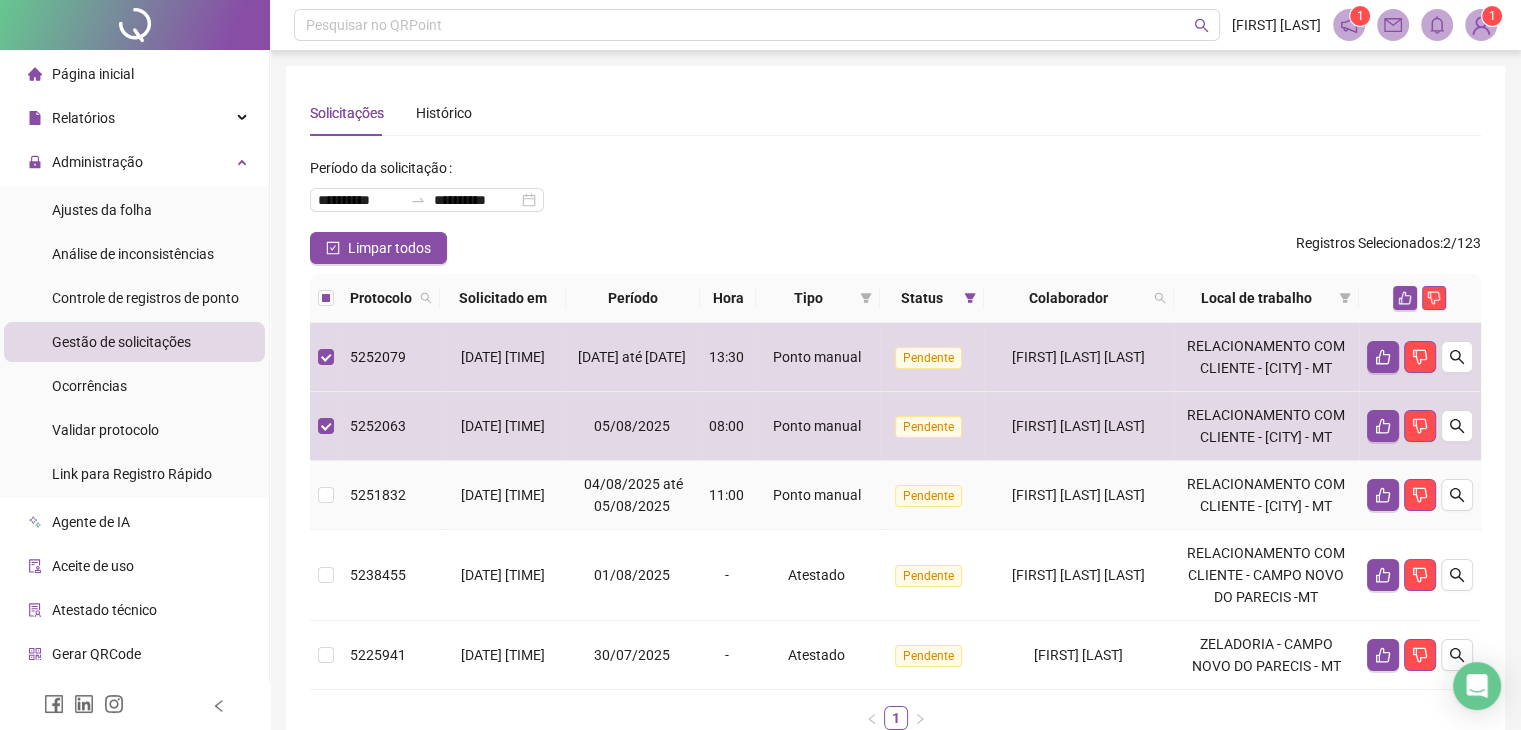 click at bounding box center [326, 495] 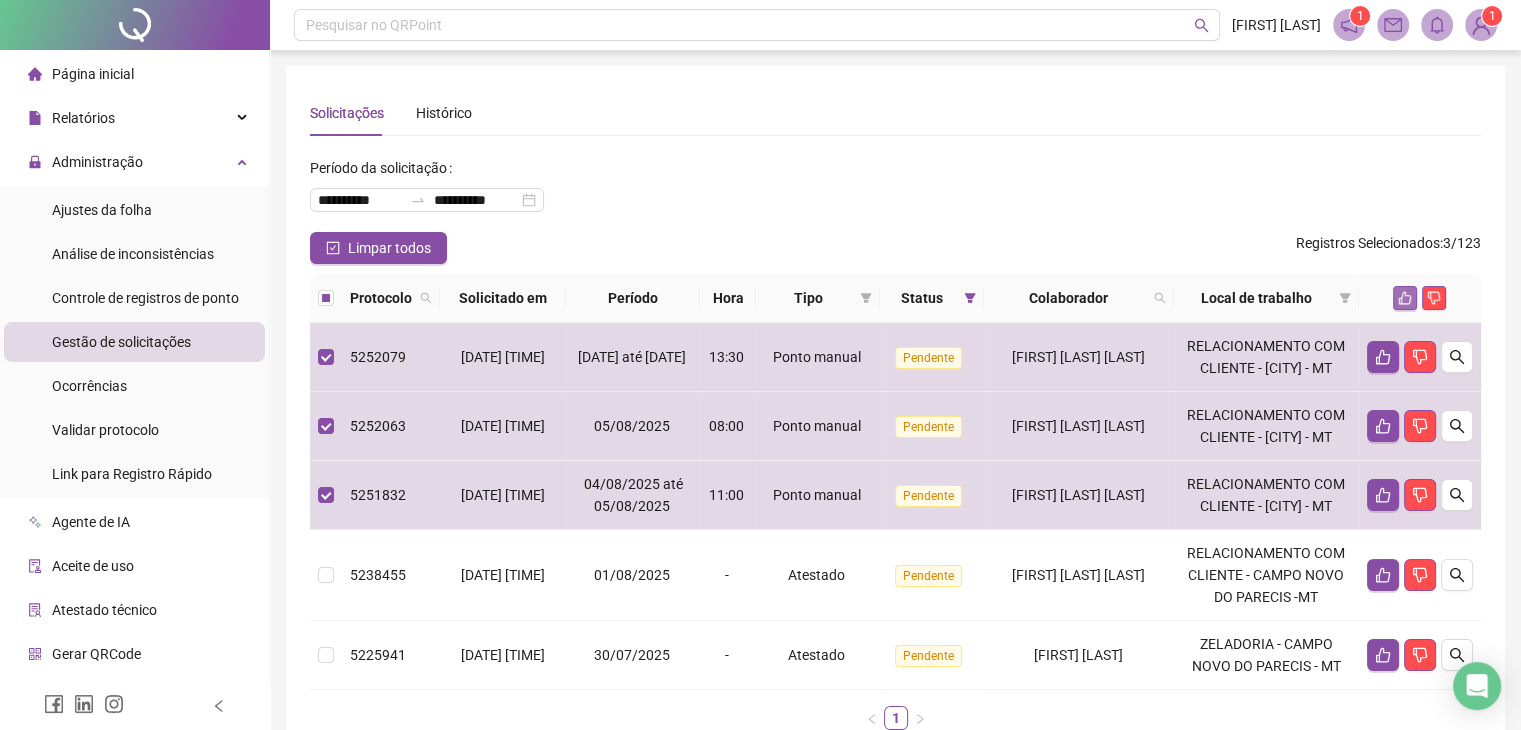 click 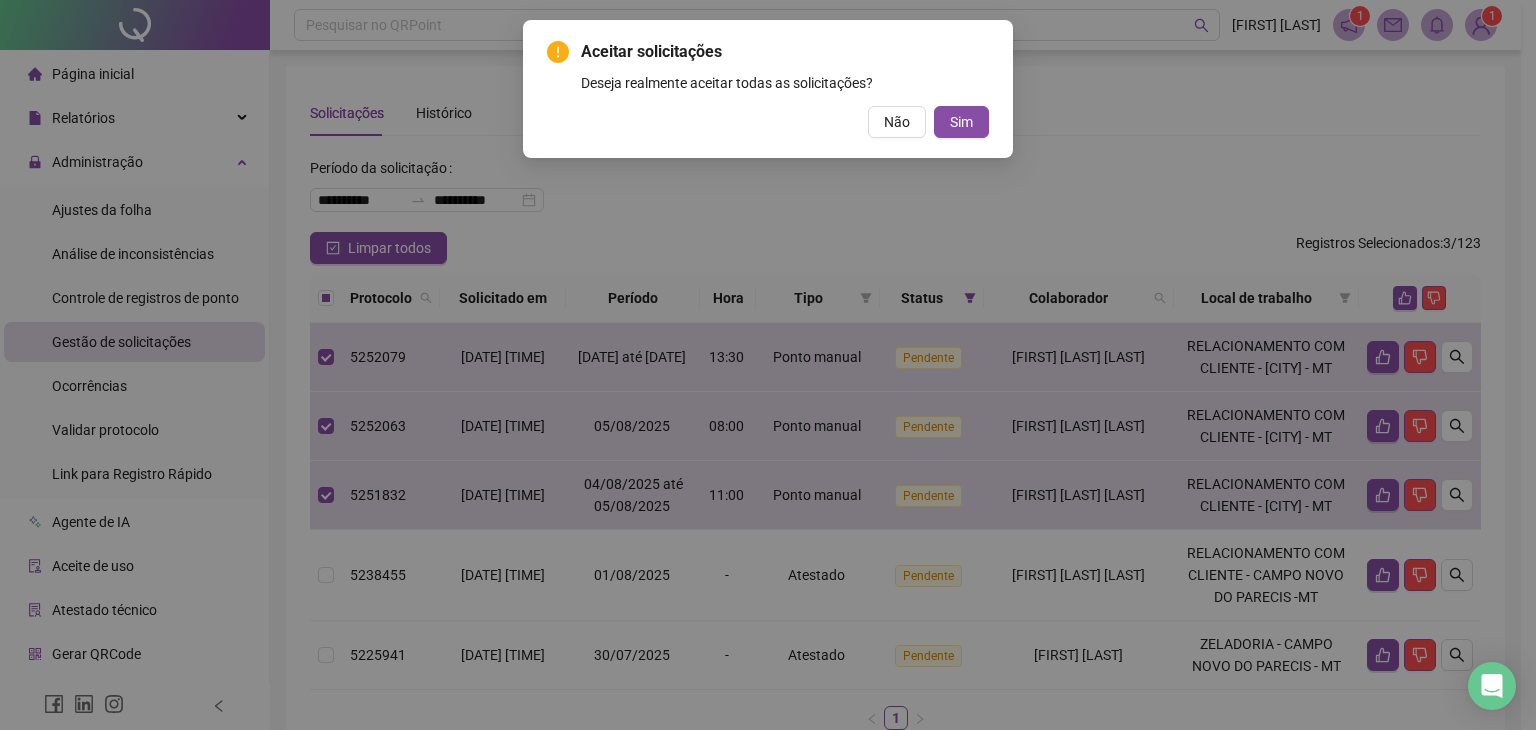 drag, startPoint x: 954, startPoint y: 114, endPoint x: 976, endPoint y: 122, distance: 23.409399 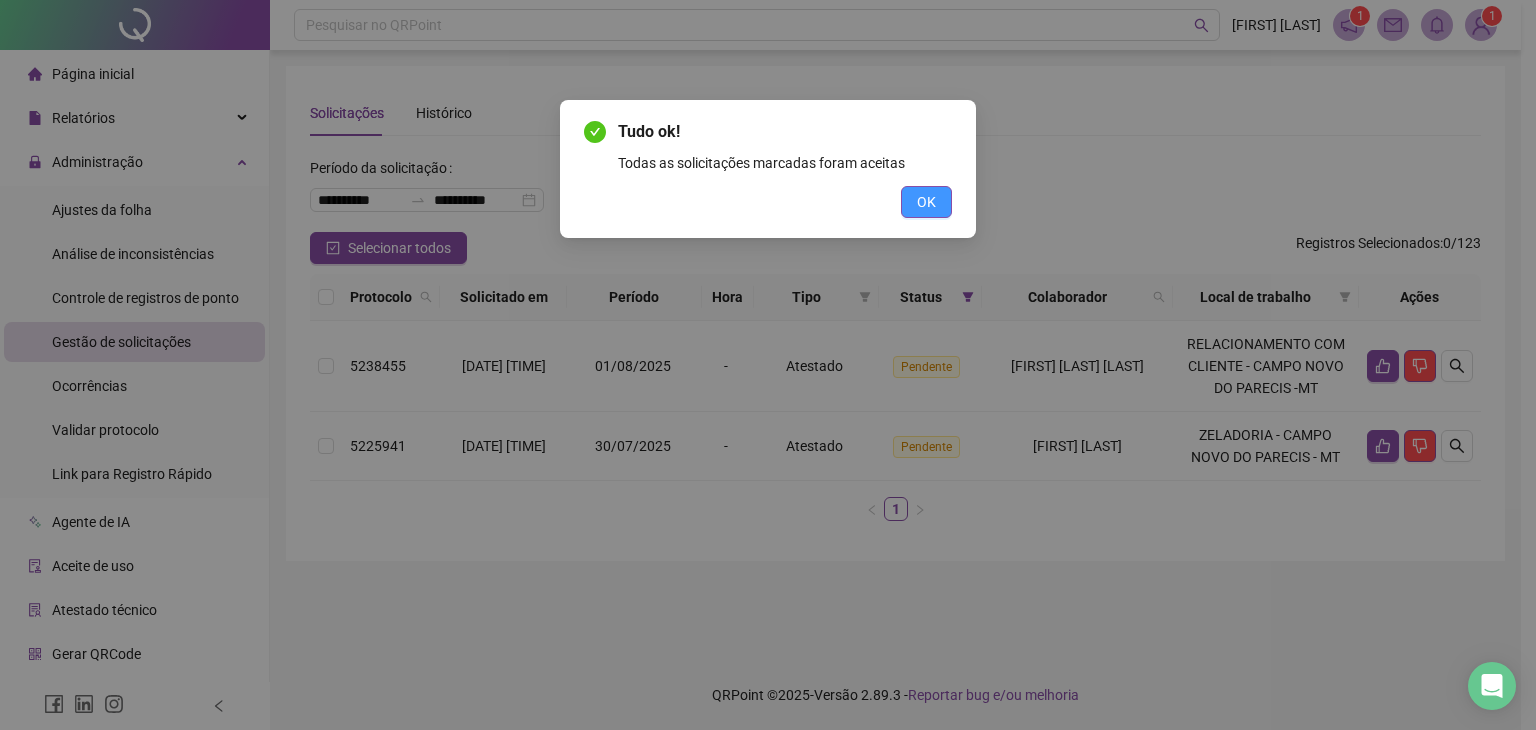 click on "OK" at bounding box center (926, 202) 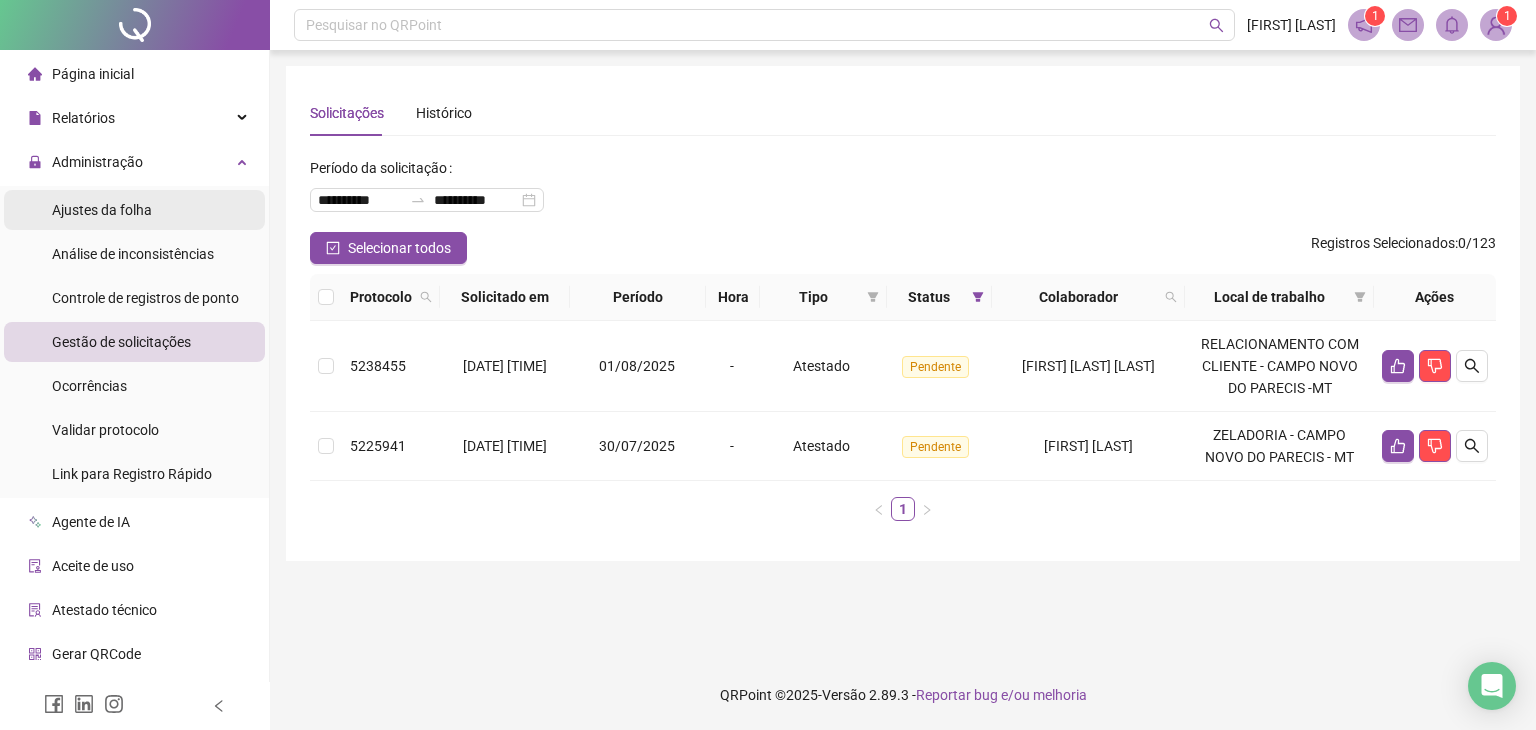 click on "Ajustes da folha" at bounding box center (102, 210) 